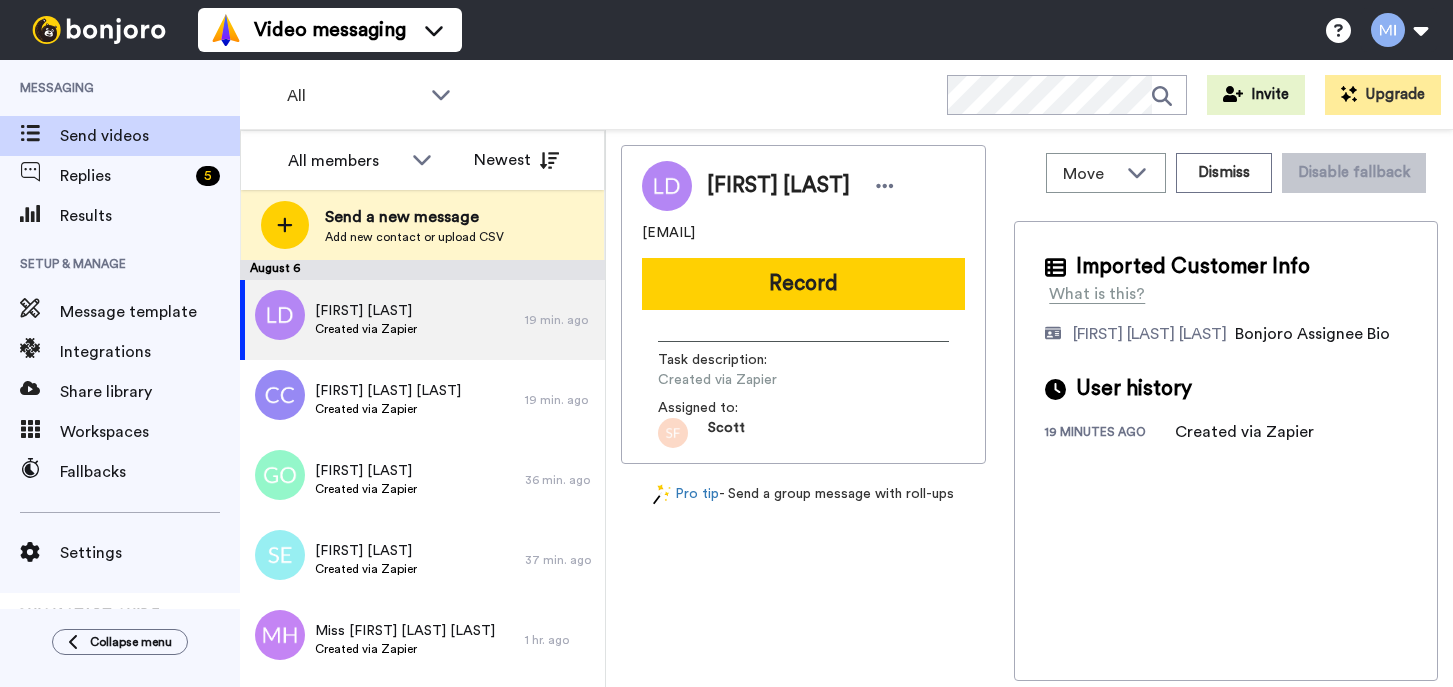 scroll, scrollTop: 0, scrollLeft: 0, axis: both 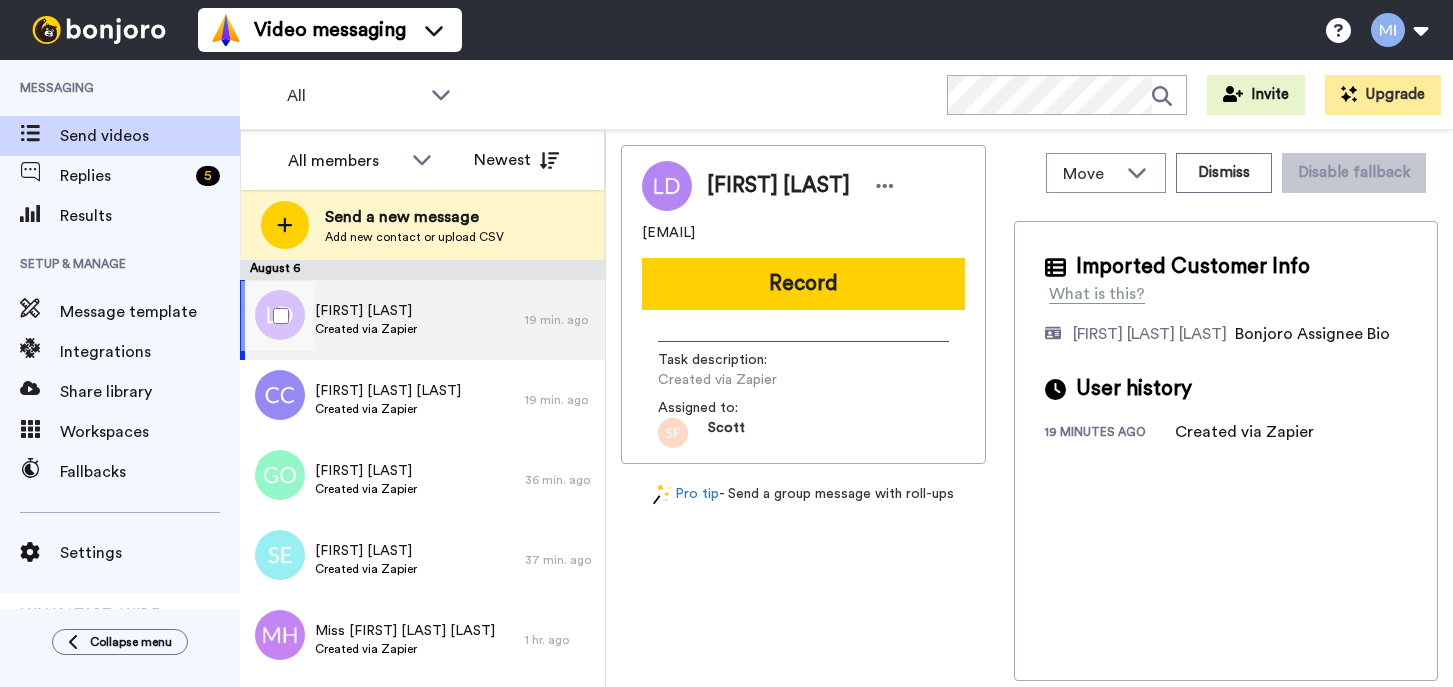 click on "LaDawn Davis Created via Zapier" at bounding box center (382, 320) 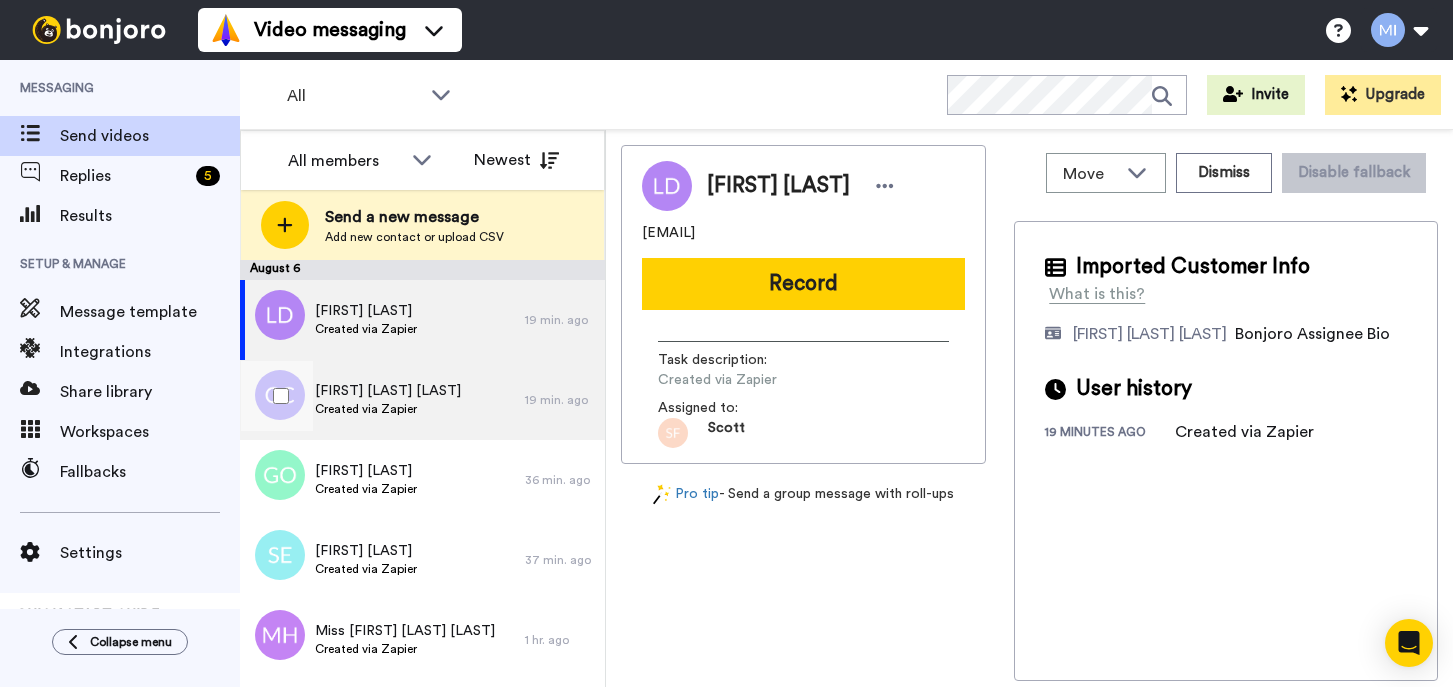 click on "Clara Denise Cobb Created via Zapier" at bounding box center (382, 400) 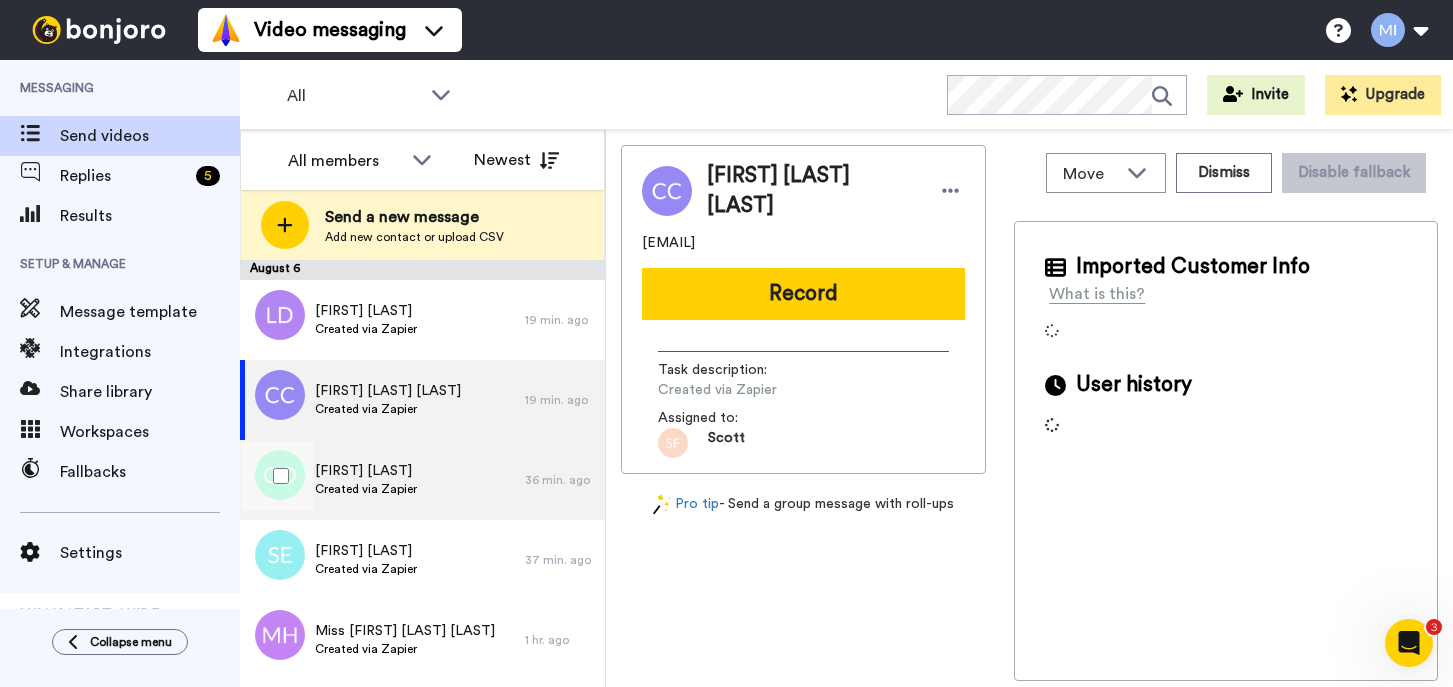 scroll, scrollTop: 0, scrollLeft: 0, axis: both 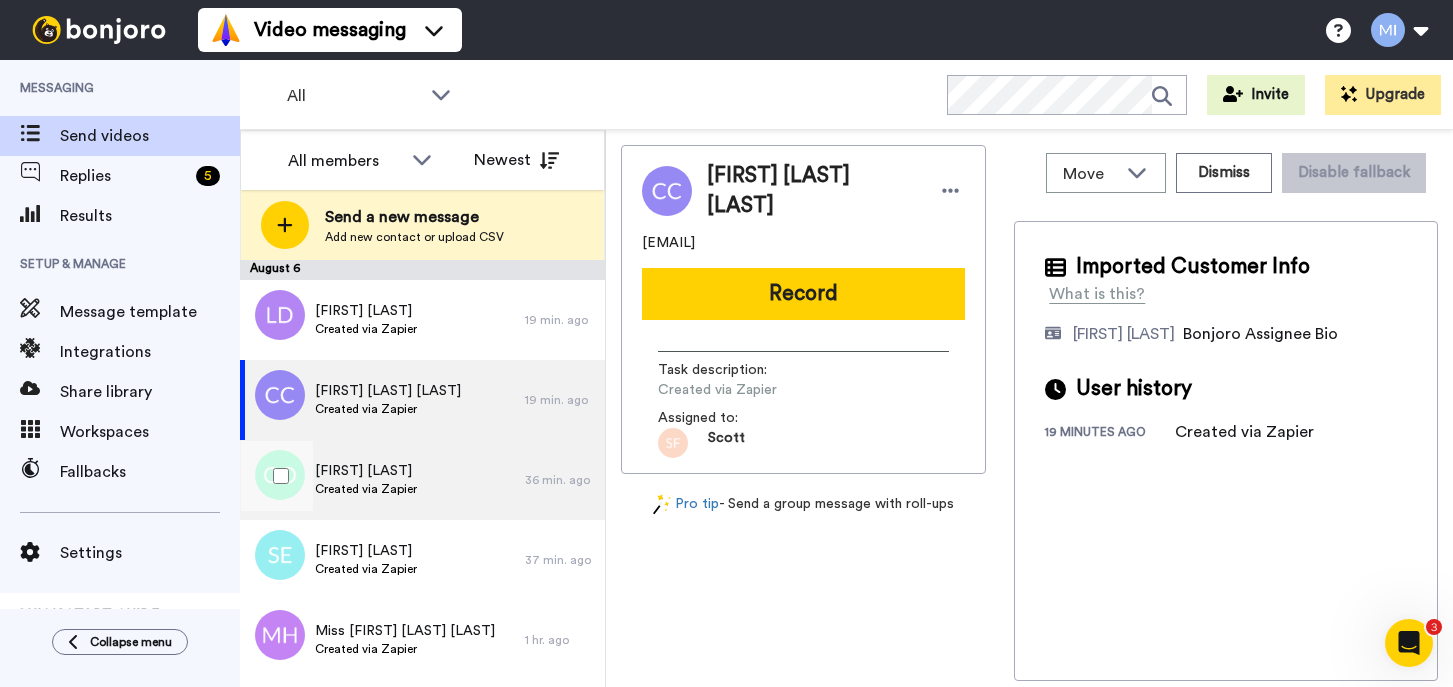 click on "Gavin O Reilly Created via Zapier" at bounding box center (382, 480) 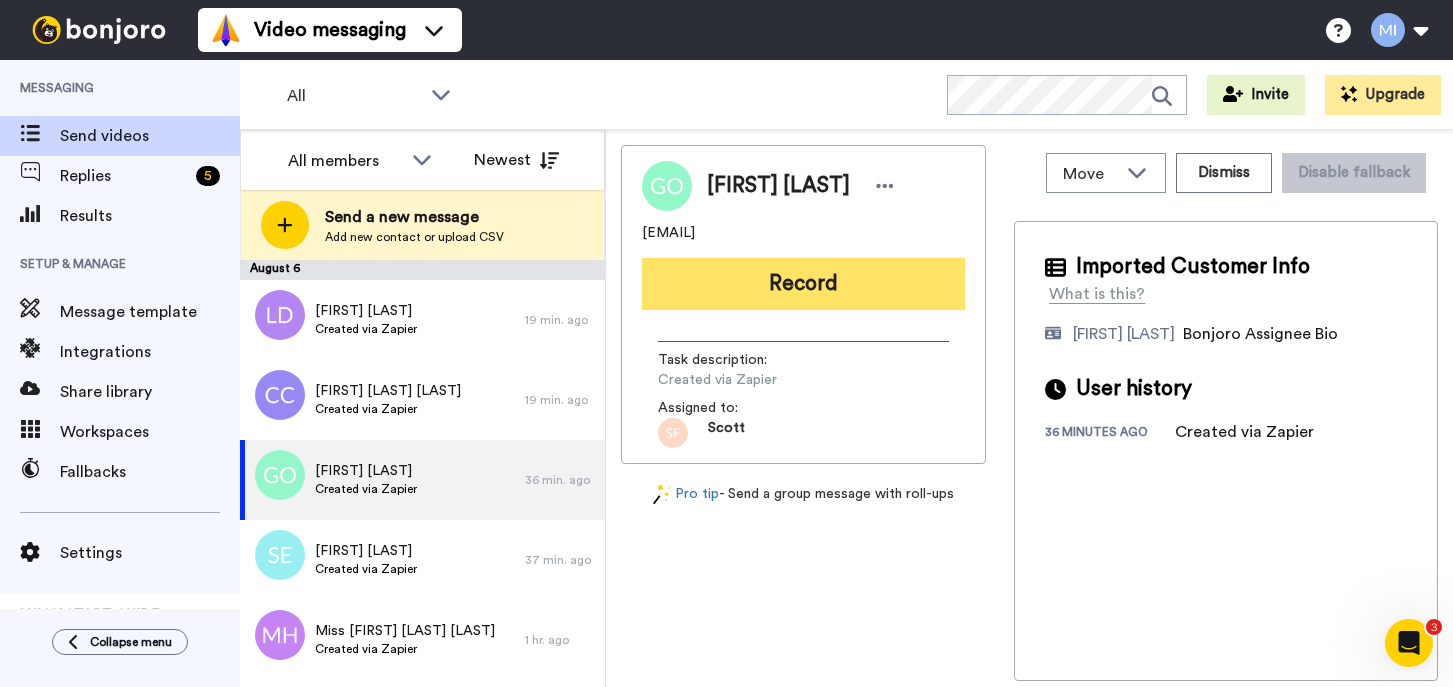 click on "Record" at bounding box center (803, 284) 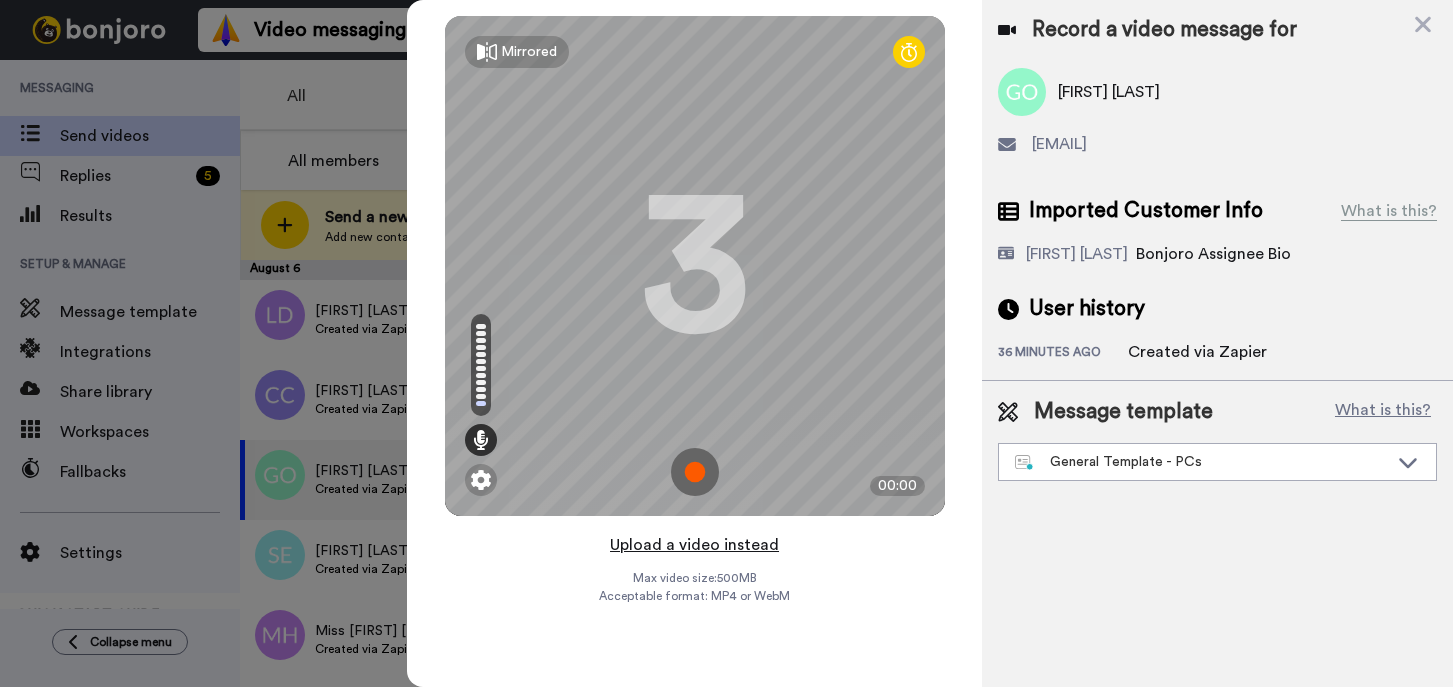 click on "Upload a video instead" at bounding box center (694, 545) 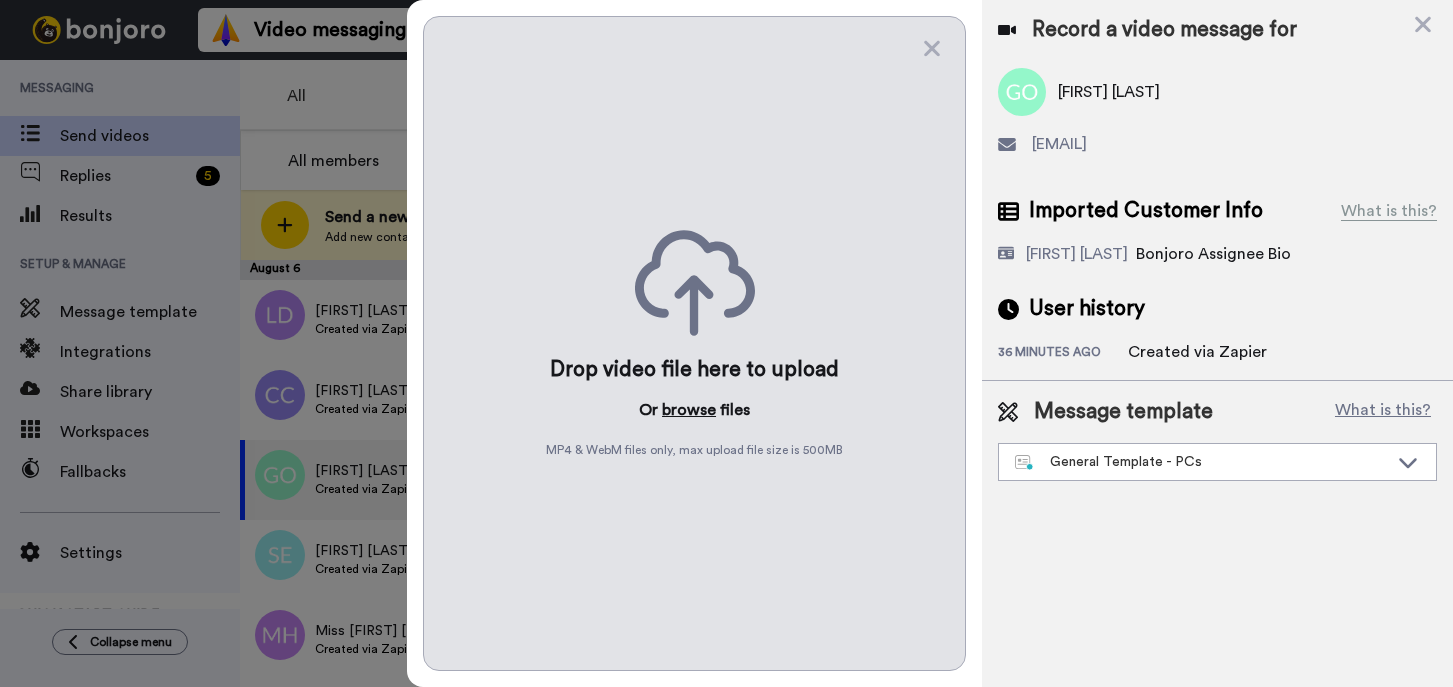 click on "browse" at bounding box center (689, 410) 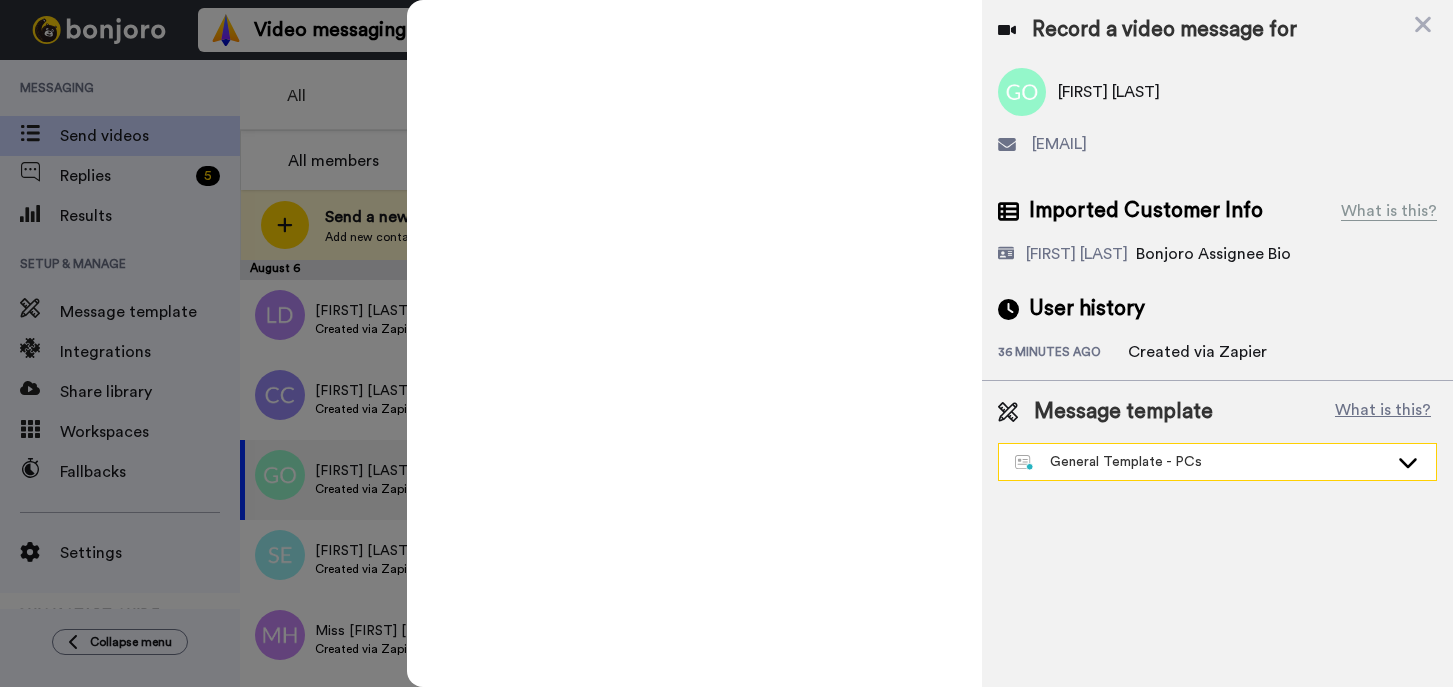 click on "General Template - PCs" at bounding box center [1217, 462] 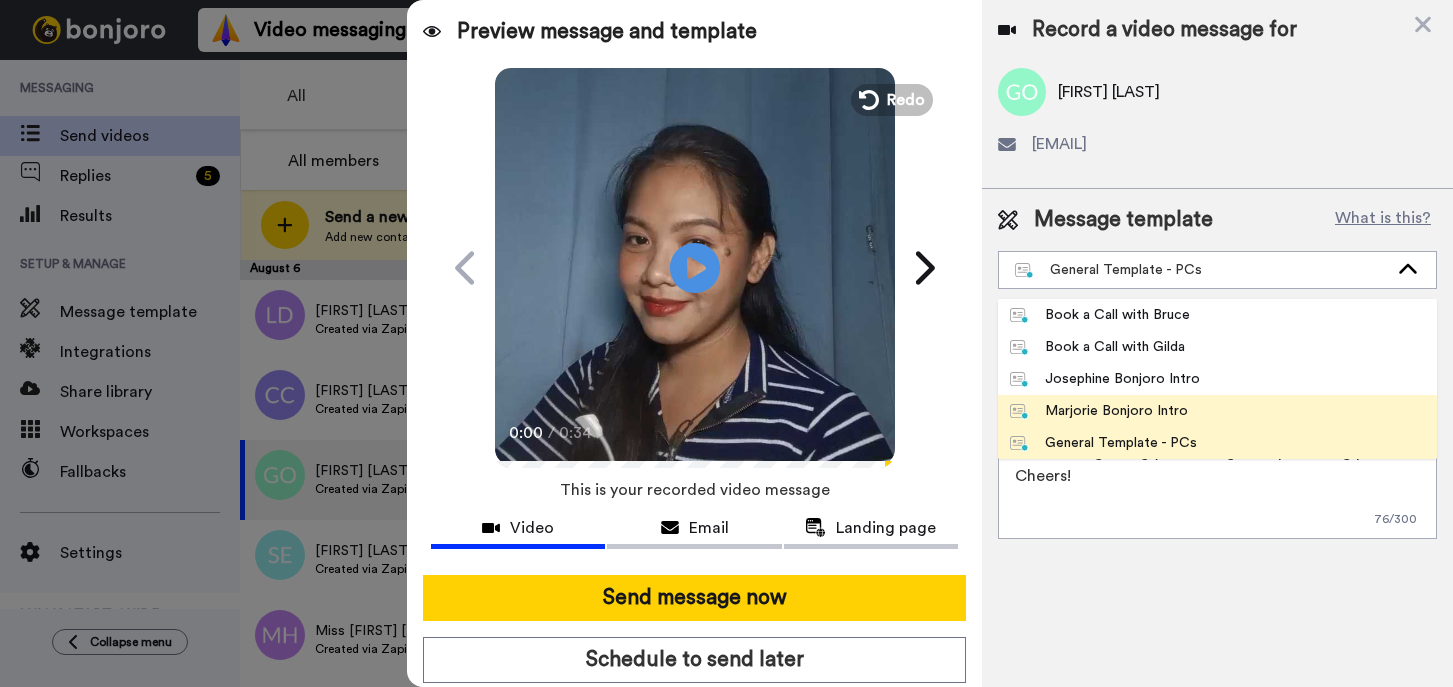 click on "Marjorie Bonjoro Intro" at bounding box center (1217, 411) 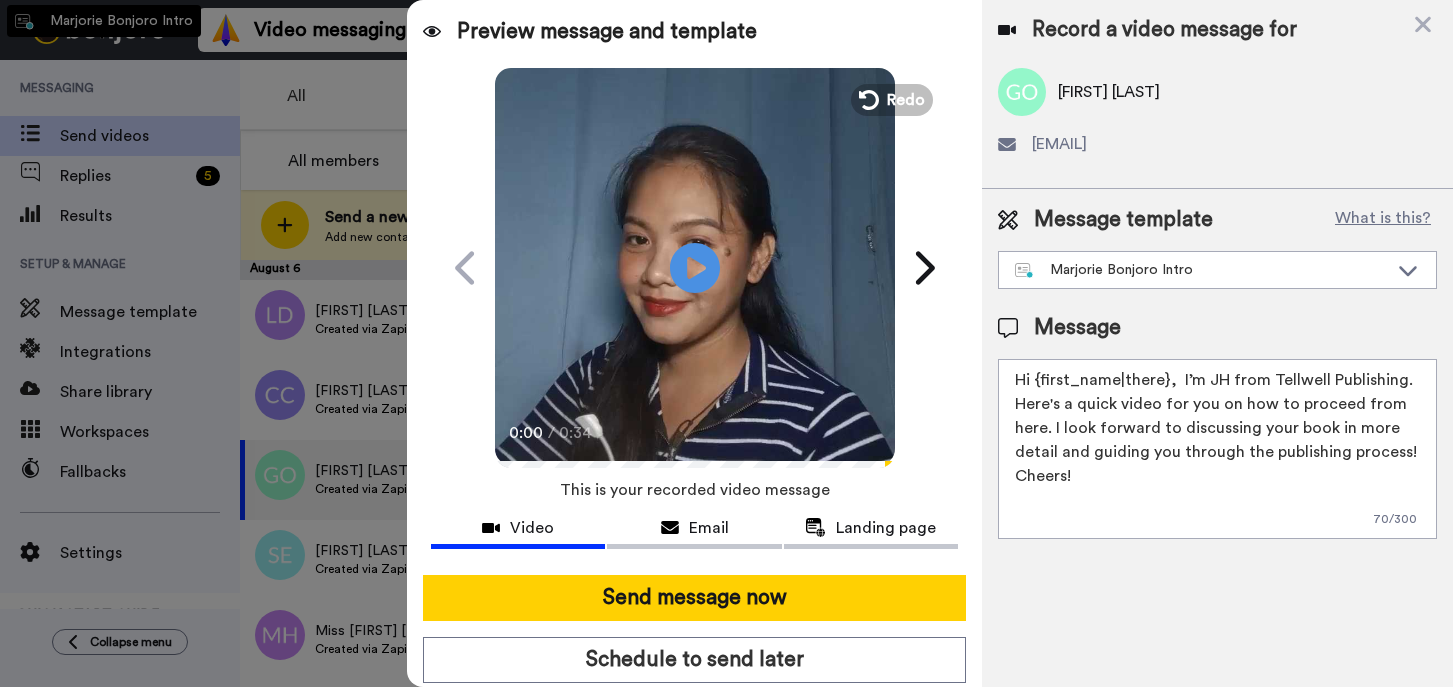 type on "Hi {first_name|there},  I’m Marjorie from Tellwell Publishing. Here's a quick video for you on how to proceed from here. I look forward to discussing your book in more detail and guiding you through the publishing process! Cheers!" 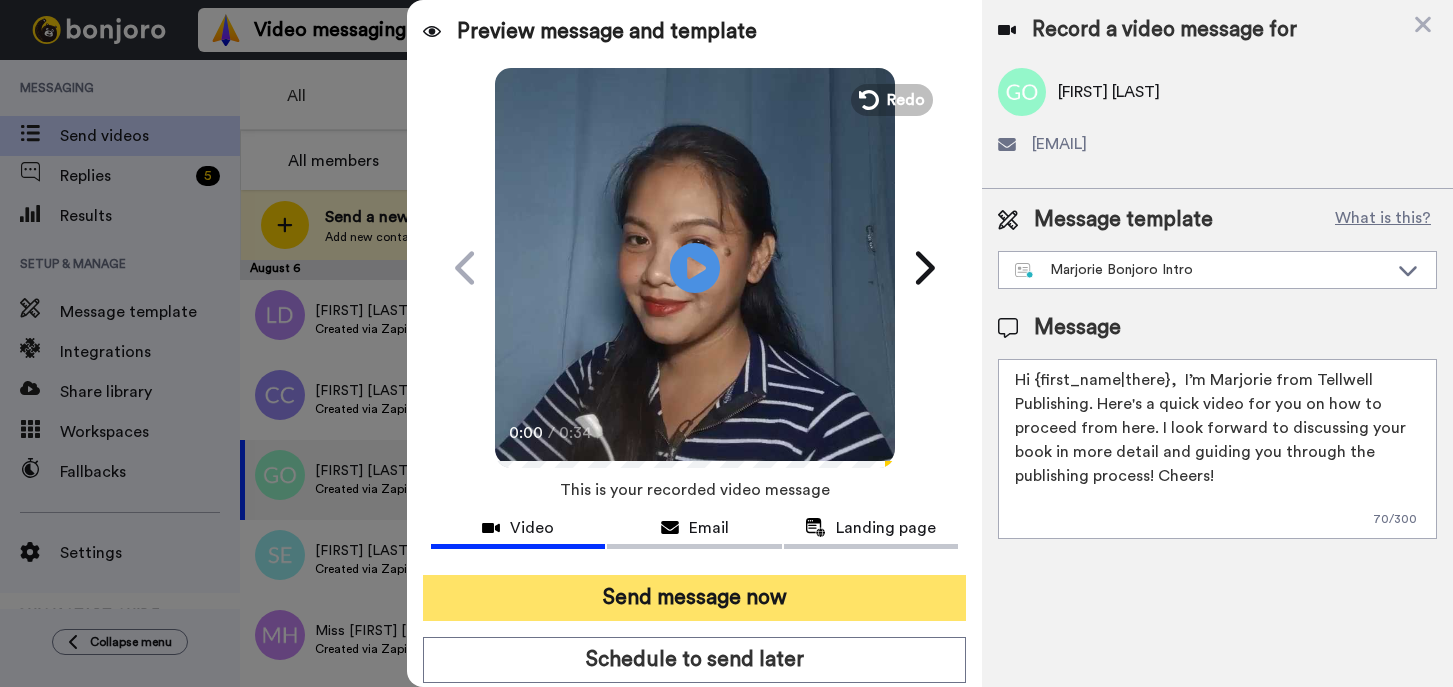 click on "Send message now" at bounding box center (694, 598) 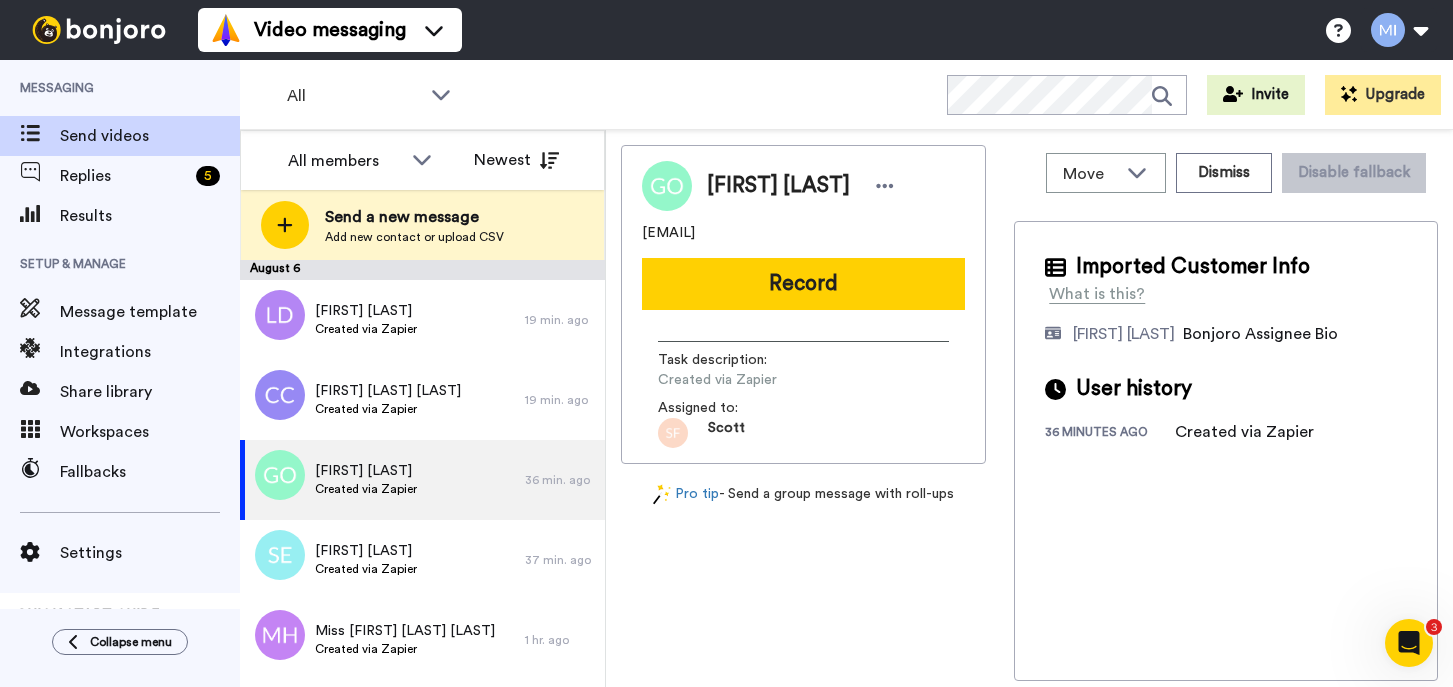 scroll, scrollTop: 0, scrollLeft: 0, axis: both 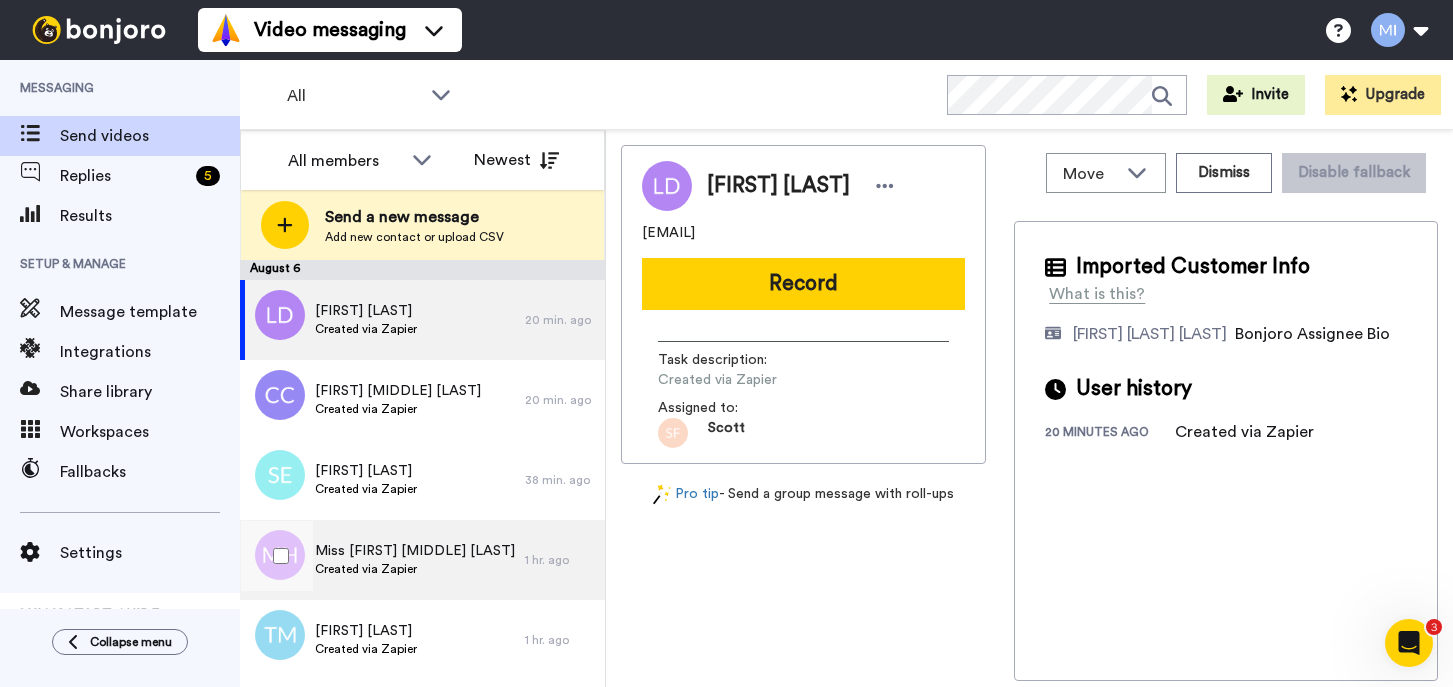click on "Created via Zapier" at bounding box center (415, 569) 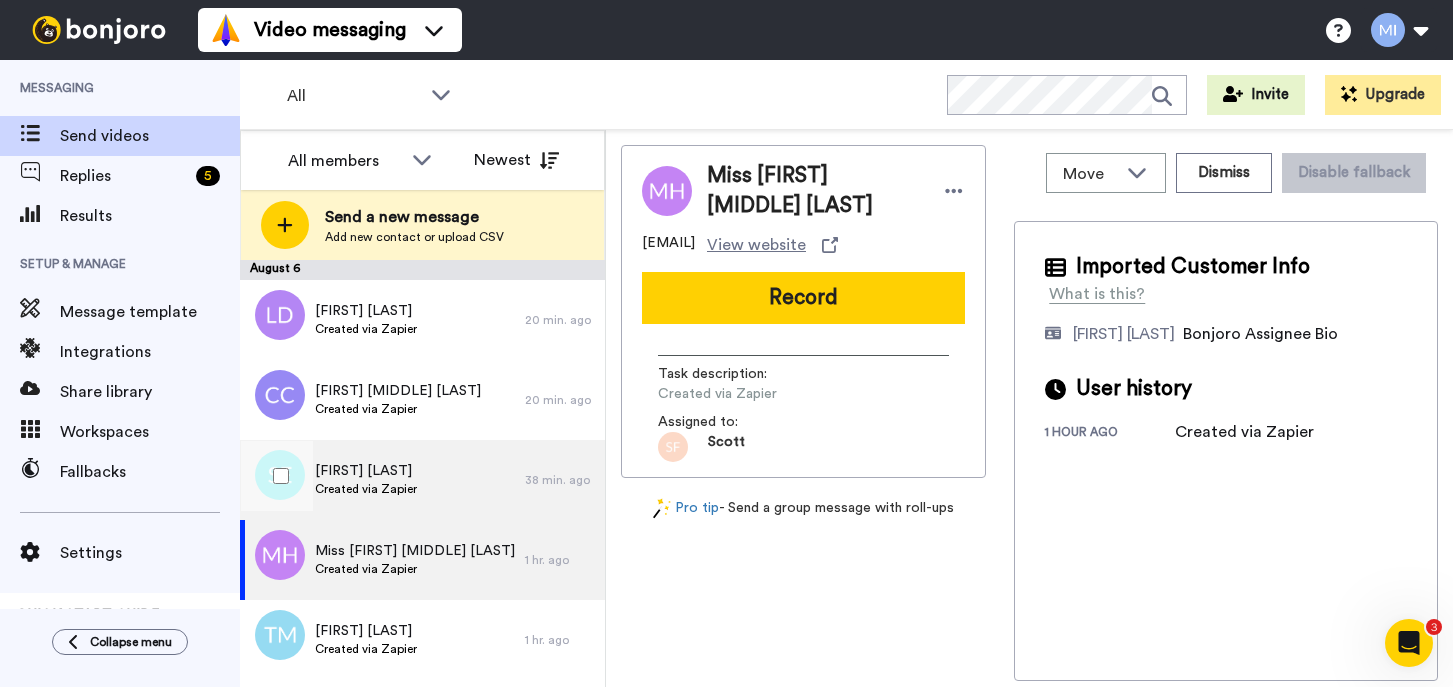 click on "[FIRST] [LAST]" at bounding box center (366, 471) 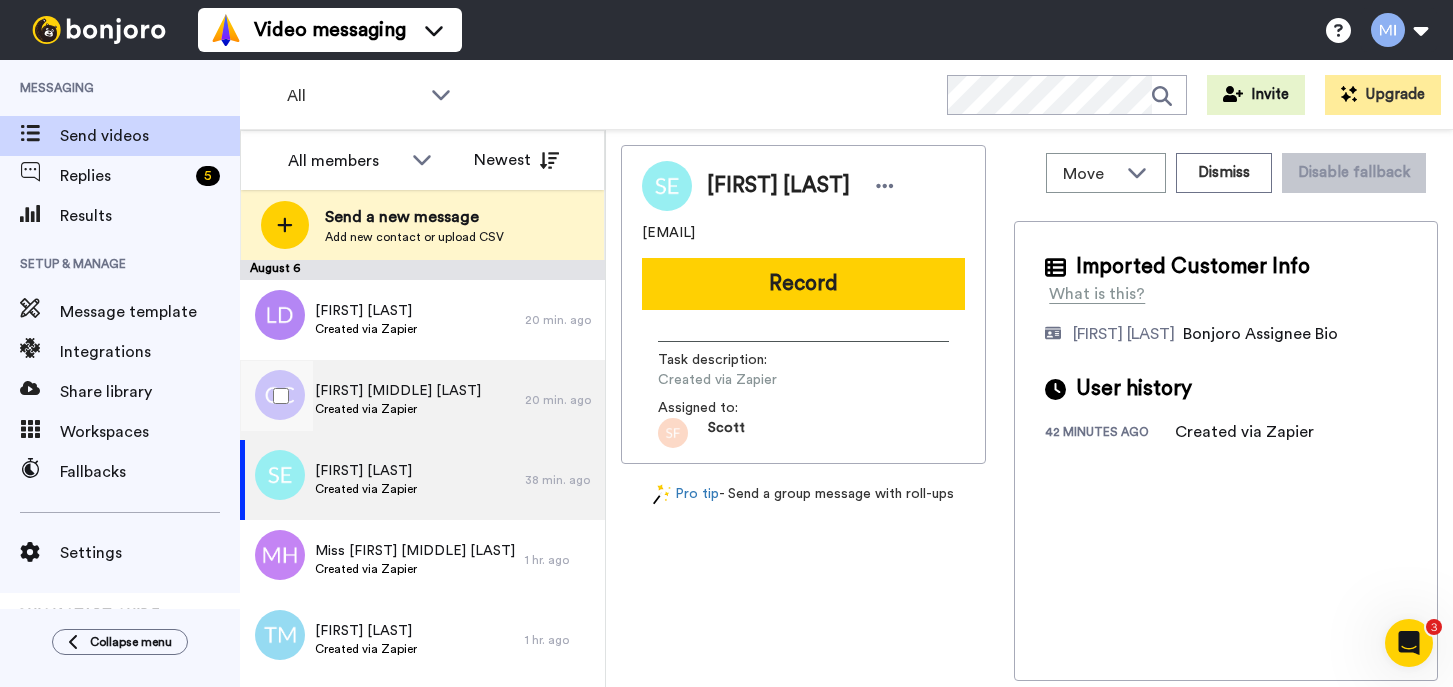 click on "Created via Zapier" at bounding box center (398, 409) 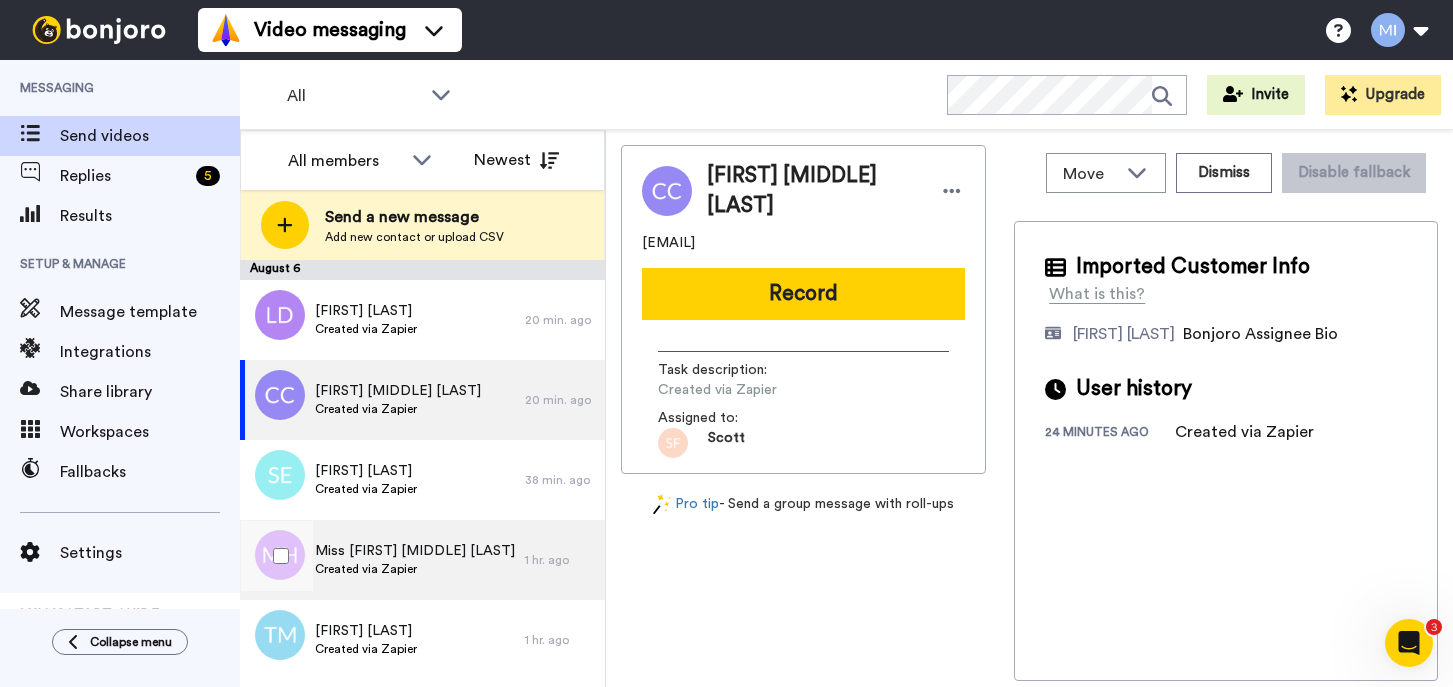 click on "Created via Zapier" at bounding box center [415, 569] 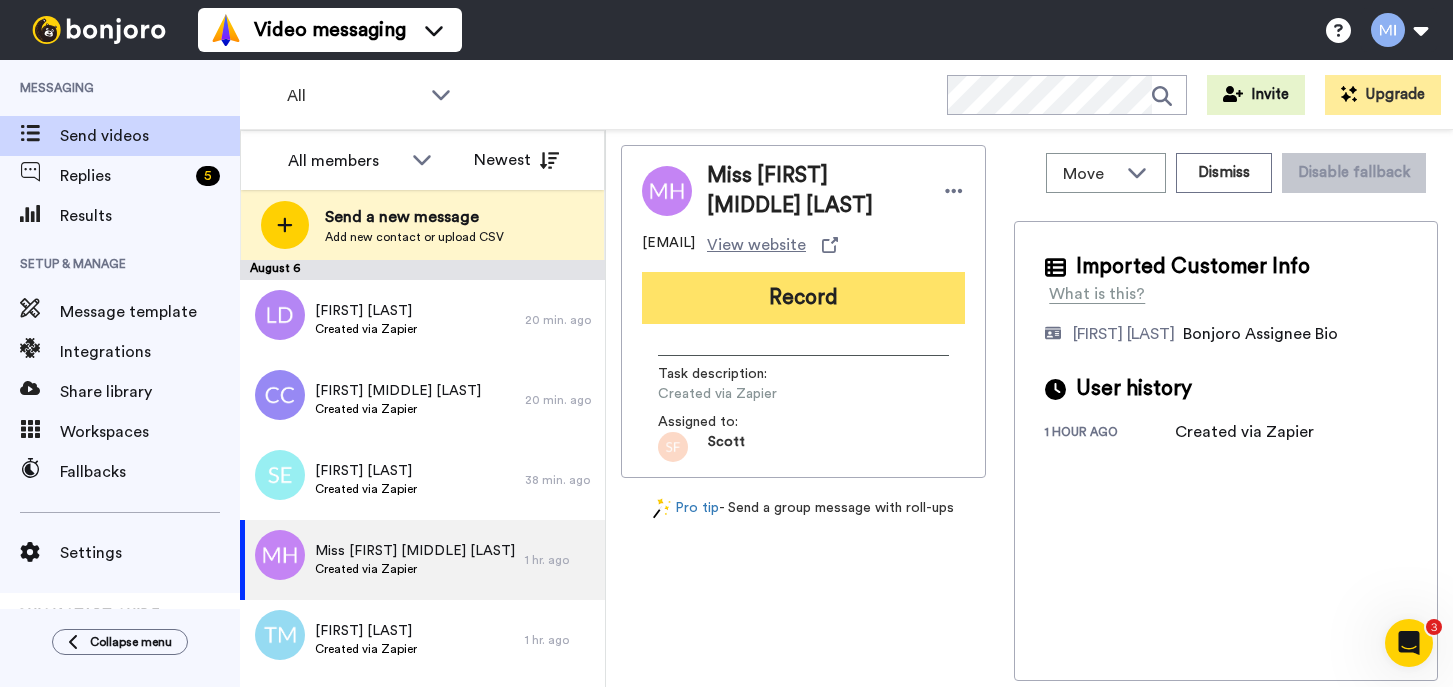 click on "Record" at bounding box center [803, 298] 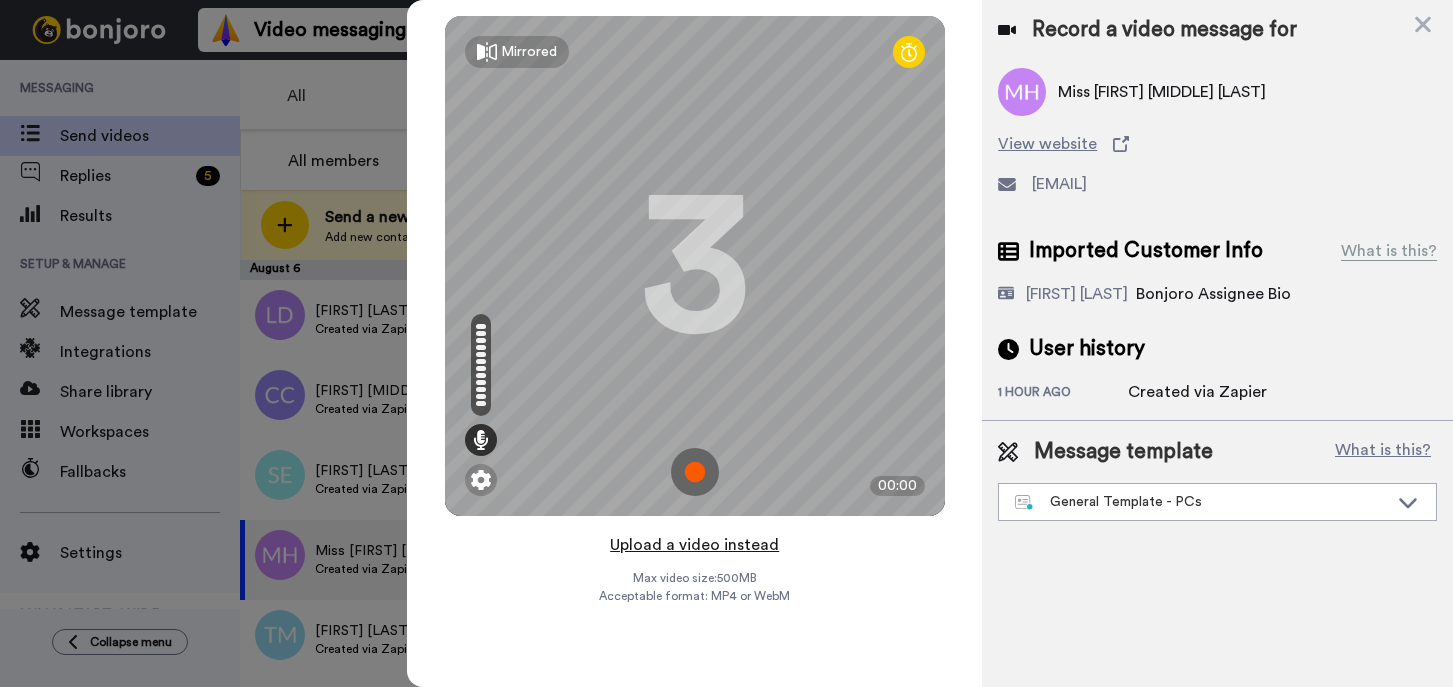 click on "Upload a video instead" at bounding box center (694, 545) 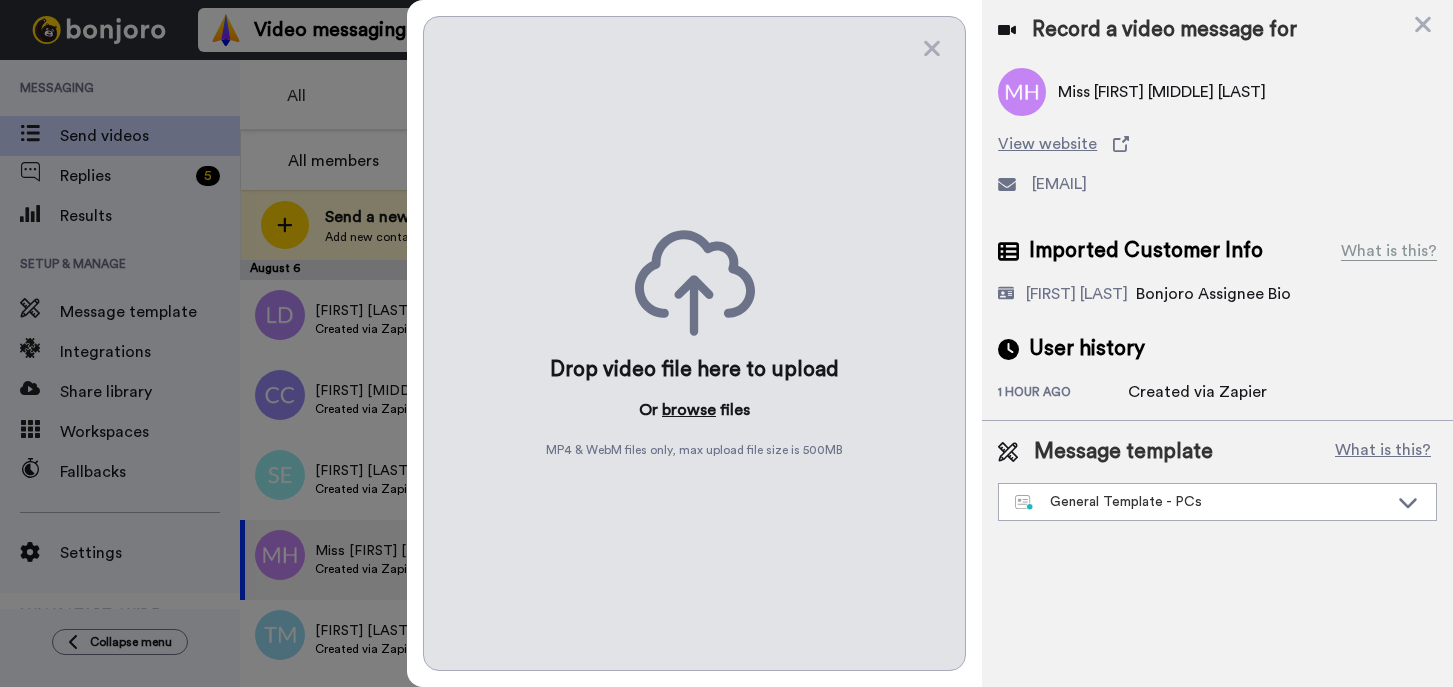 click on "browse" at bounding box center [689, 410] 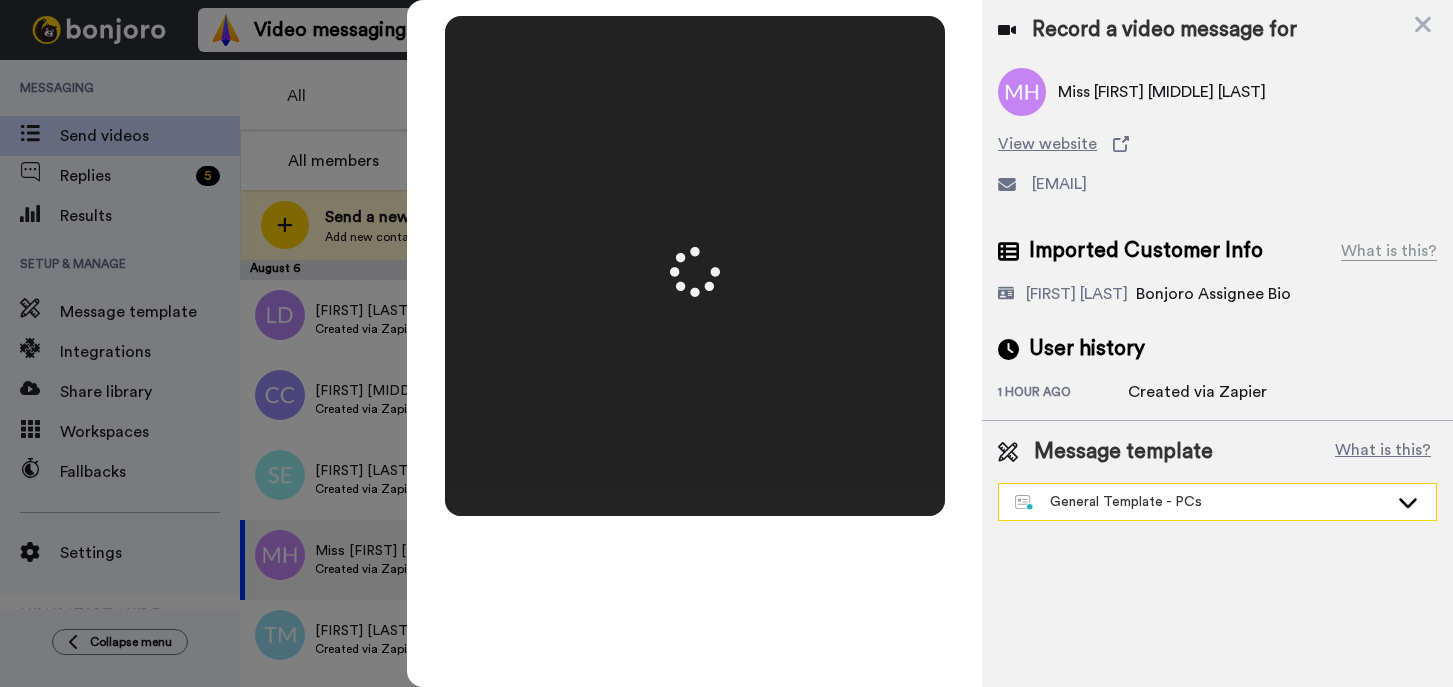 click on "General Template - PCs" at bounding box center (1201, 502) 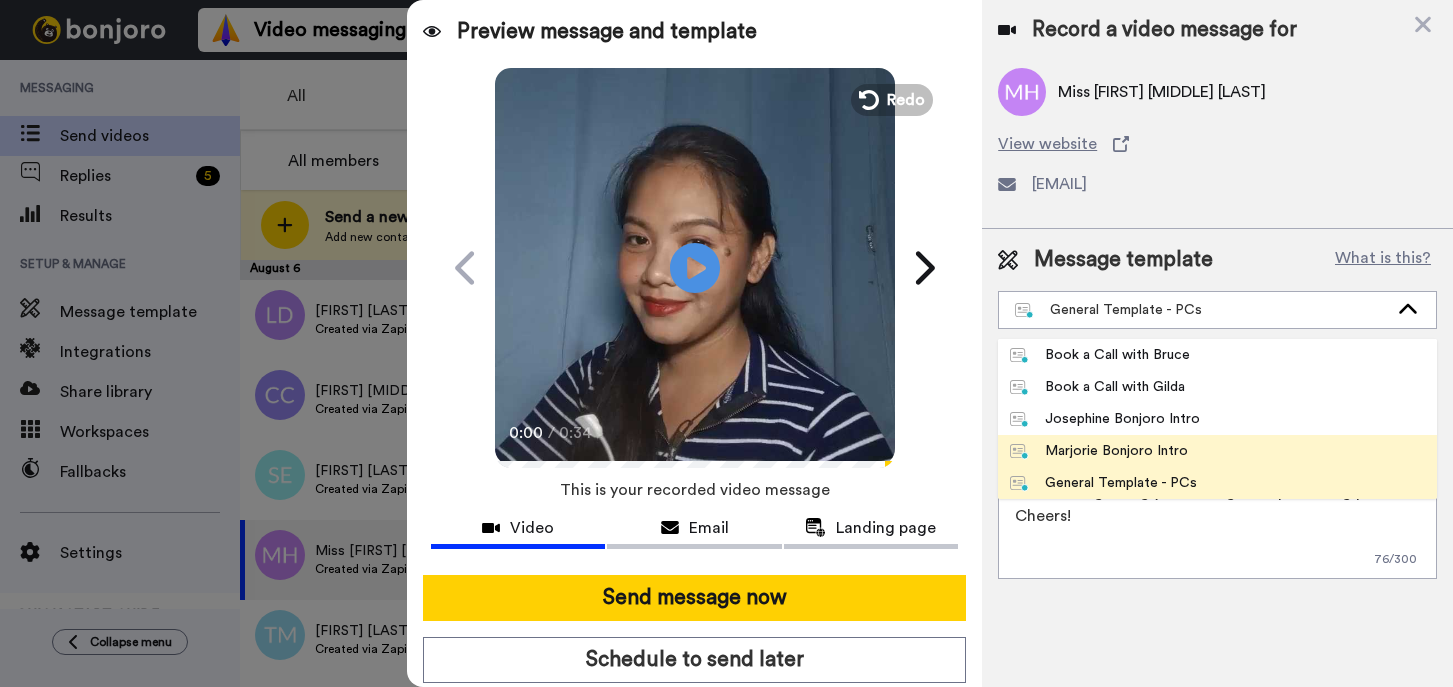 click on "Marjorie Bonjoro Intro" at bounding box center [1217, 451] 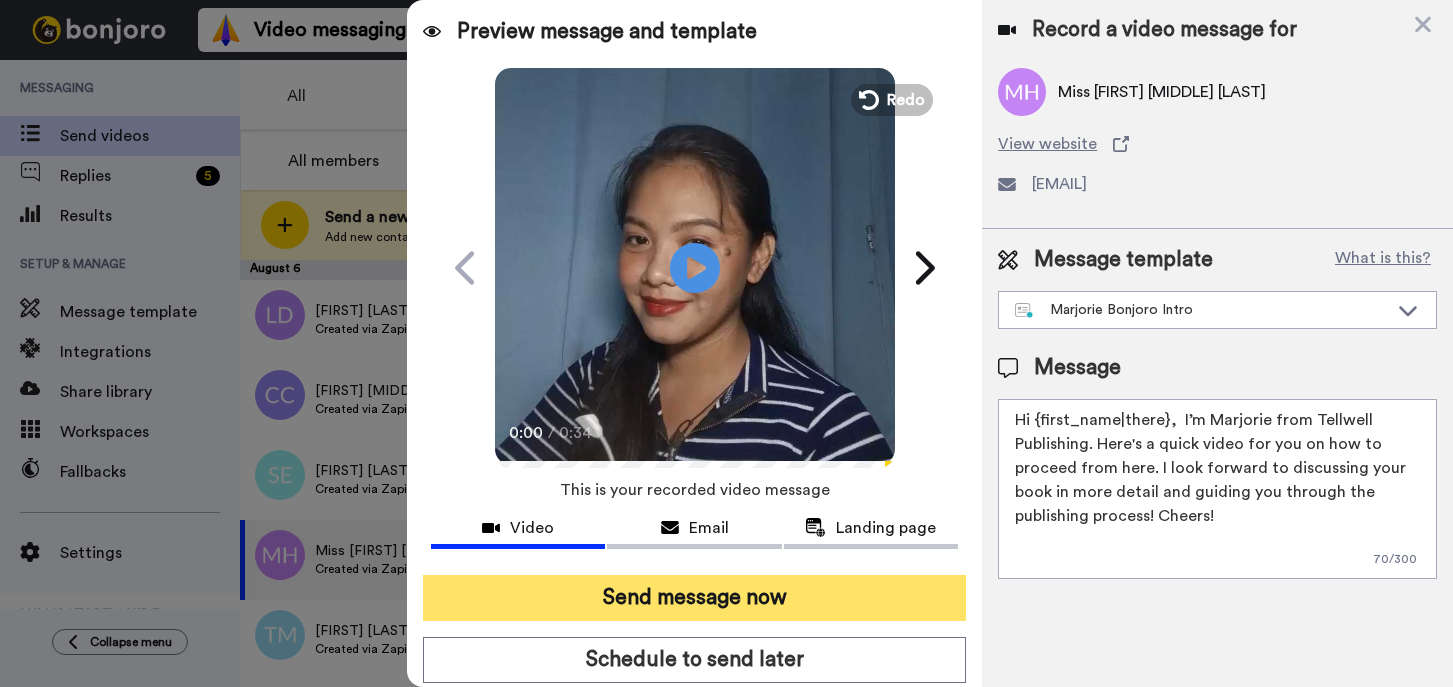 click on "Send message now" at bounding box center (694, 598) 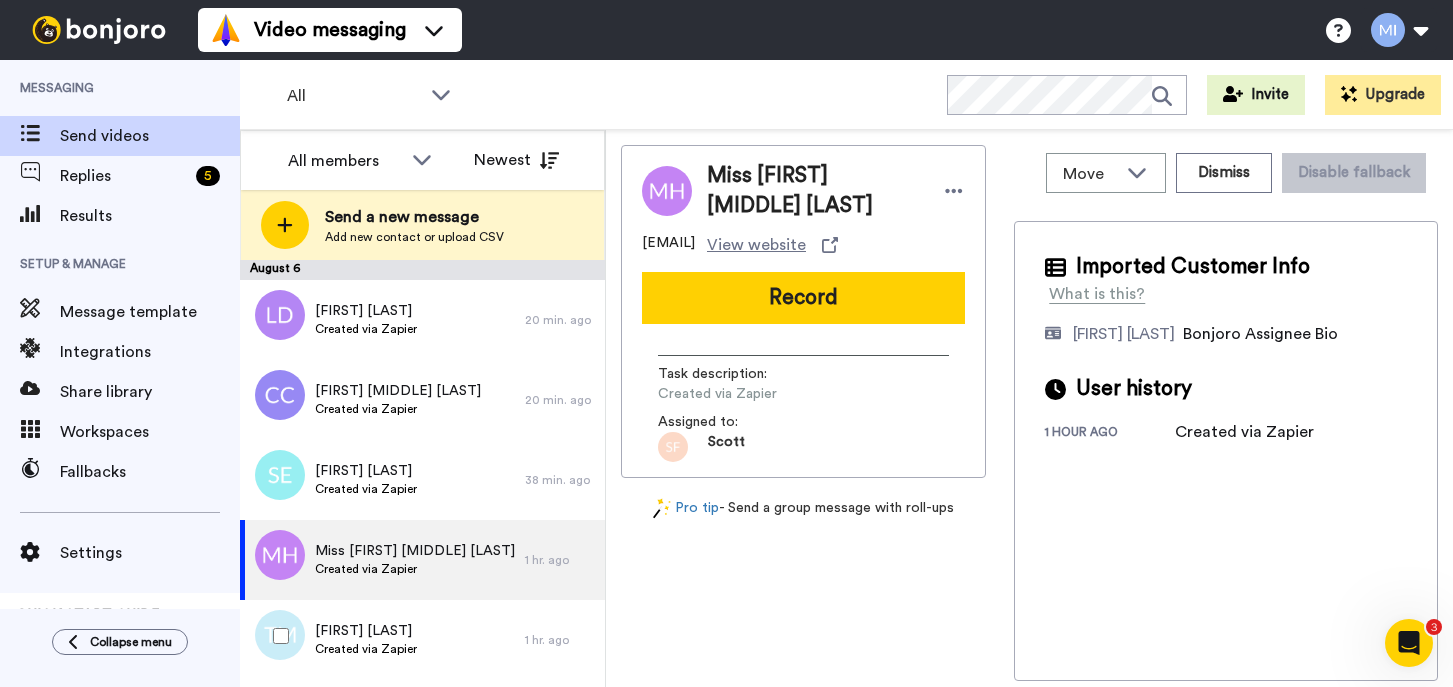 scroll, scrollTop: 0, scrollLeft: 0, axis: both 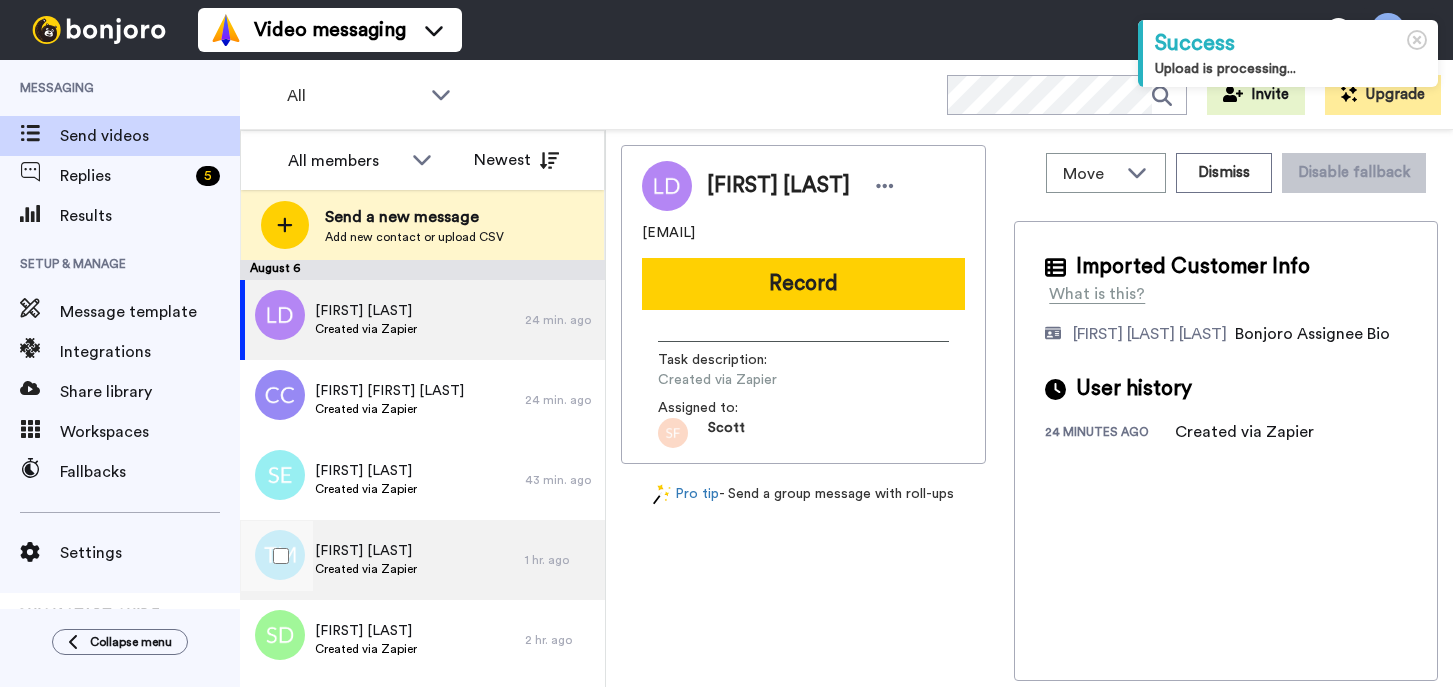 click on "Created via Zapier" at bounding box center (366, 569) 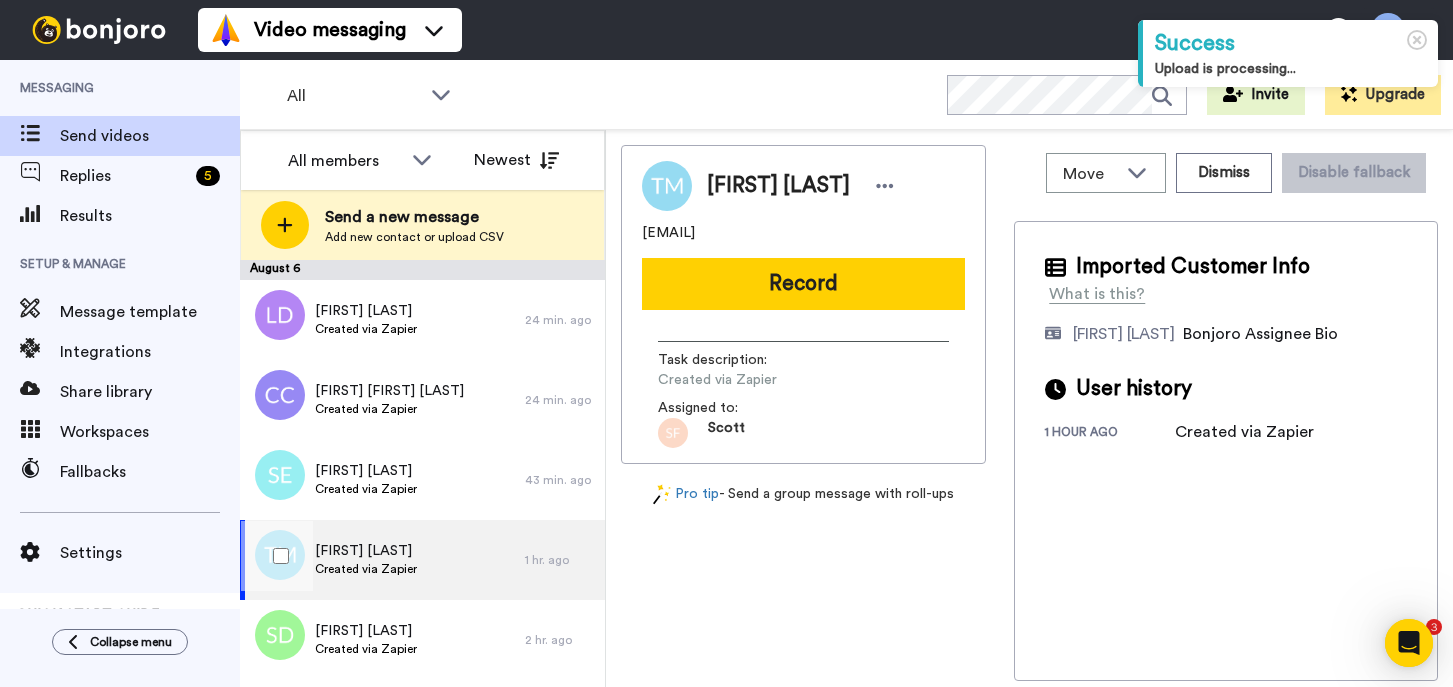 scroll, scrollTop: 0, scrollLeft: 0, axis: both 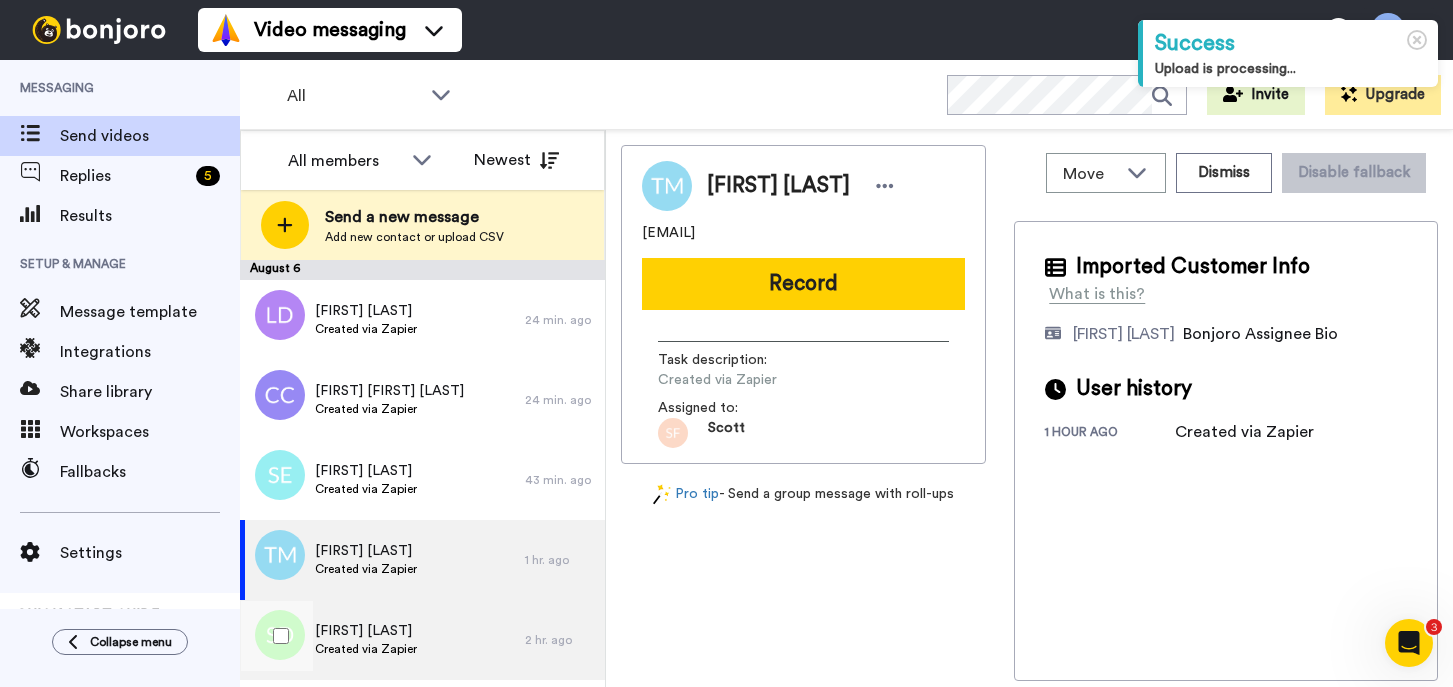 click on "Created via Zapier" at bounding box center [366, 649] 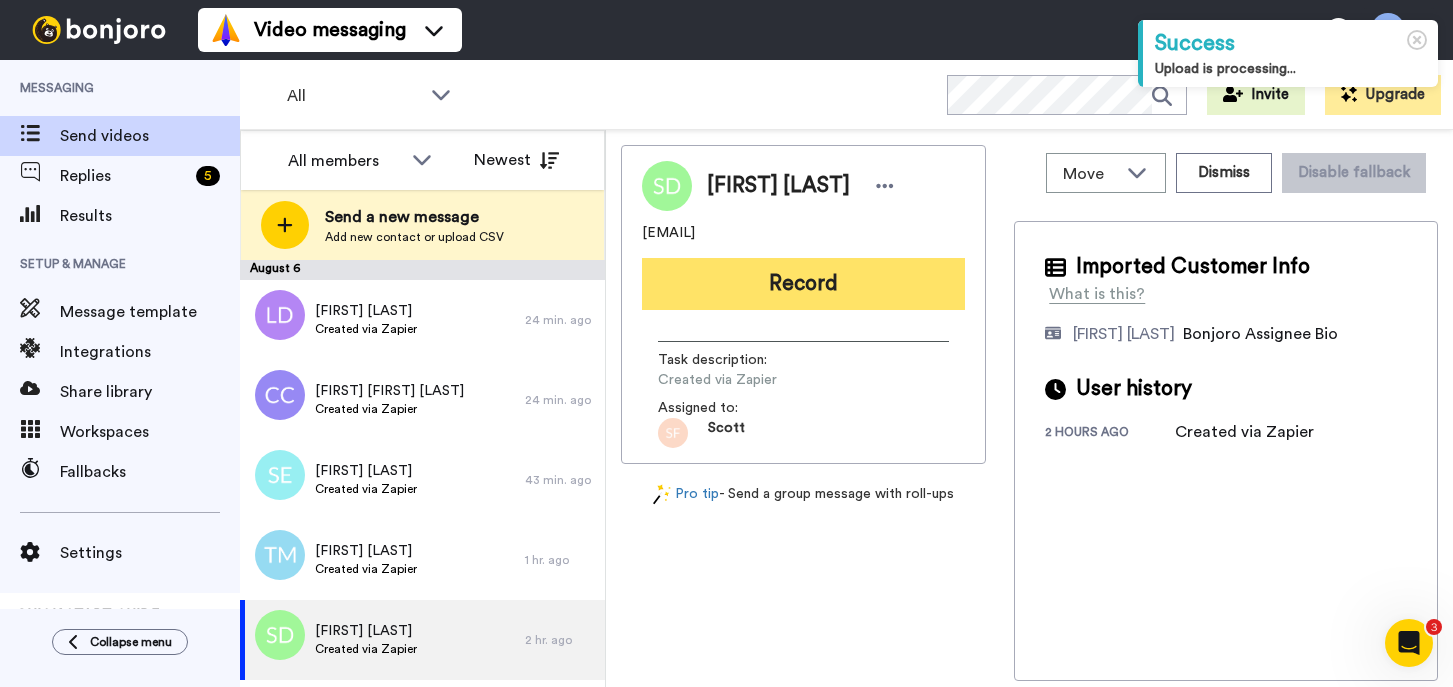 click on "Record" at bounding box center (803, 284) 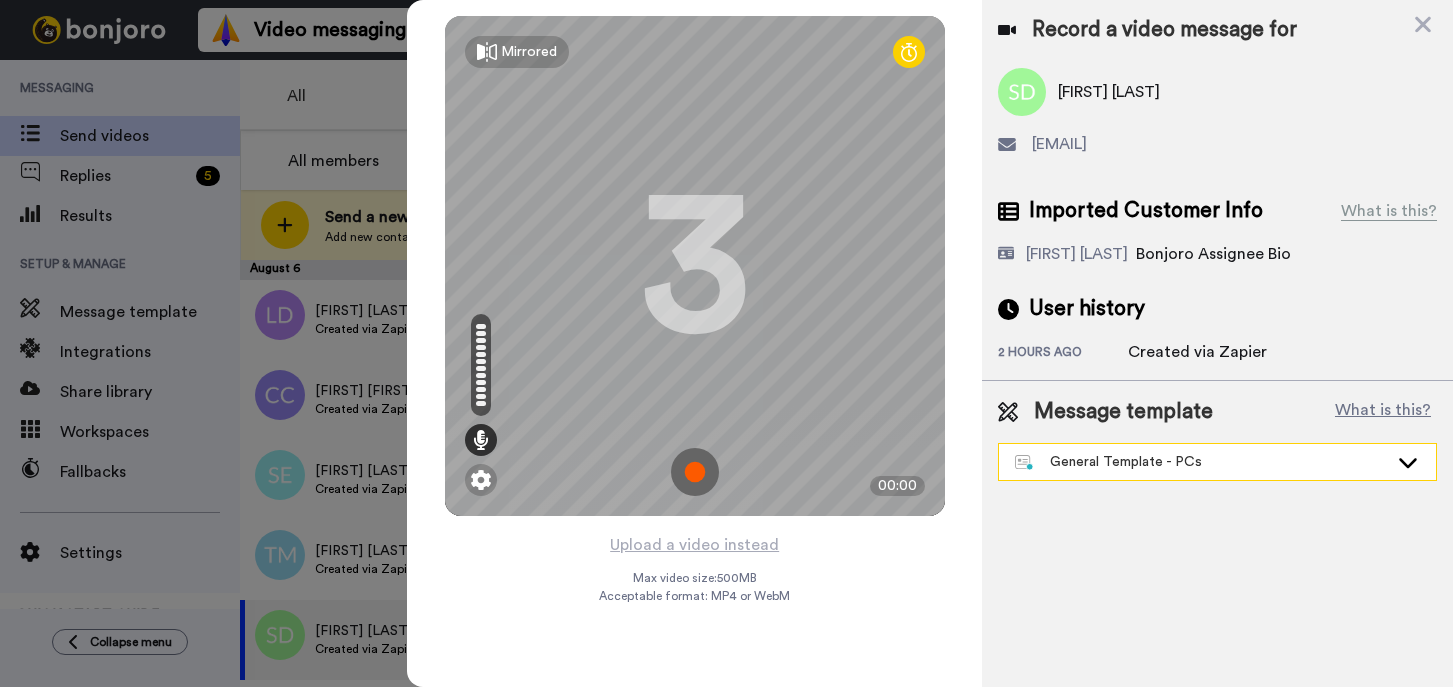 click on "General Template - PCs" at bounding box center [1201, 462] 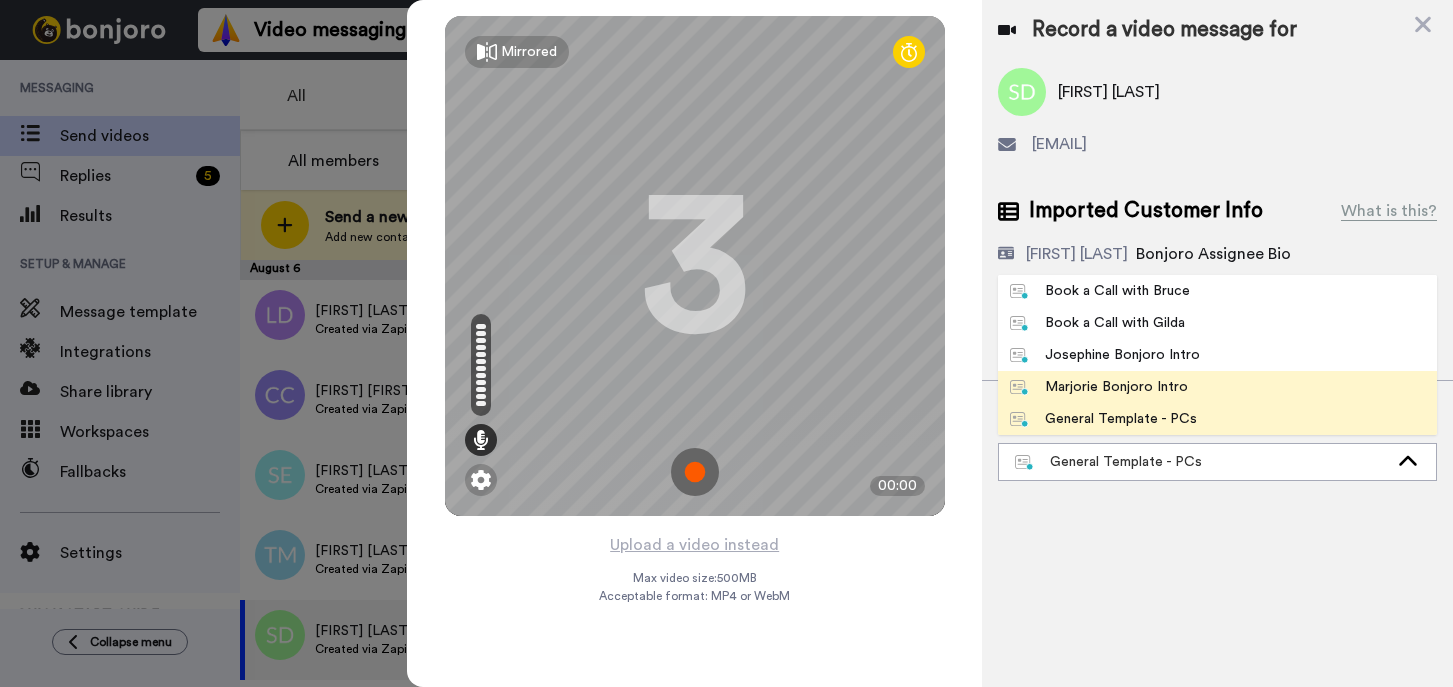 click on "Marjorie Bonjoro Intro" at bounding box center [1099, 387] 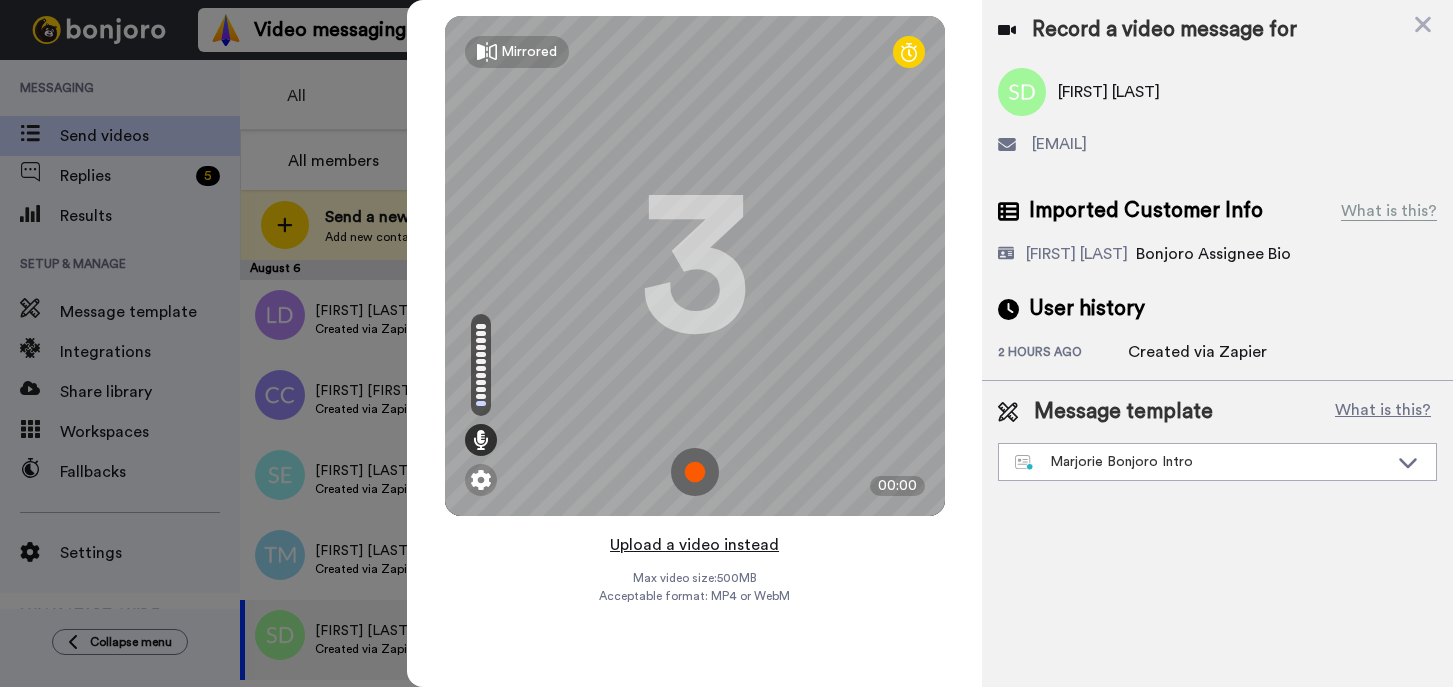 click on "Upload a video instead" at bounding box center (694, 545) 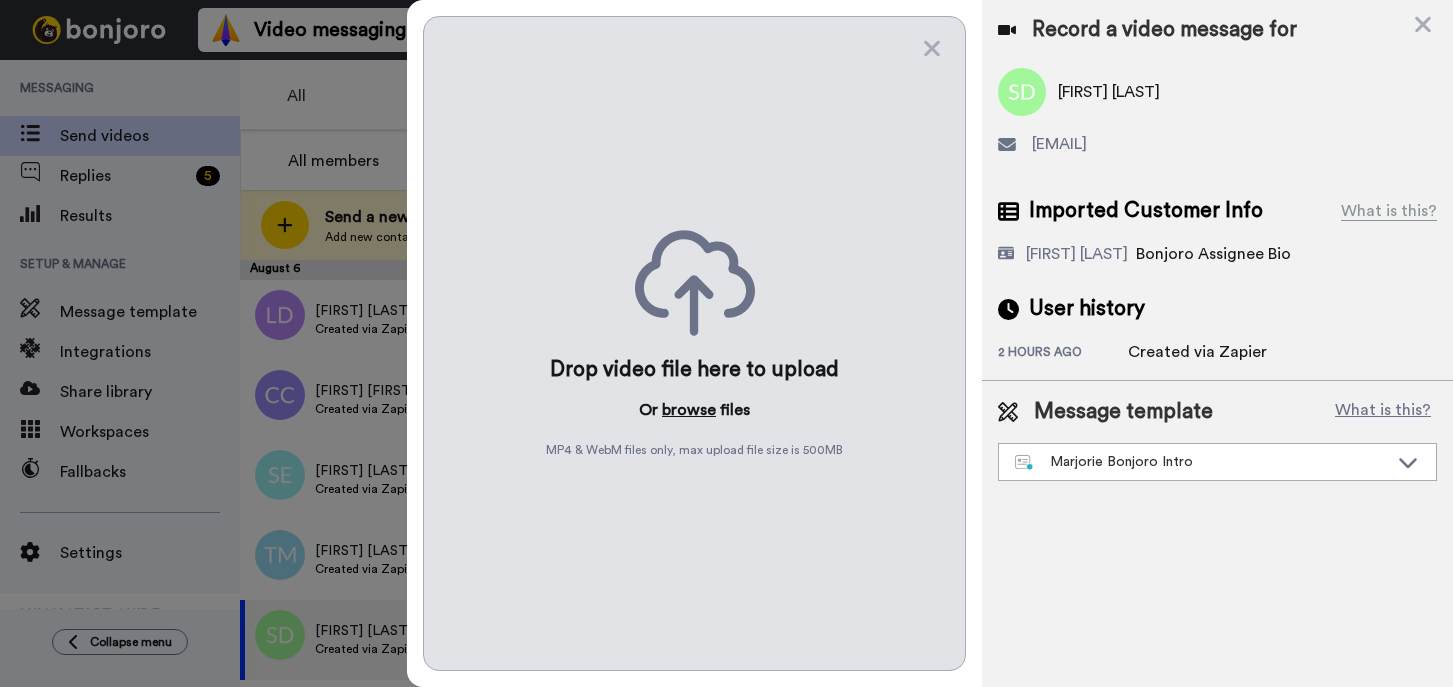 click on "browse" at bounding box center (689, 410) 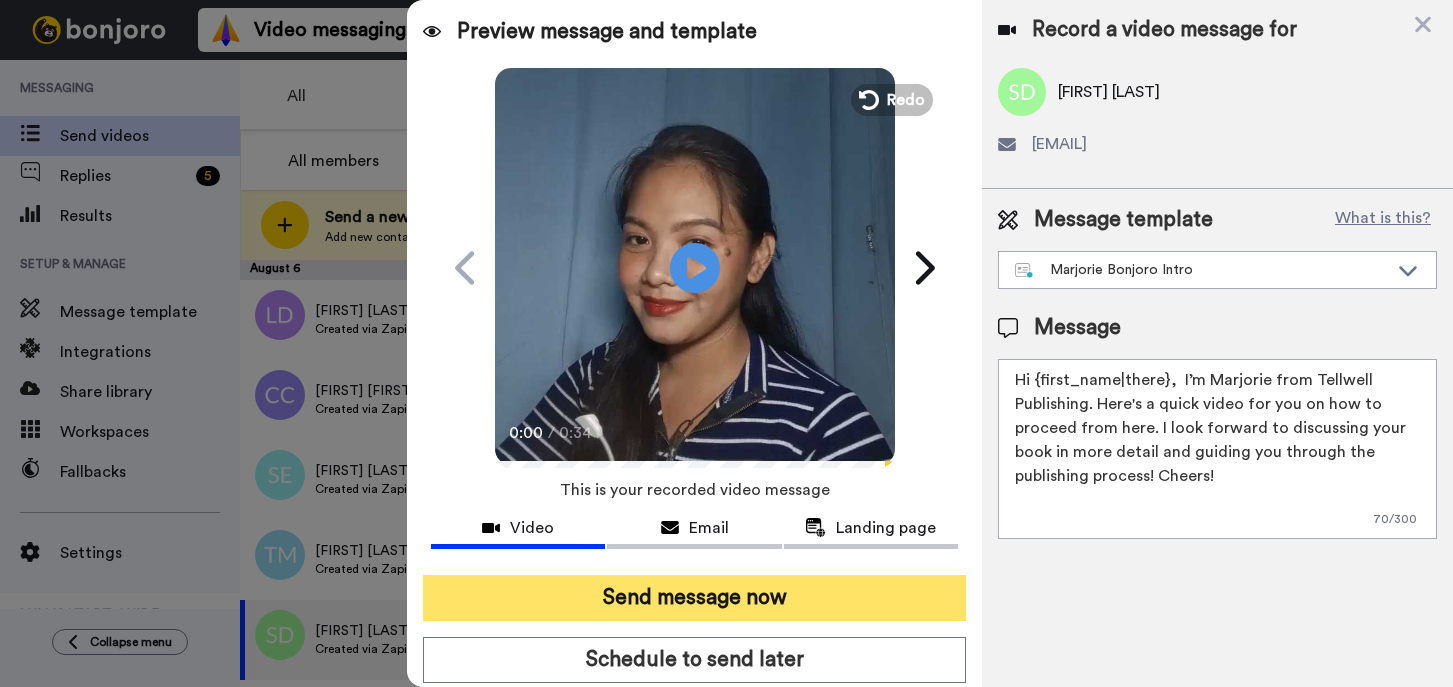 click on "Send message now" at bounding box center [694, 598] 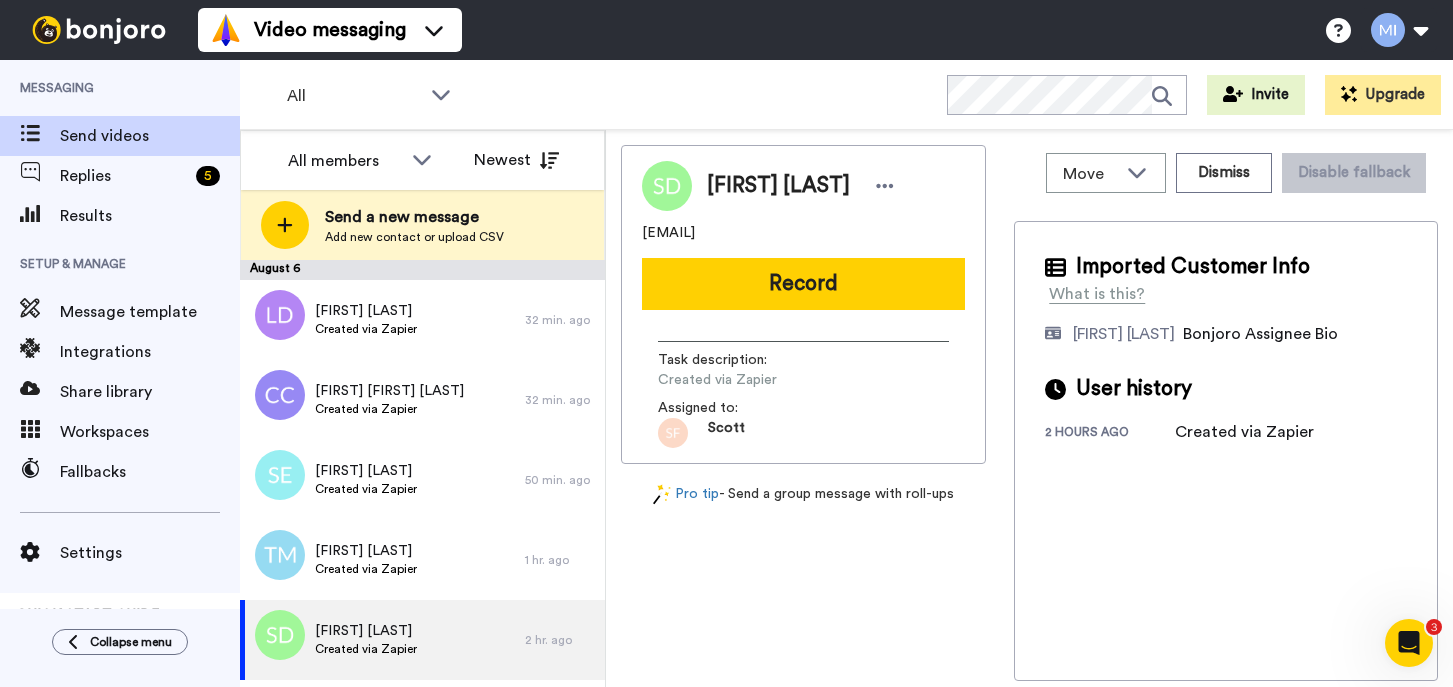scroll, scrollTop: 0, scrollLeft: 0, axis: both 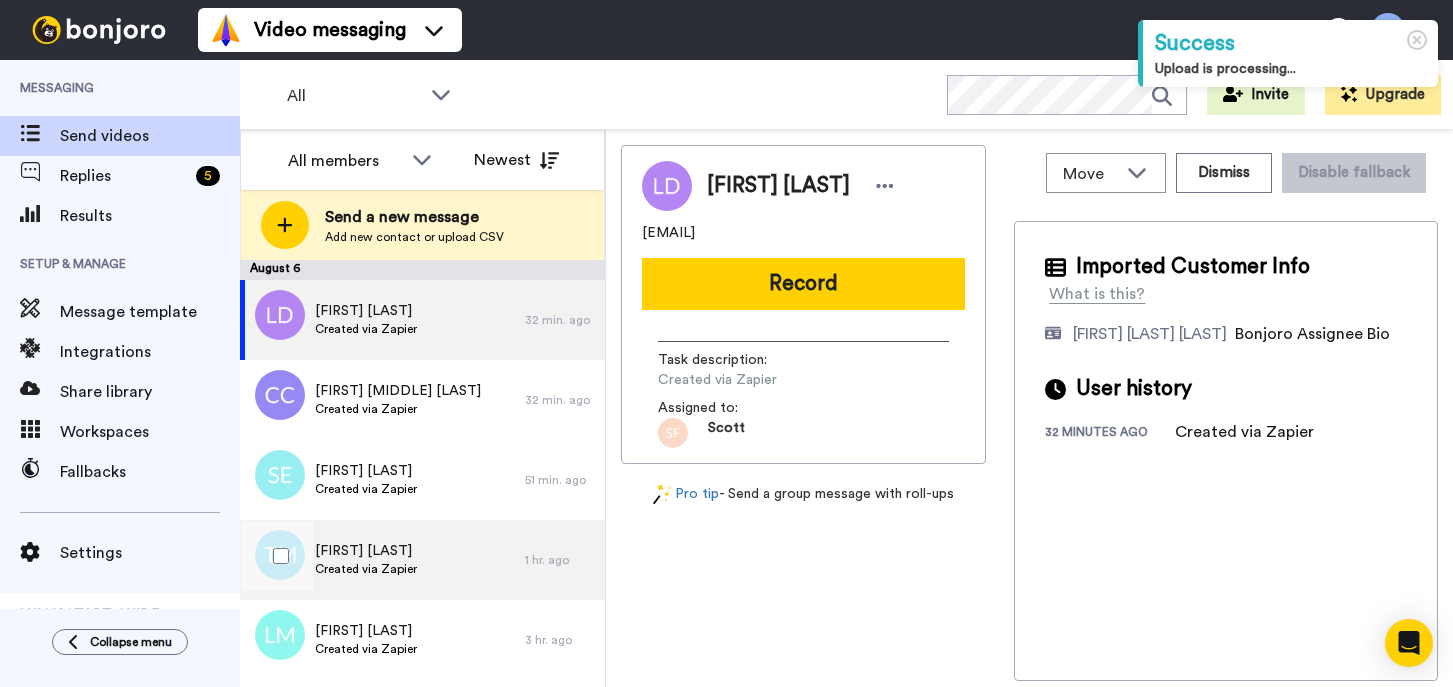 click on "Taylah Mangan Created via Zapier" at bounding box center (382, 560) 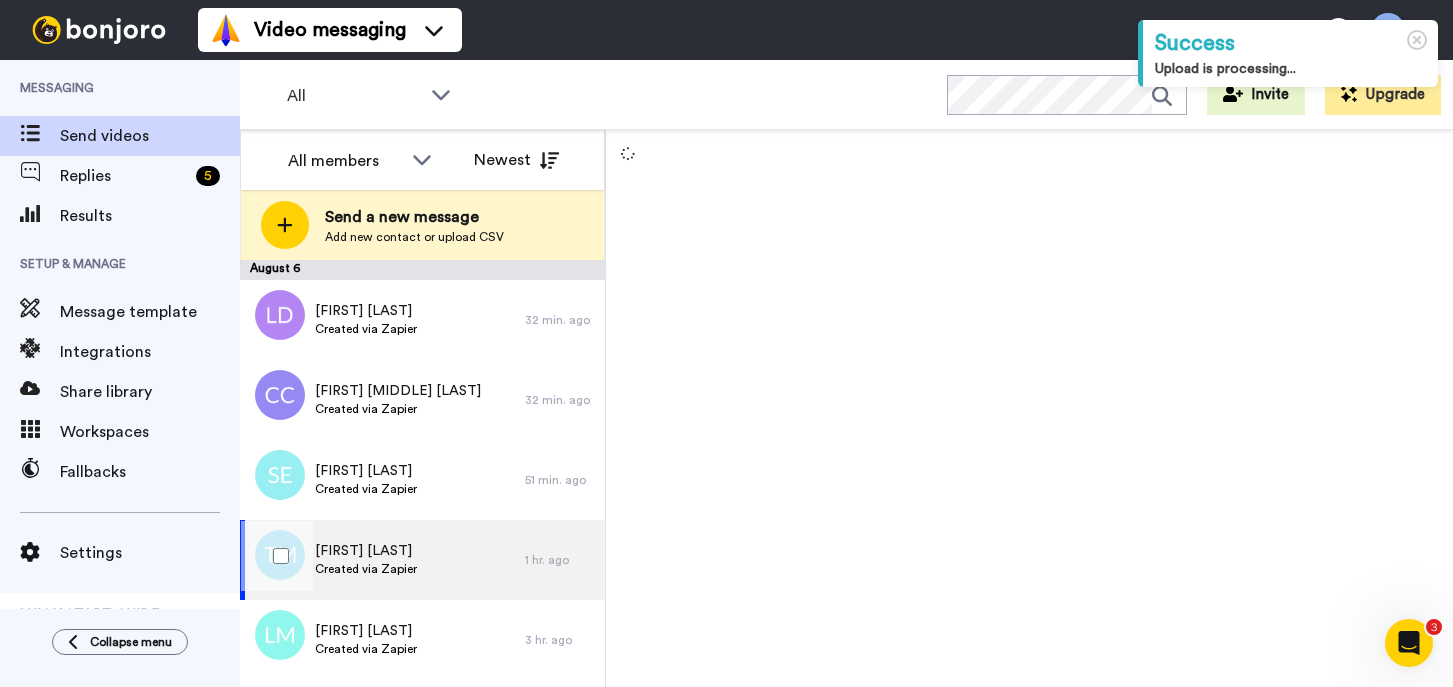 scroll, scrollTop: 0, scrollLeft: 0, axis: both 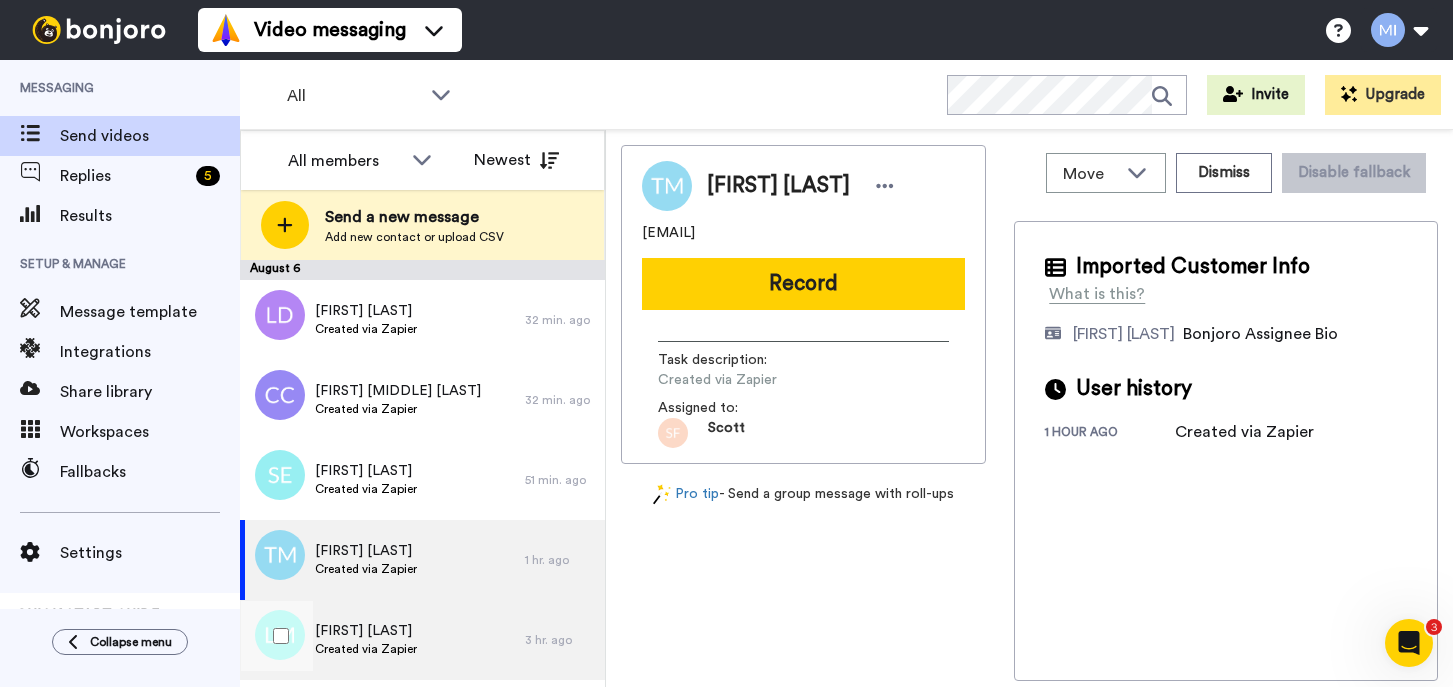 click on "Created via Zapier" at bounding box center [366, 649] 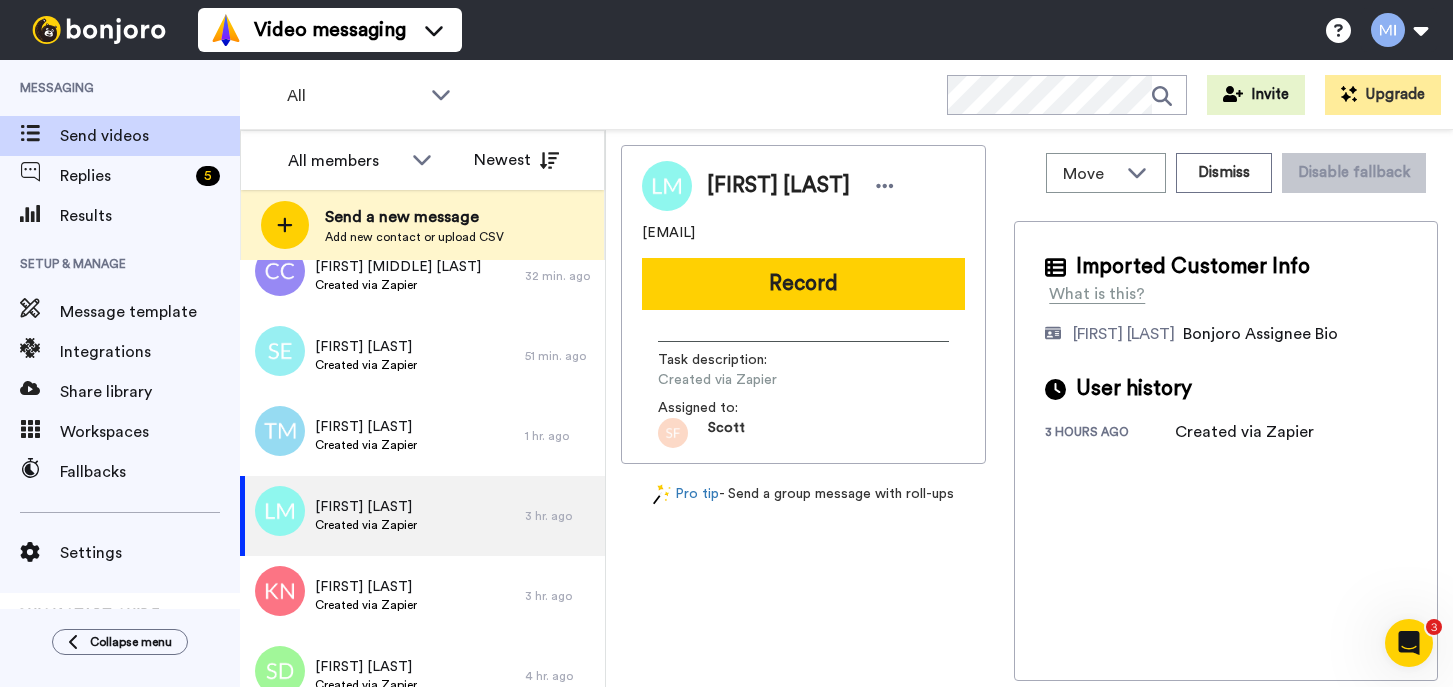 scroll, scrollTop: 139, scrollLeft: 0, axis: vertical 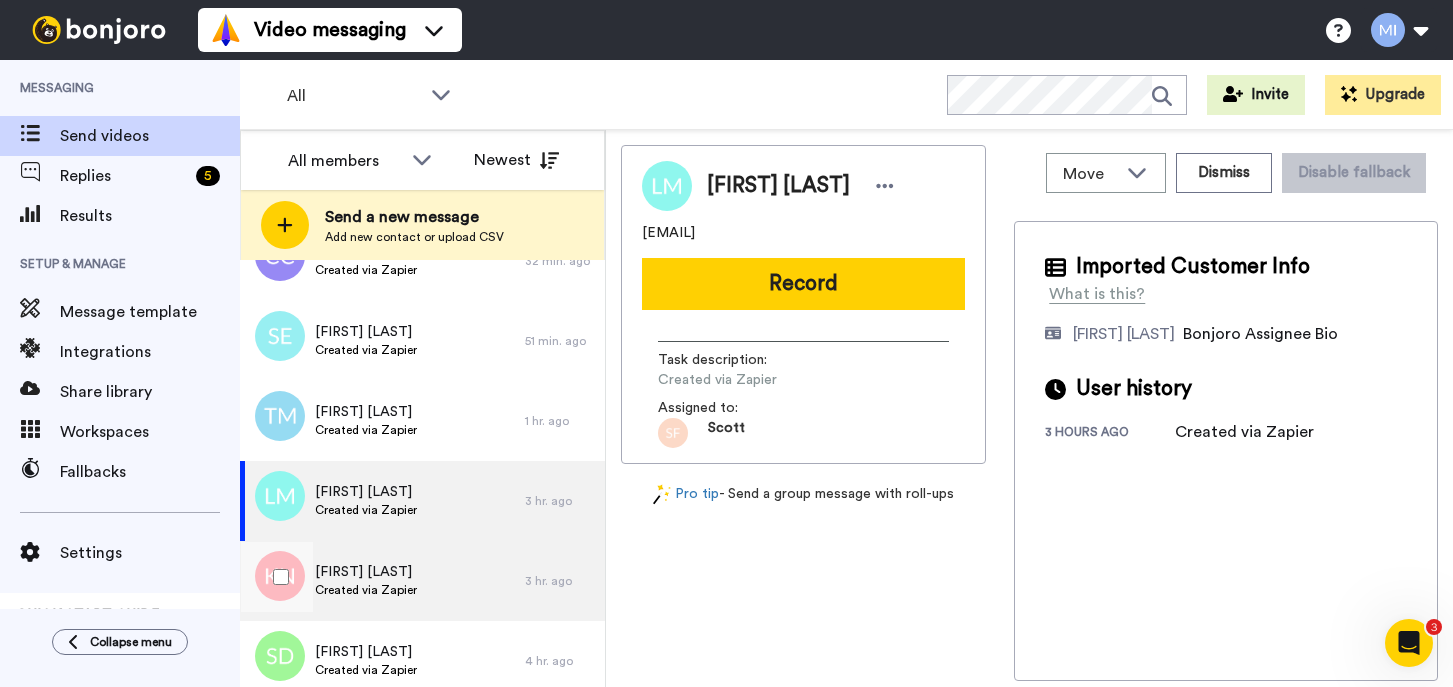 click on "Karen Natalotto Created via Zapier" at bounding box center (382, 581) 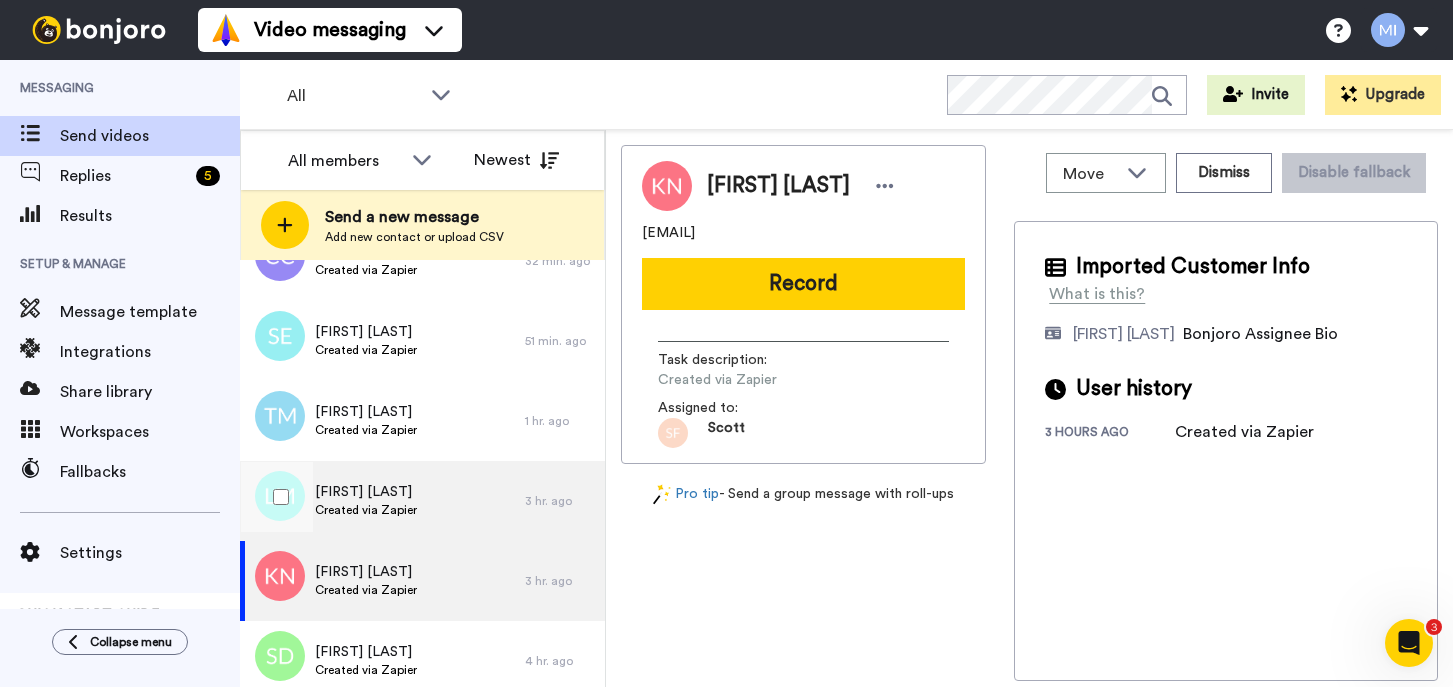 click on "Laurence Mcgarr Created via Zapier" at bounding box center [382, 501] 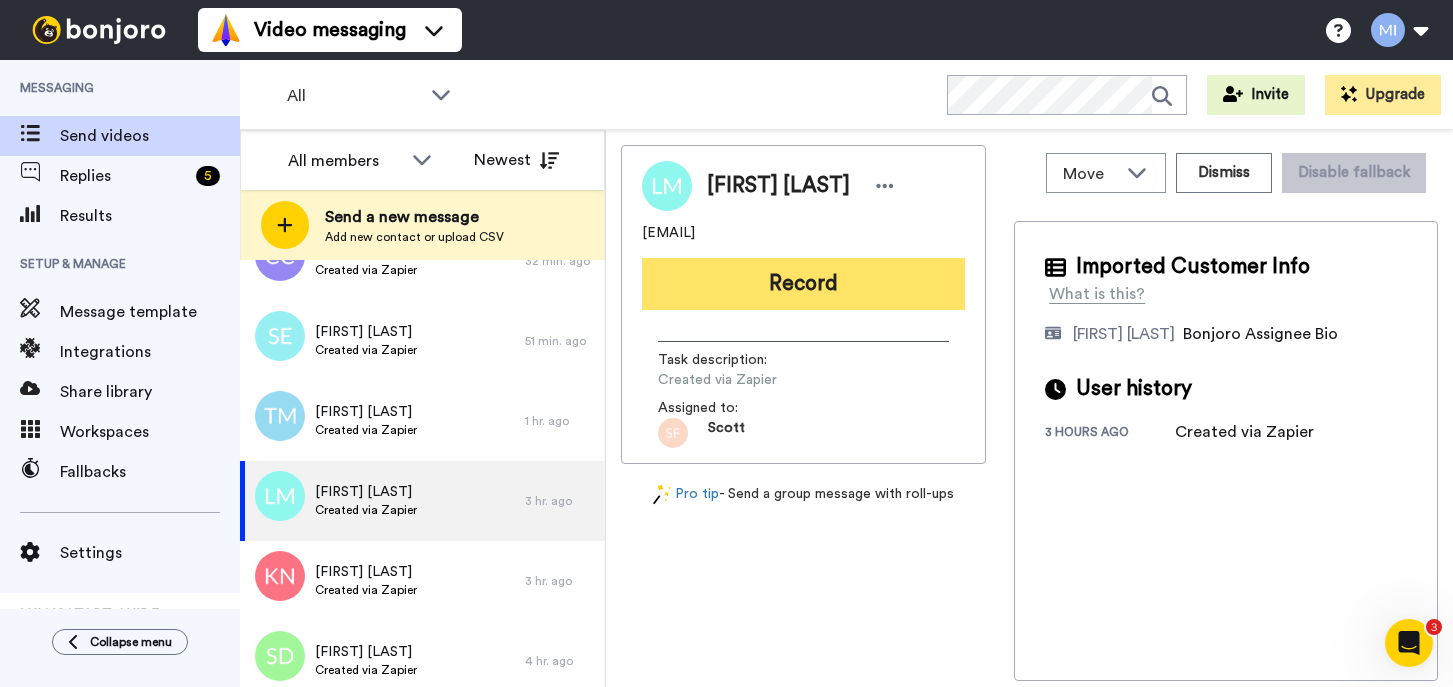 click on "Record" at bounding box center (803, 284) 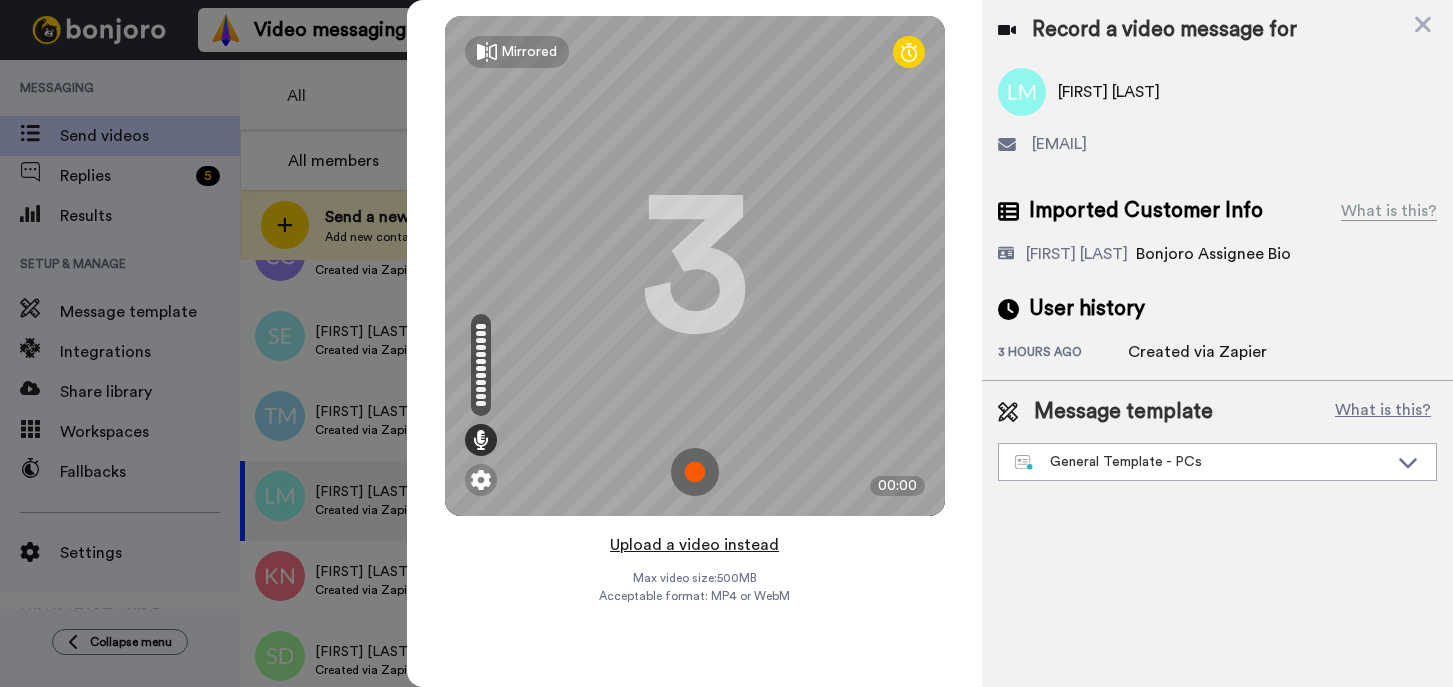 click on "Upload a video instead" at bounding box center (694, 545) 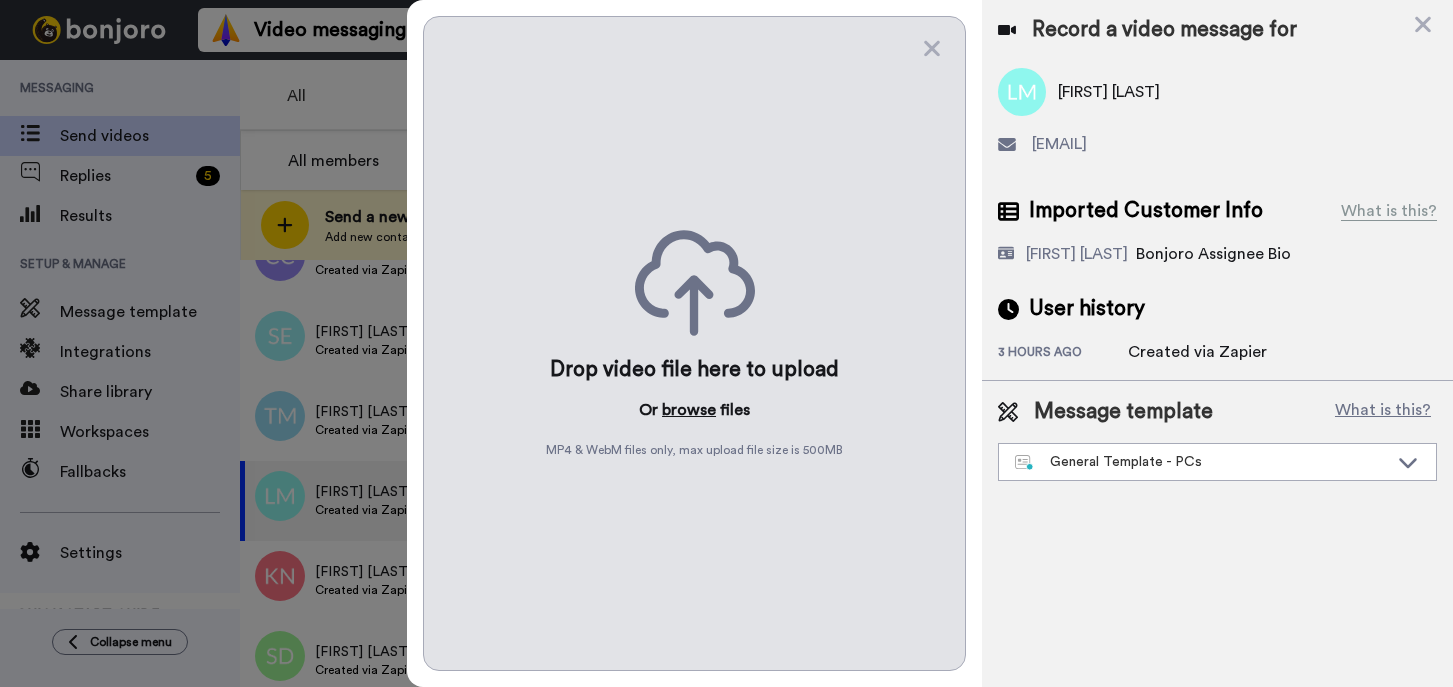 click on "browse" at bounding box center (689, 410) 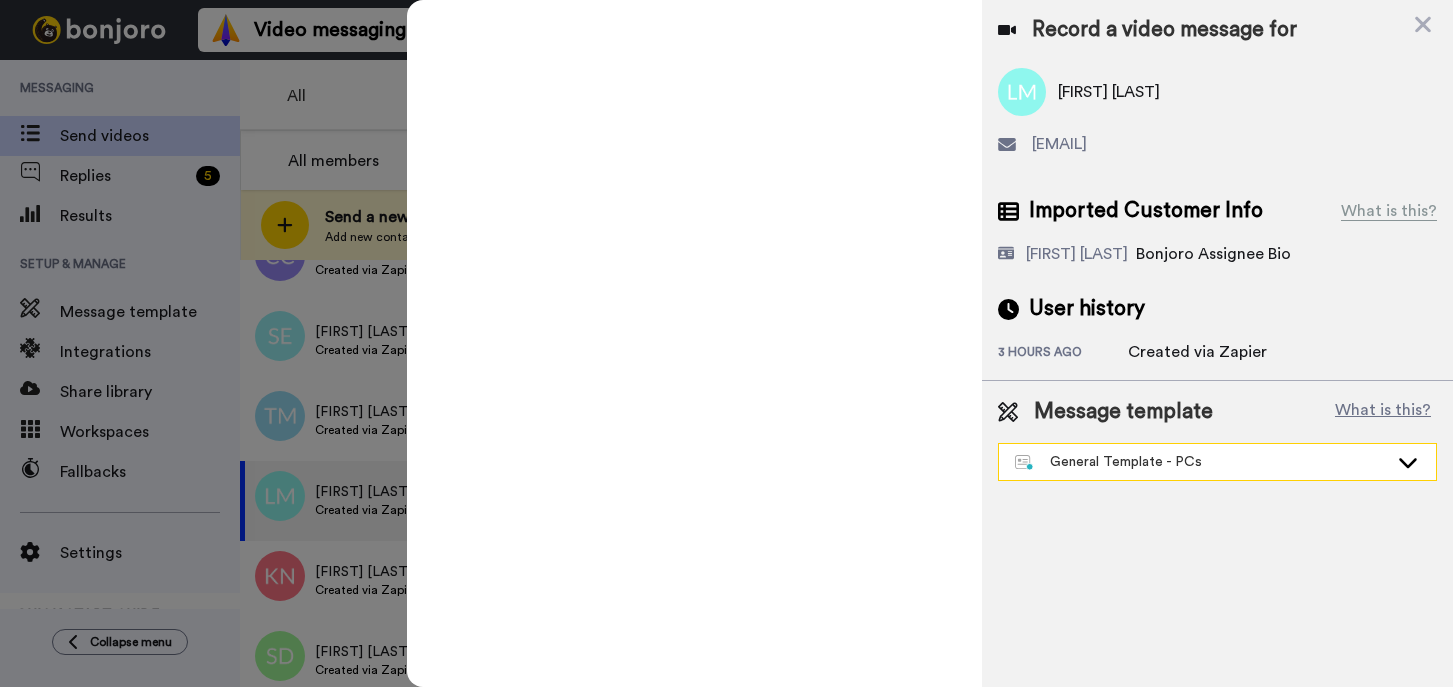click on "General Template - PCs" at bounding box center (1201, 462) 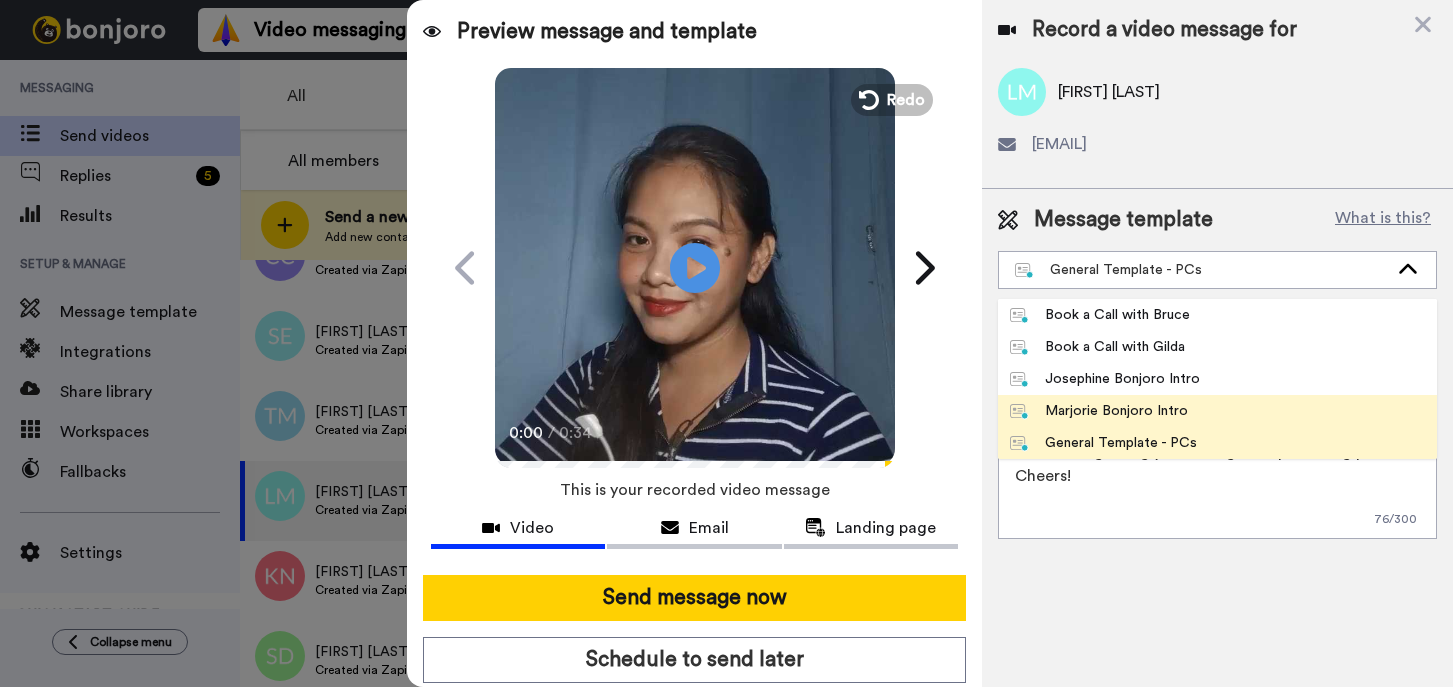 click on "Marjorie Bonjoro Intro" at bounding box center (1099, 411) 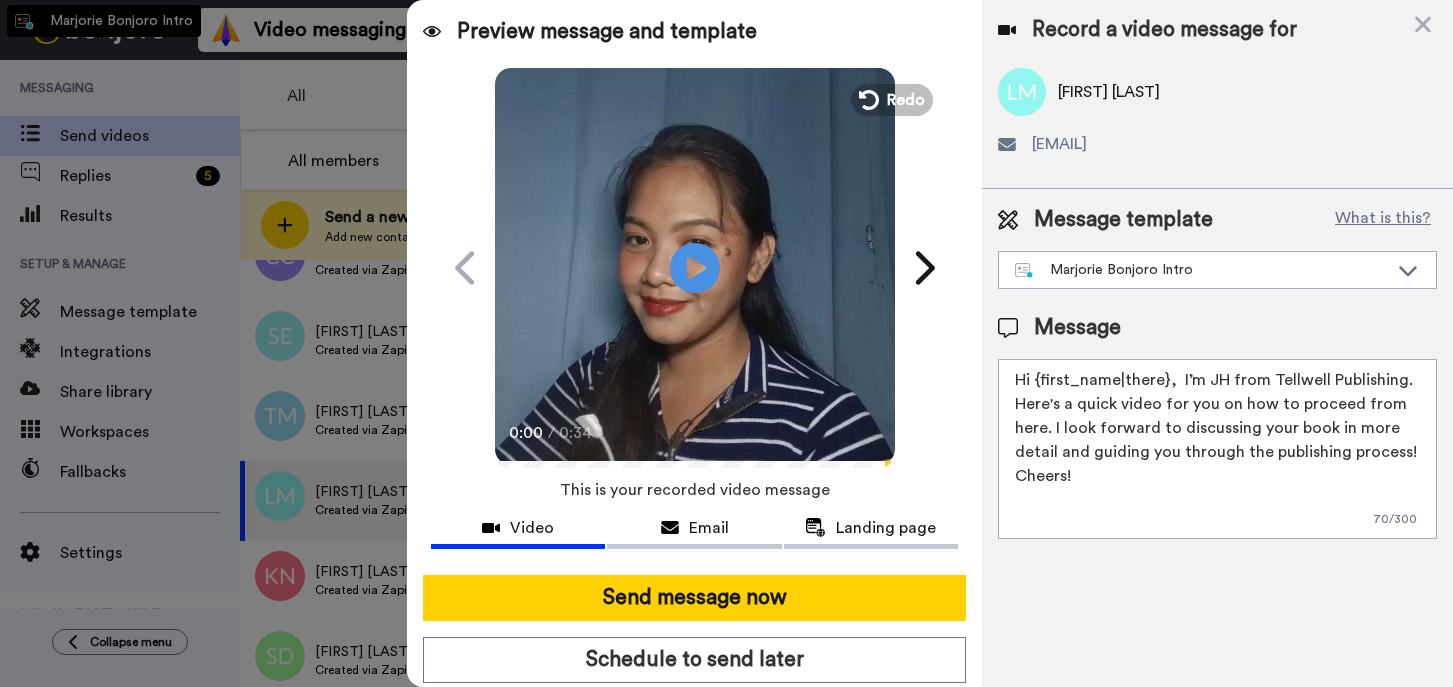 type on "Hi {first_name|there},  I’m Marjorie from Tellwell Publishing. Here's a quick video for you on how to proceed from here. I look forward to discussing your book in more detail and guiding you through the publishing process! Cheers!" 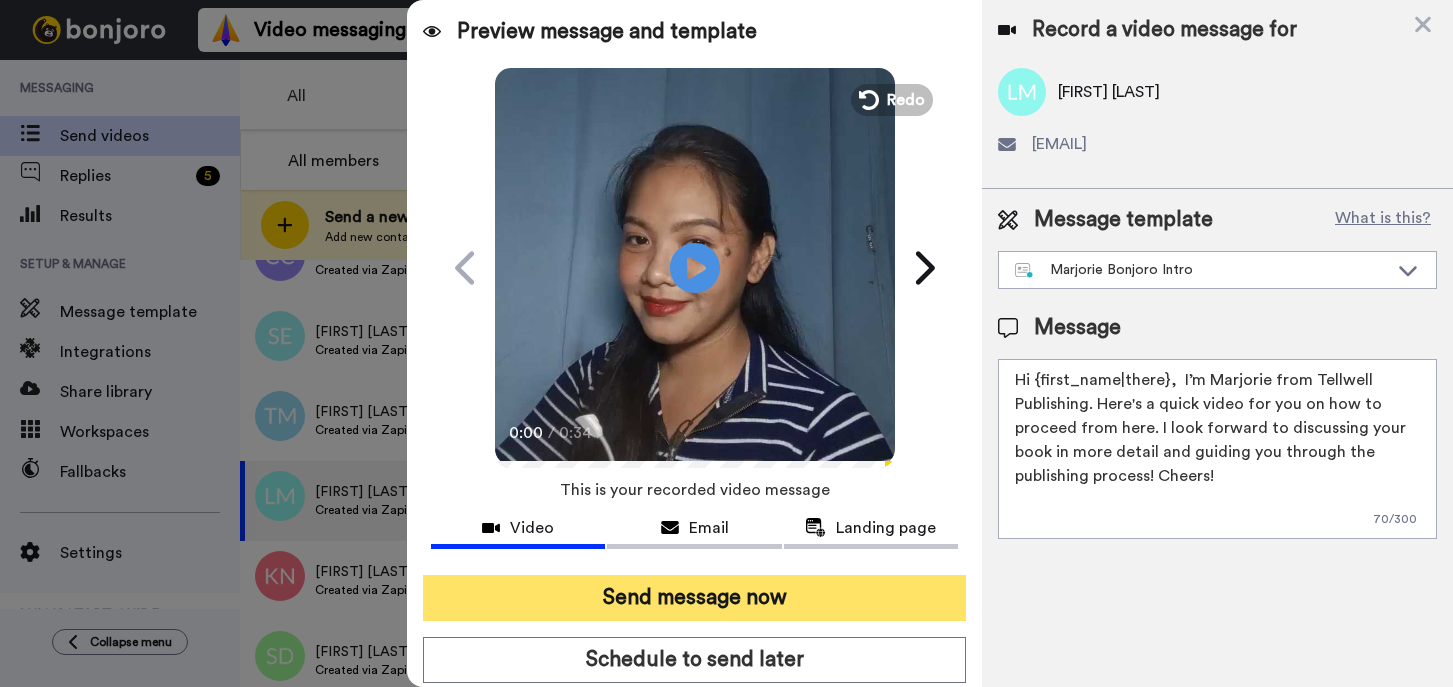 click on "Send message now" at bounding box center (694, 598) 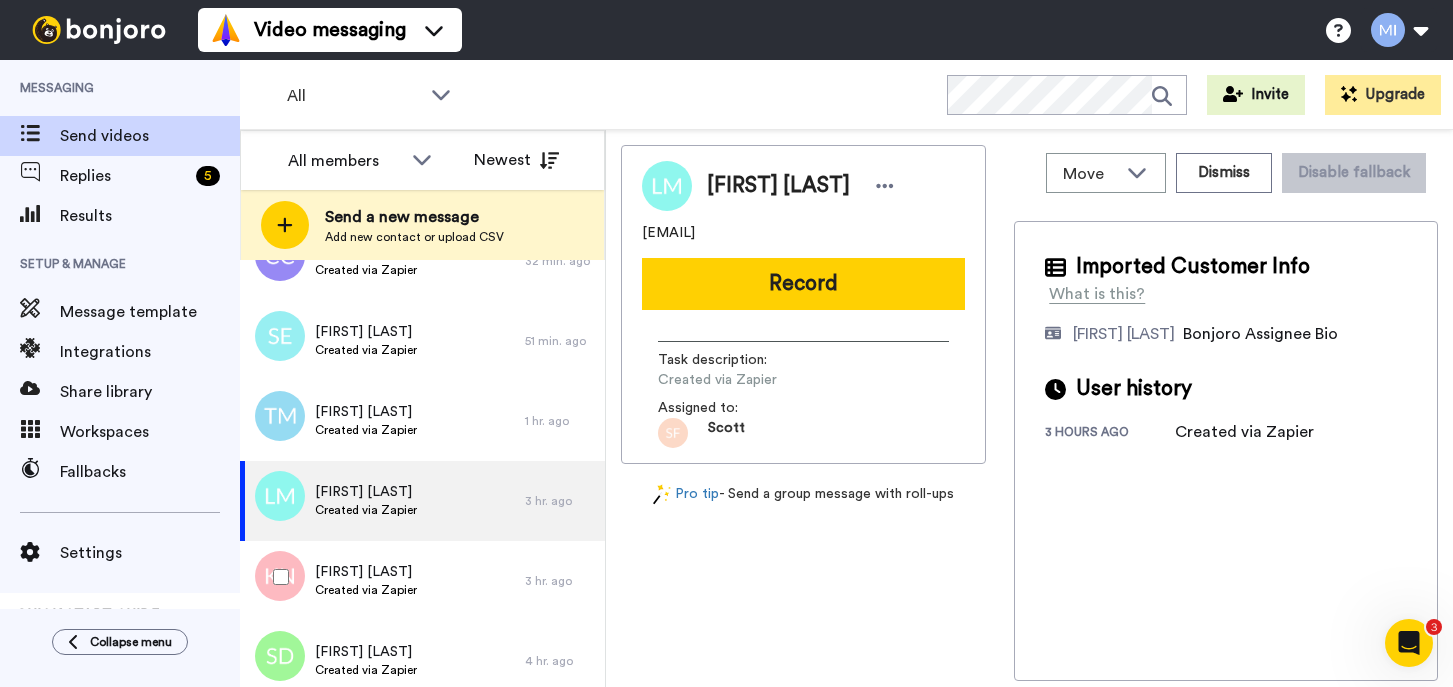 scroll, scrollTop: 0, scrollLeft: 0, axis: both 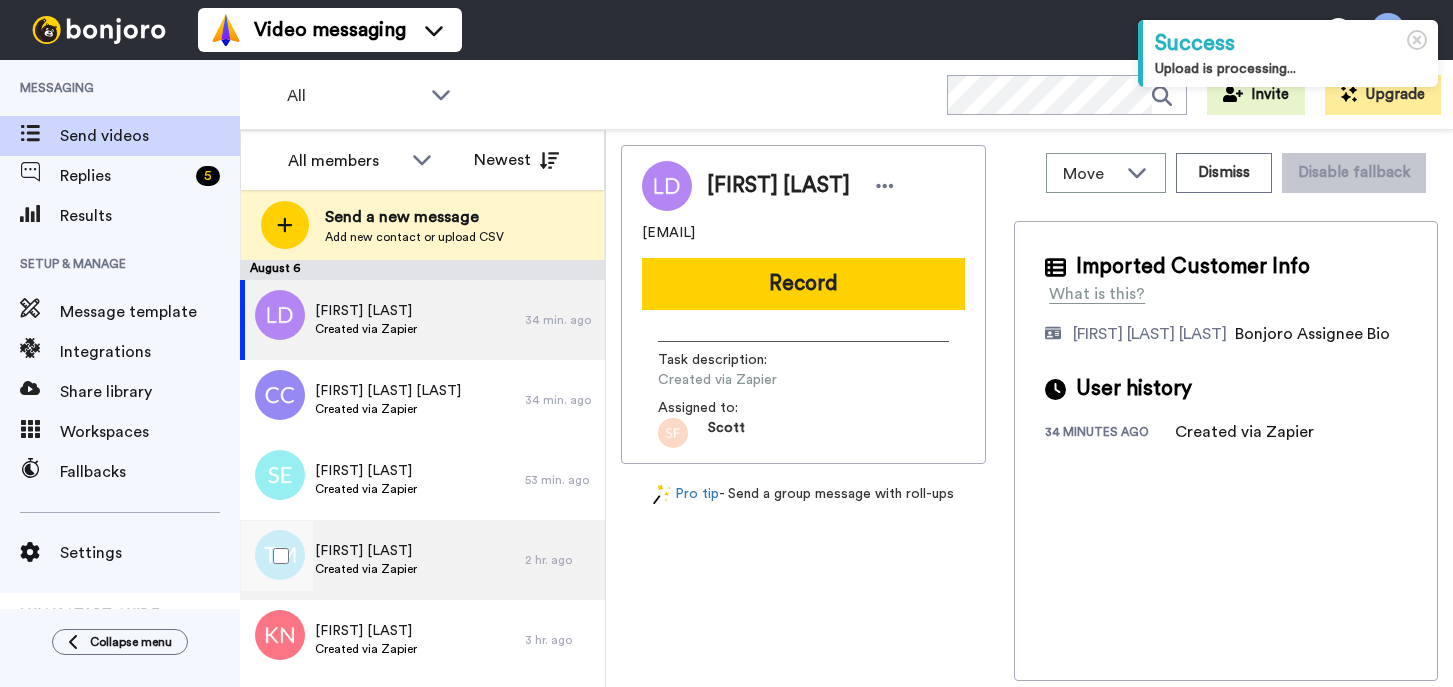 click on "Taylah Mangan Created via Zapier" at bounding box center [366, 560] 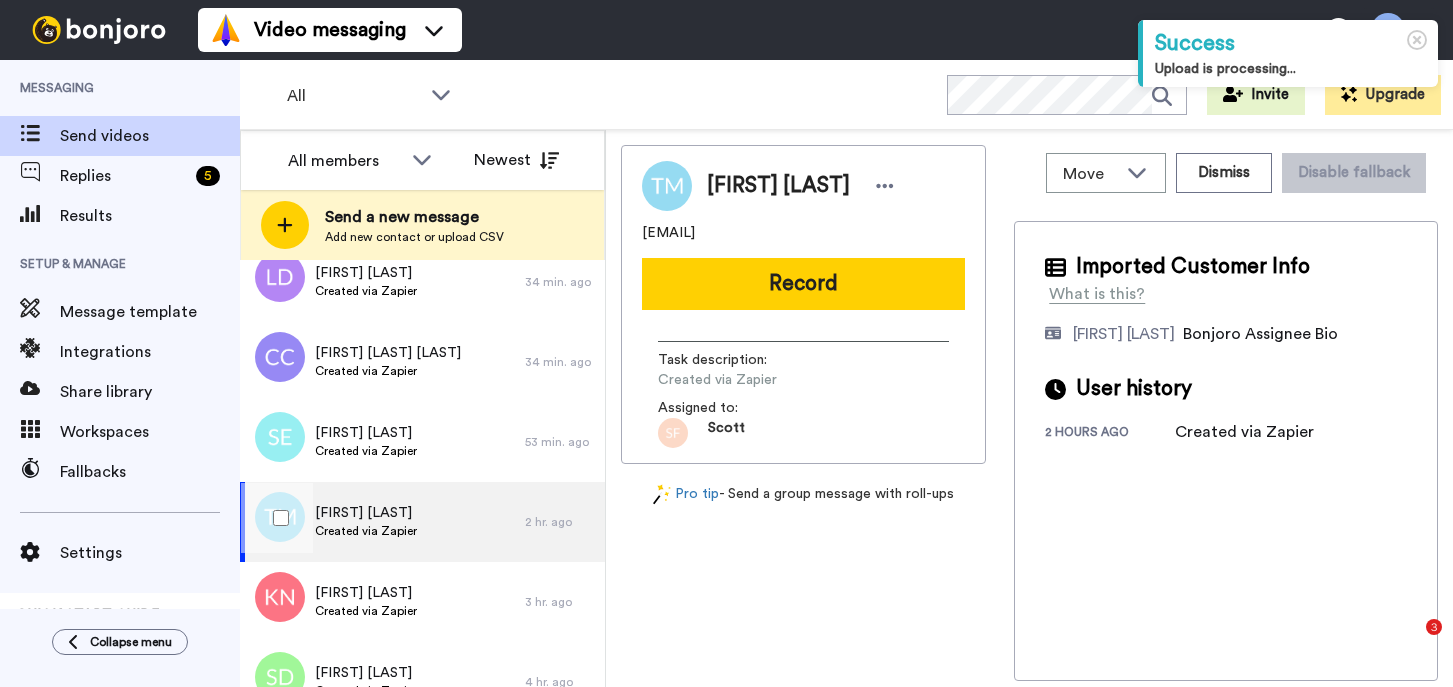 scroll, scrollTop: 40, scrollLeft: 0, axis: vertical 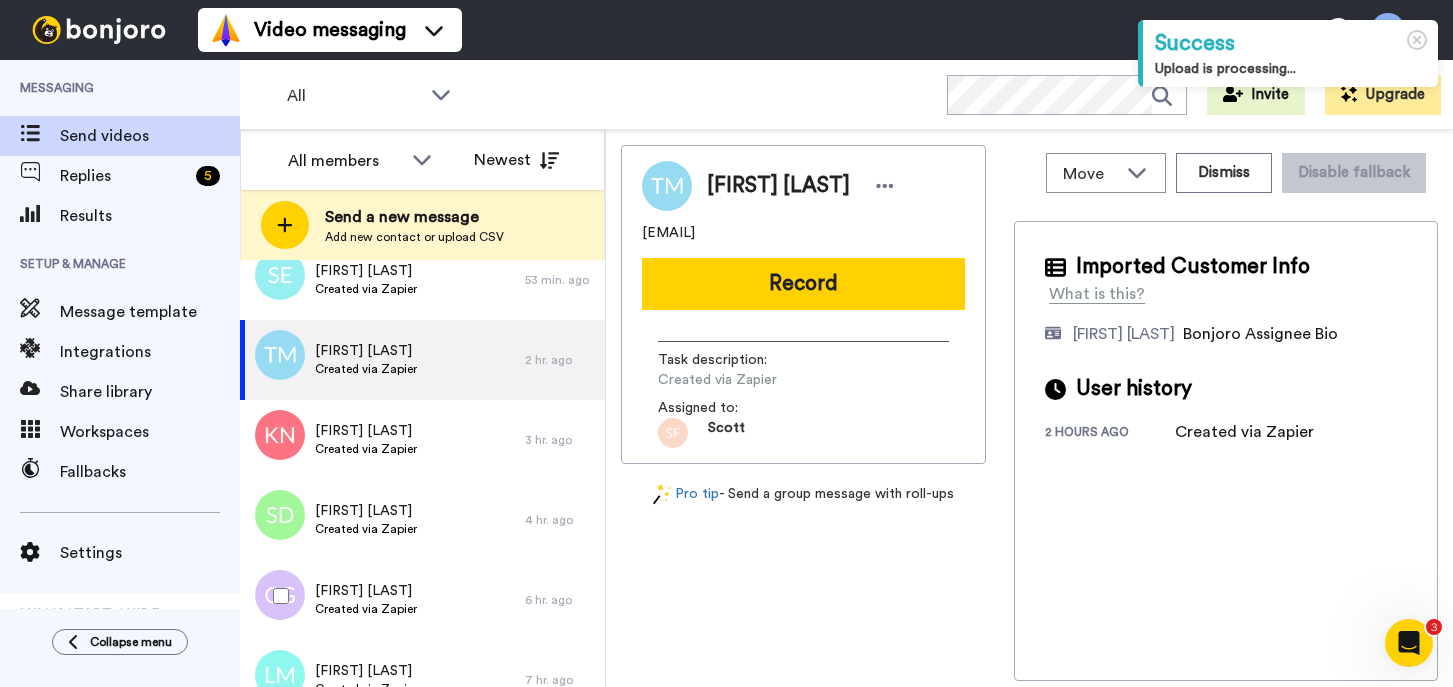 click on "Connie Griffin Created via Zapier" at bounding box center [382, 600] 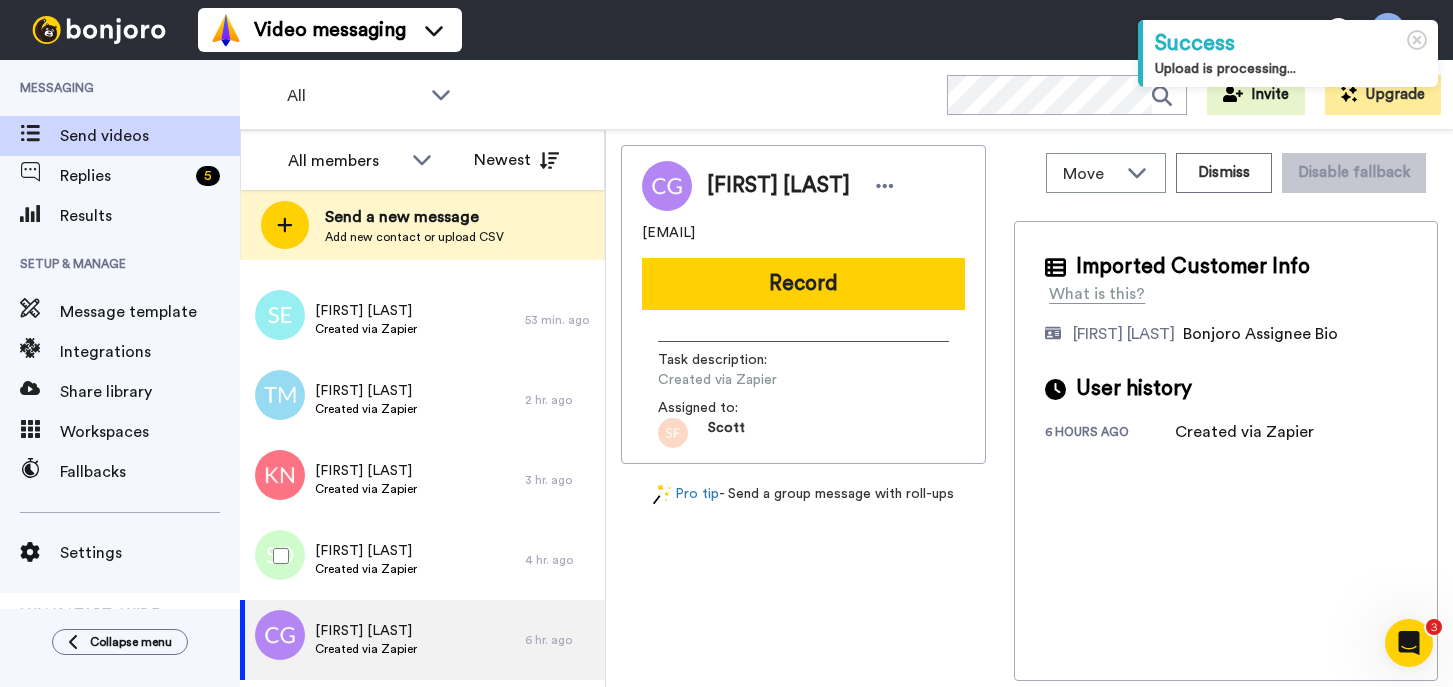 scroll, scrollTop: 120, scrollLeft: 0, axis: vertical 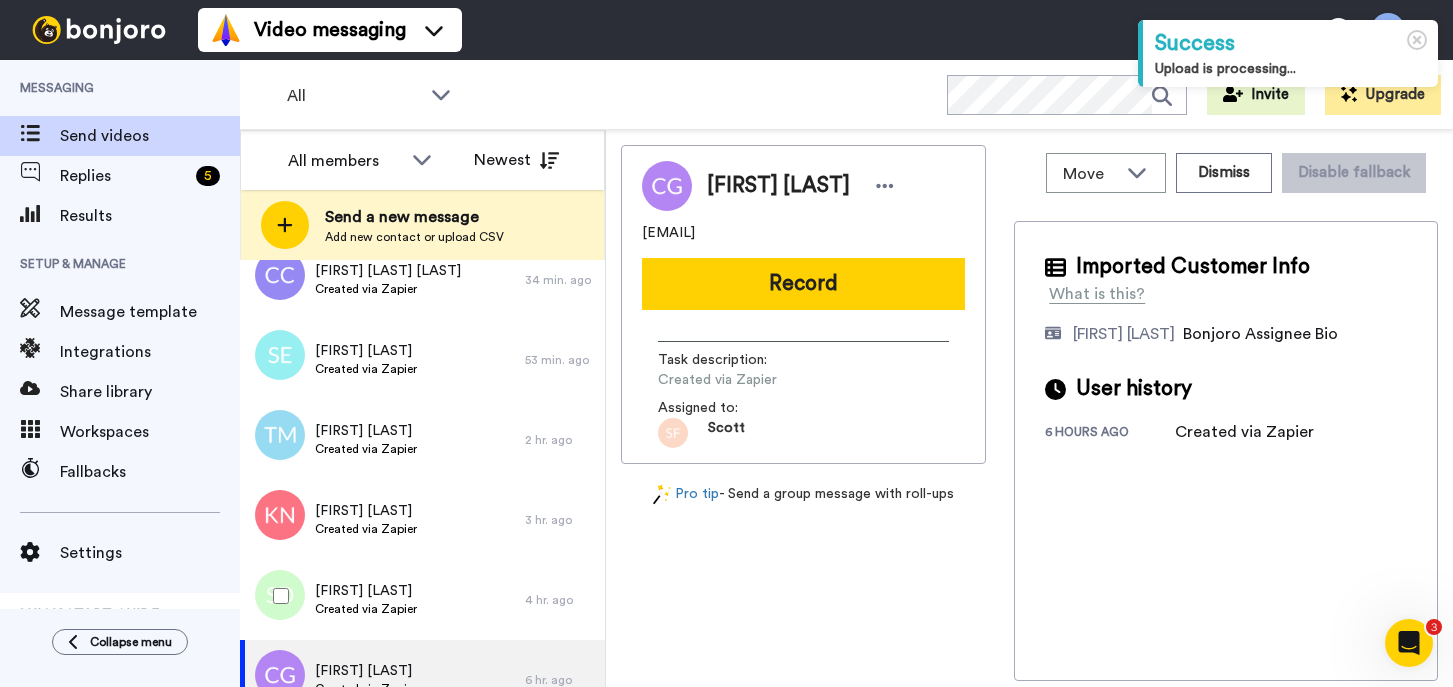 click on "Susie Duncan Created via Zapier" at bounding box center [382, 600] 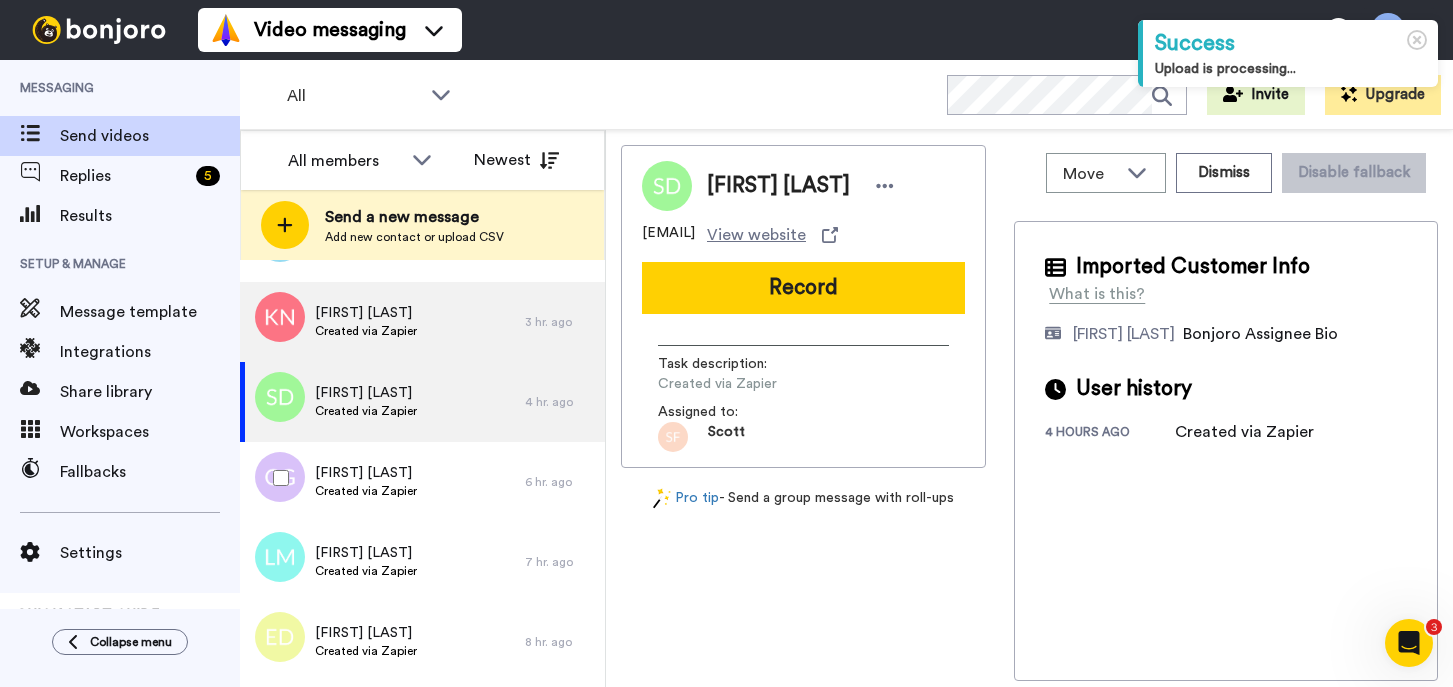 scroll, scrollTop: 320, scrollLeft: 0, axis: vertical 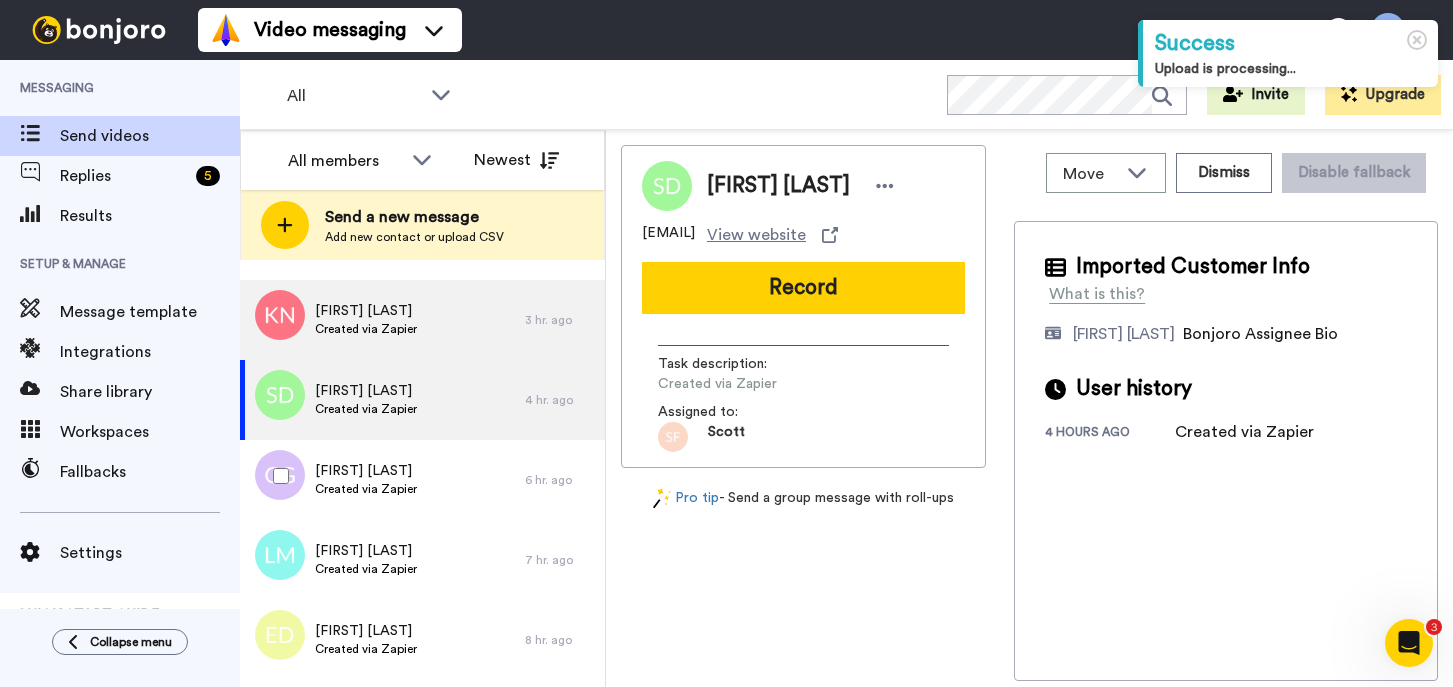 click on "6 hr. ago" at bounding box center [560, 480] 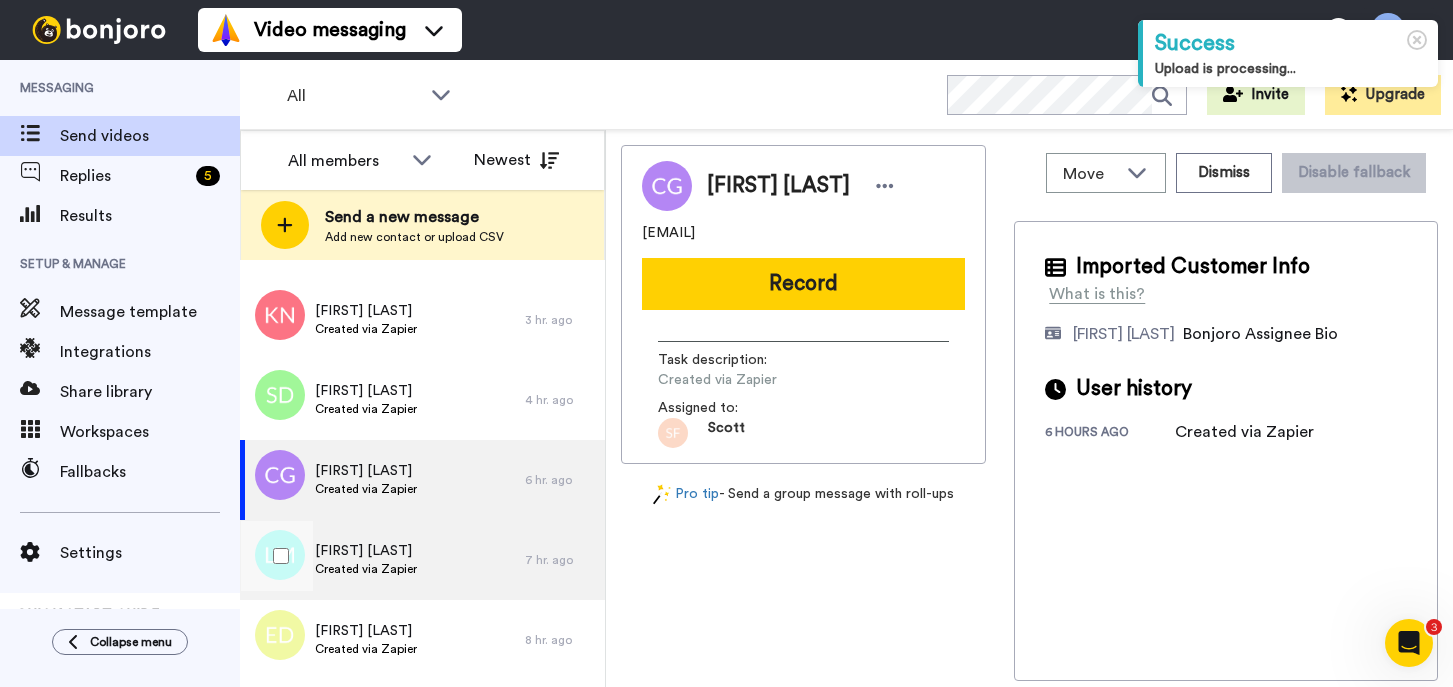 click on "[FIRST] [LAST]" at bounding box center [366, 551] 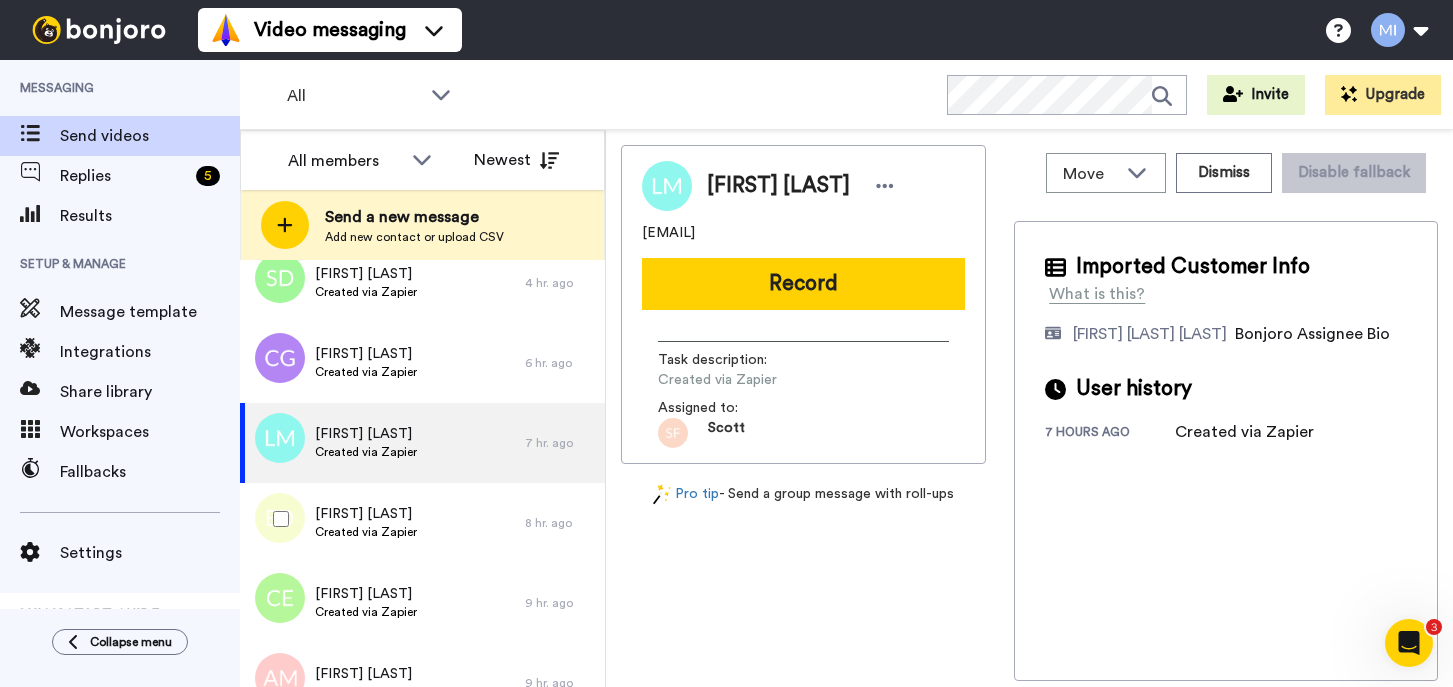 scroll, scrollTop: 440, scrollLeft: 0, axis: vertical 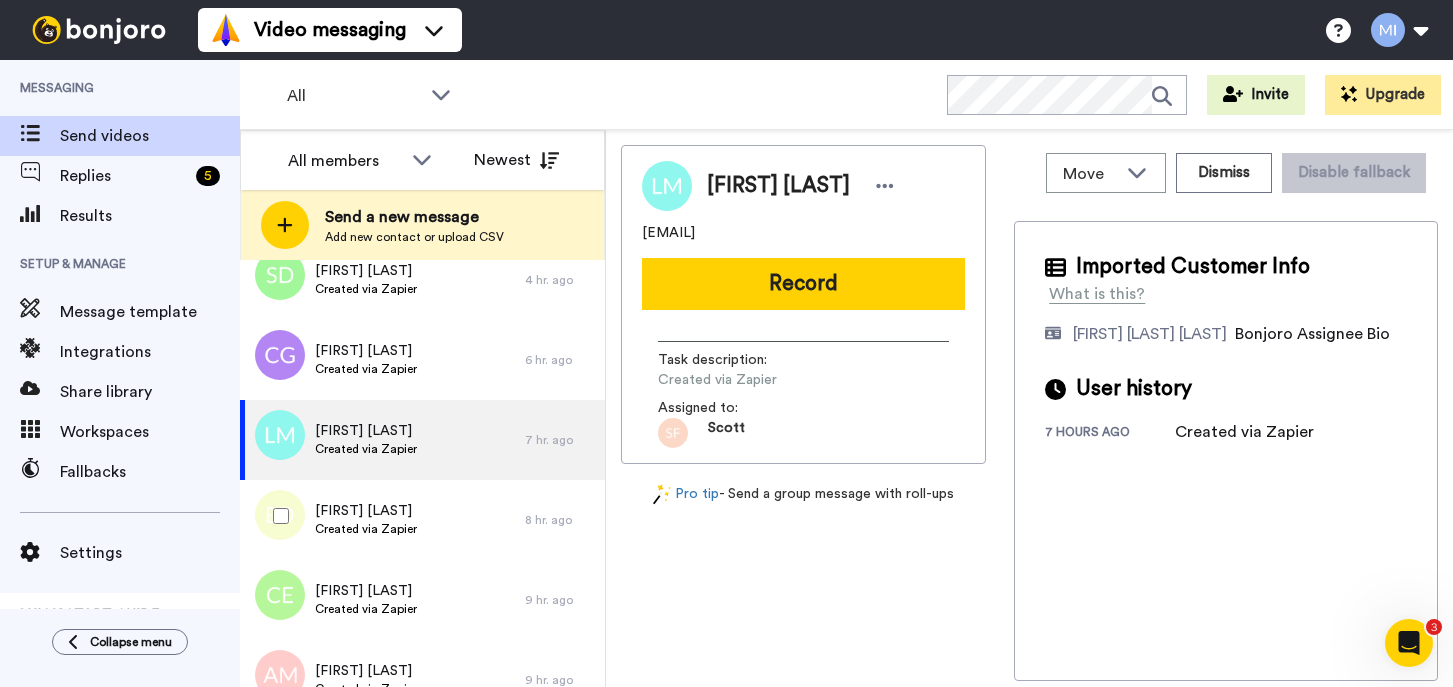 click on "Emma Decarli Created via Zapier" at bounding box center [382, 520] 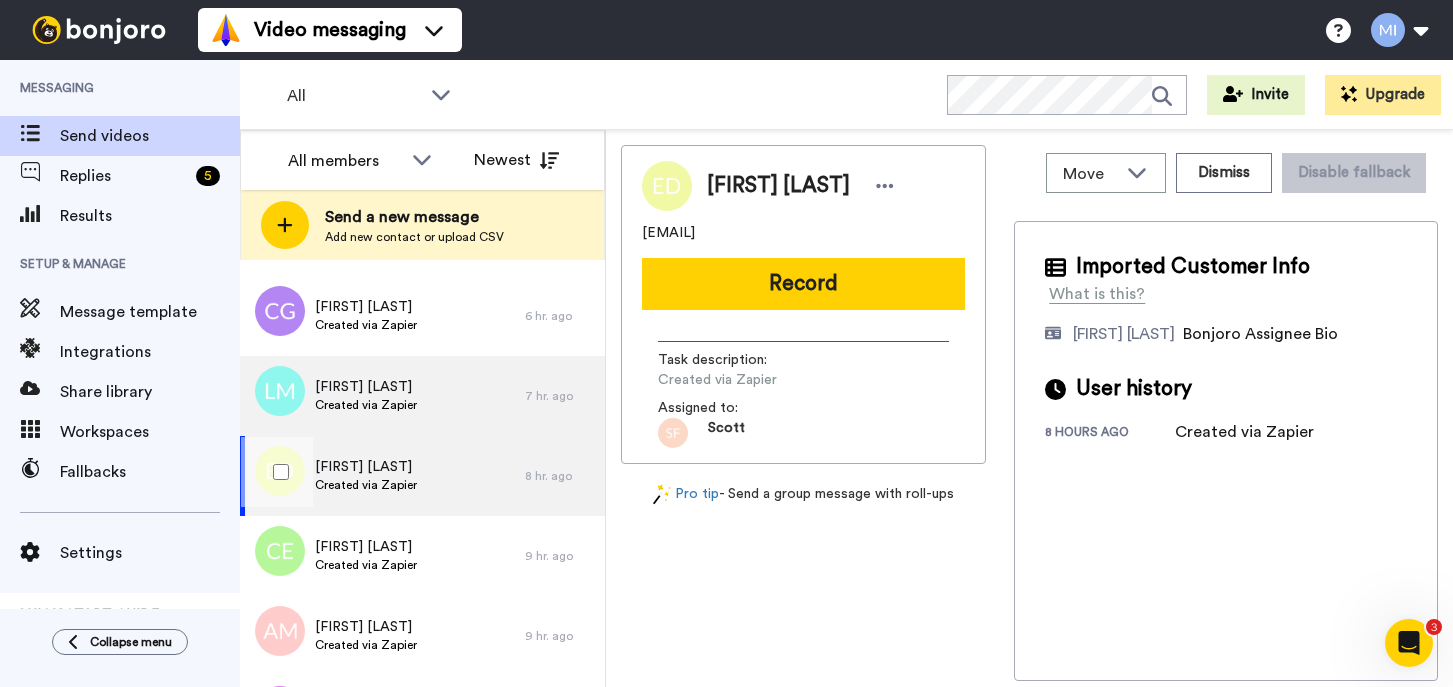 scroll, scrollTop: 520, scrollLeft: 0, axis: vertical 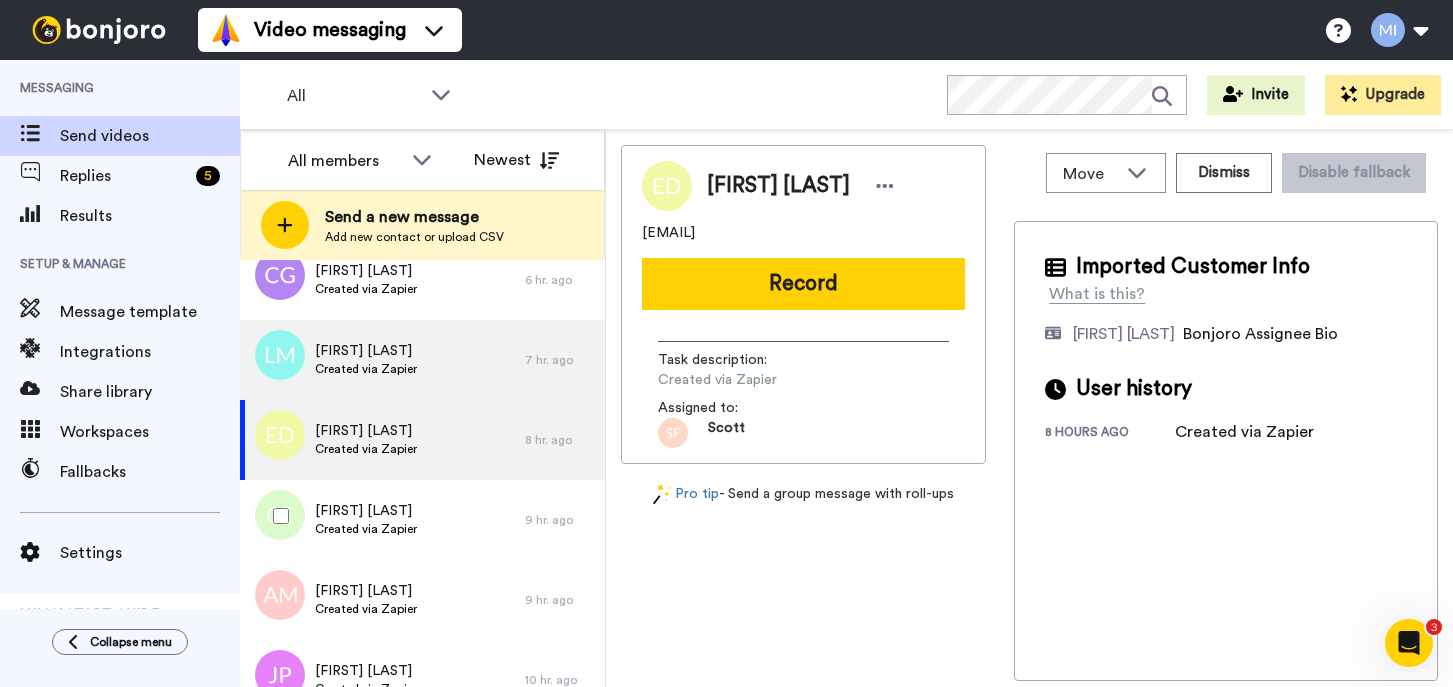 click on "Cayla Evirs Created via Zapier" at bounding box center [382, 520] 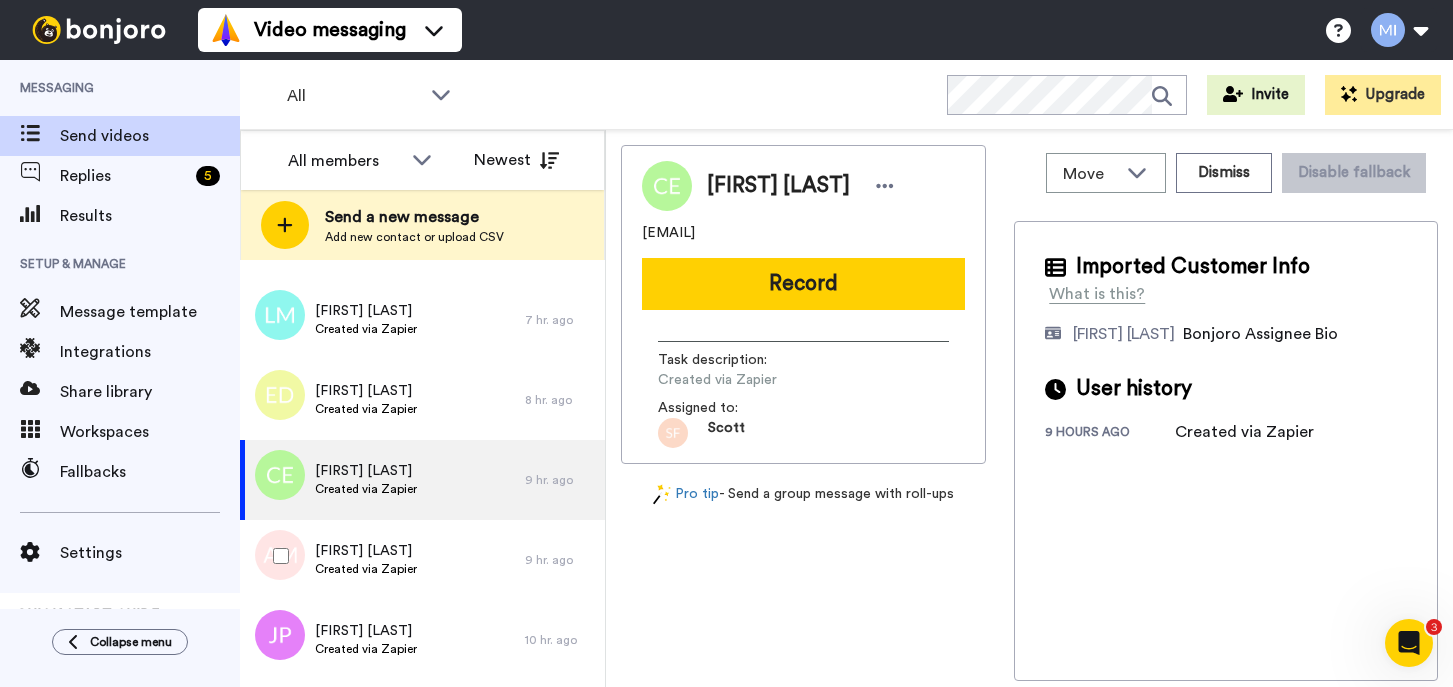 scroll, scrollTop: 600, scrollLeft: 0, axis: vertical 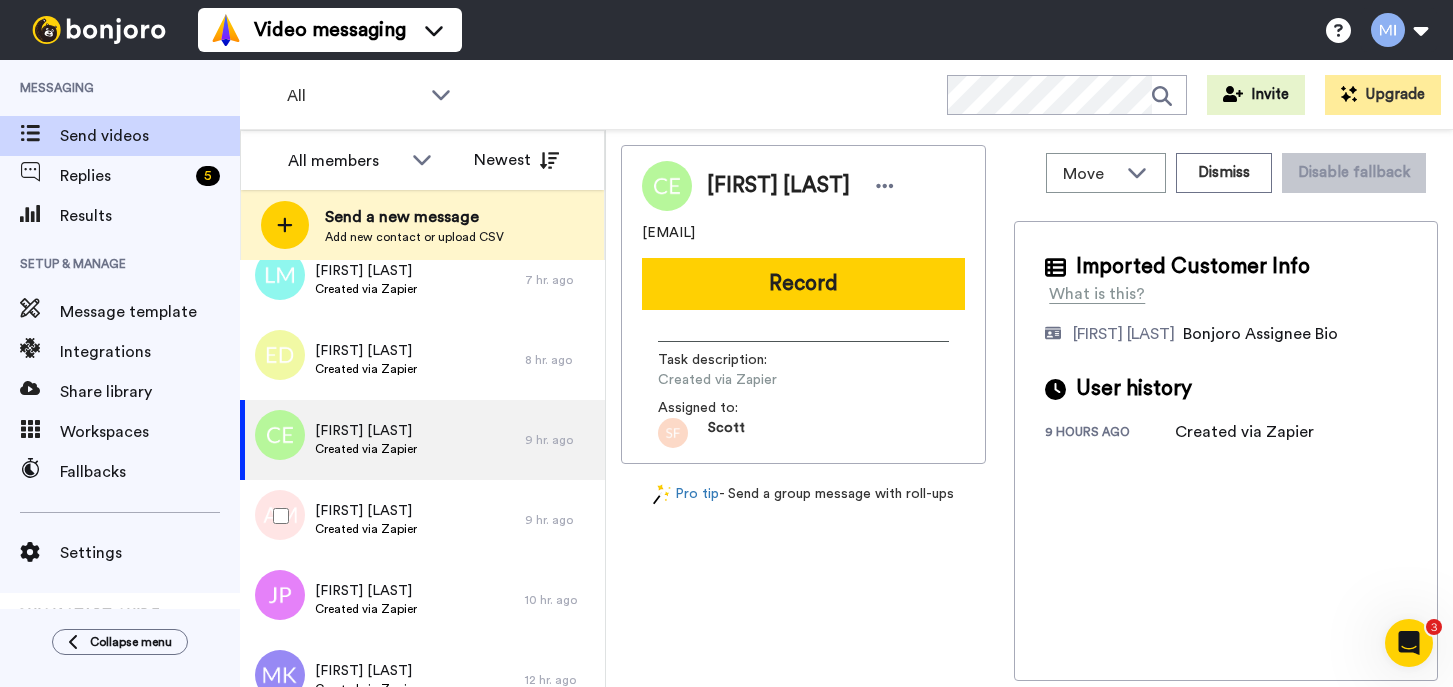 click on "Created via Zapier" at bounding box center (366, 529) 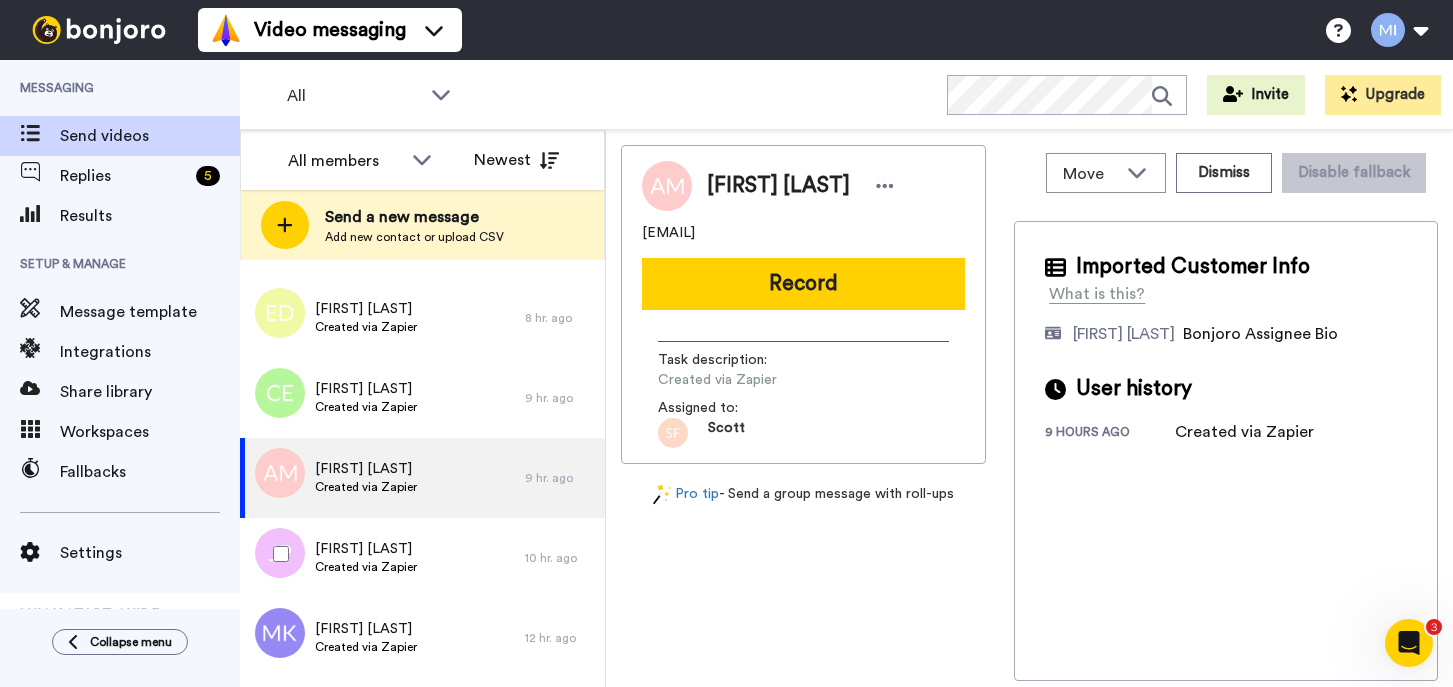scroll, scrollTop: 680, scrollLeft: 0, axis: vertical 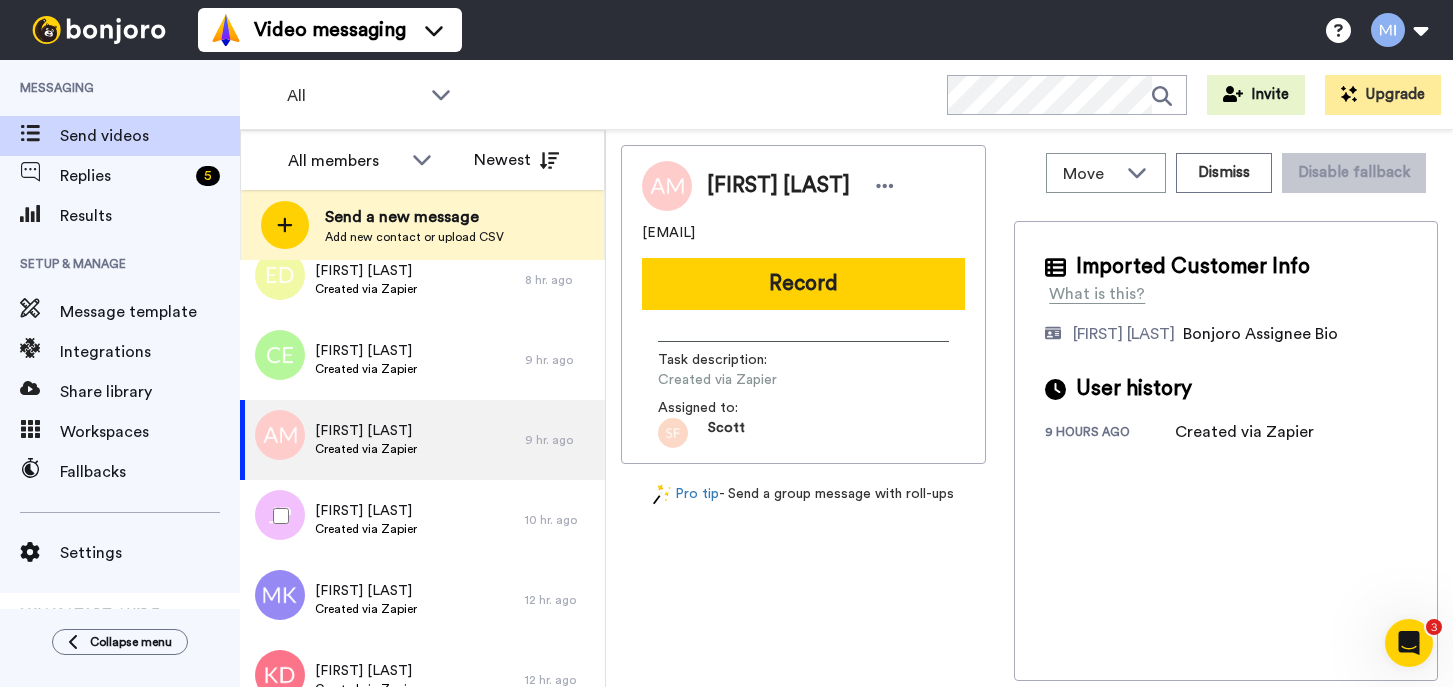 click on "[FIRST] [LAST] Created via Zapier" at bounding box center [382, 520] 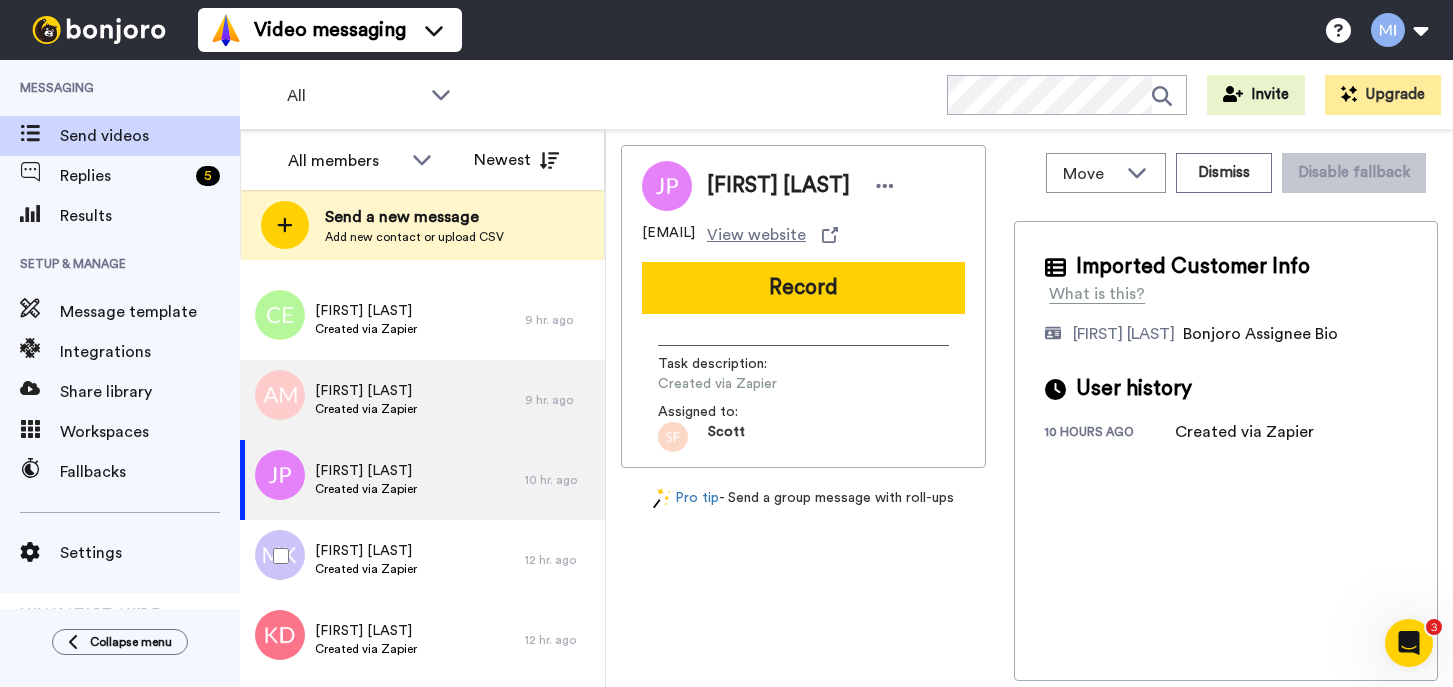 scroll, scrollTop: 760, scrollLeft: 0, axis: vertical 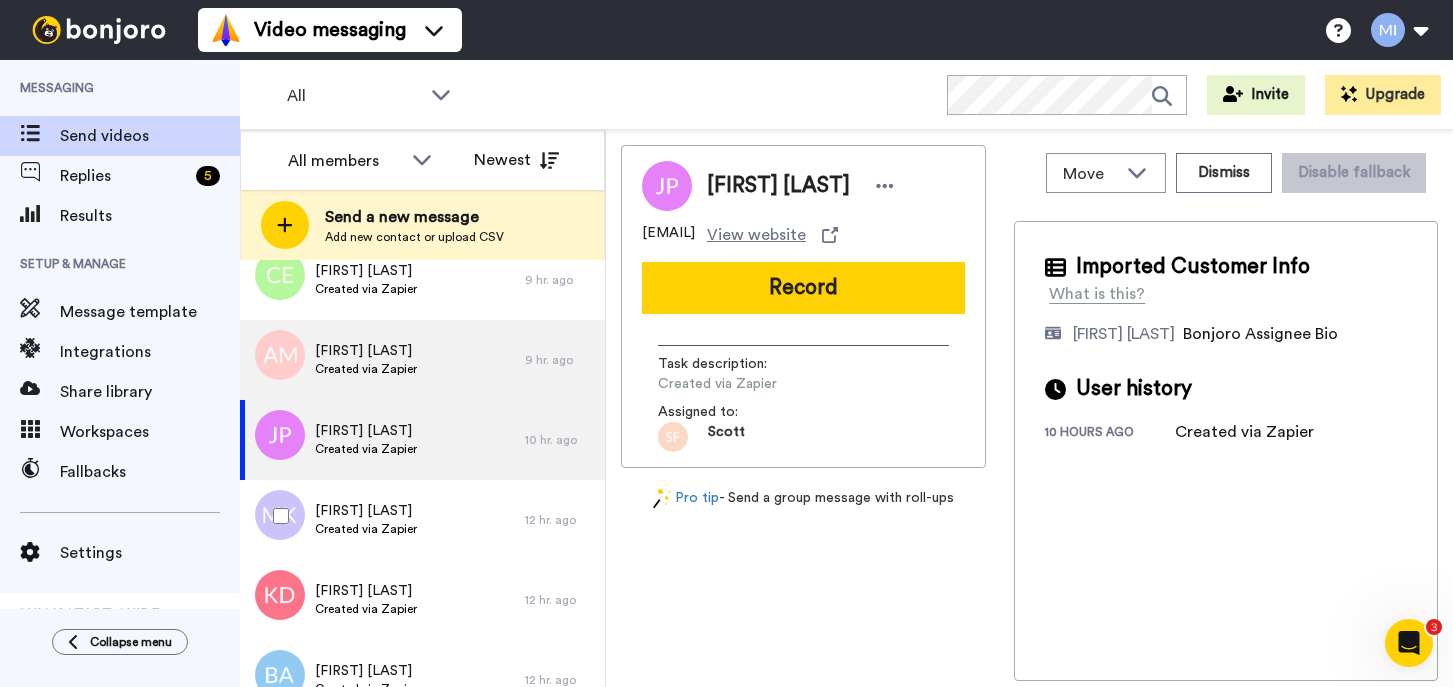 click on "[FIRST] [LAST] Created via Zapier" at bounding box center (382, 520) 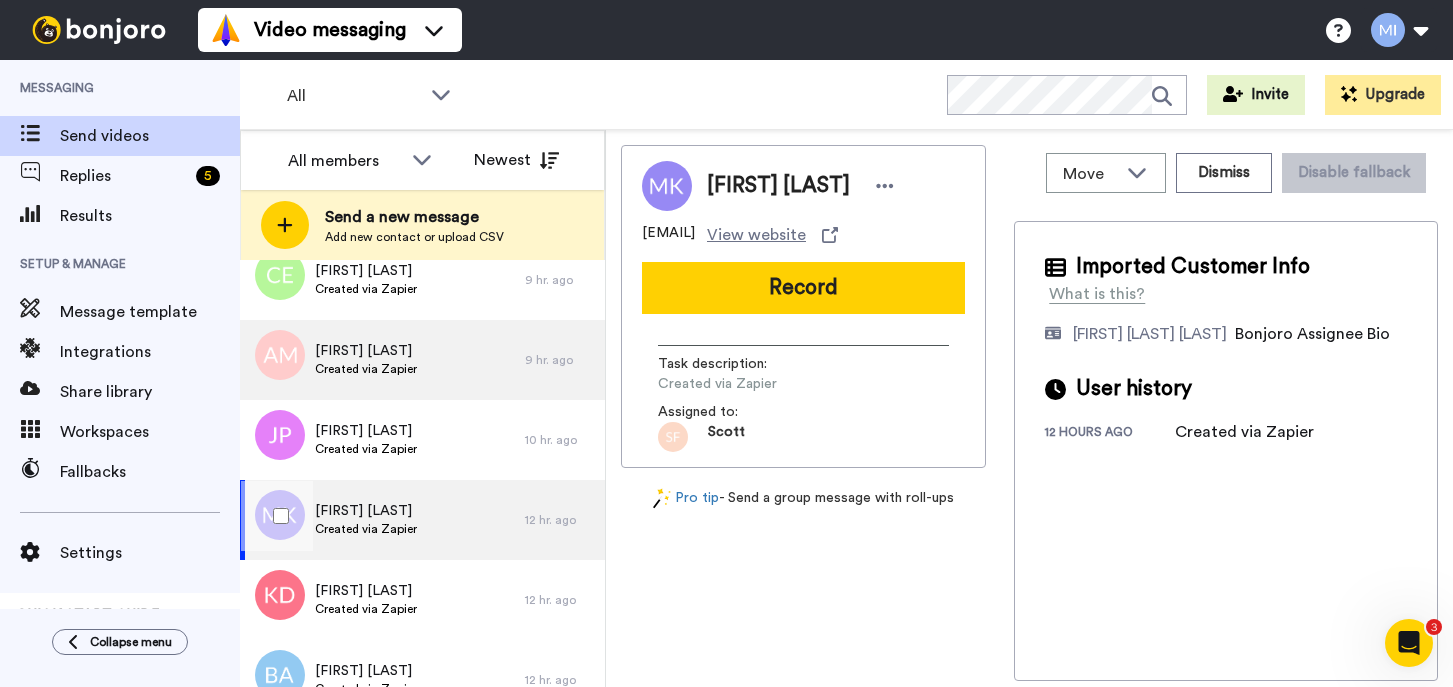 scroll, scrollTop: 800, scrollLeft: 0, axis: vertical 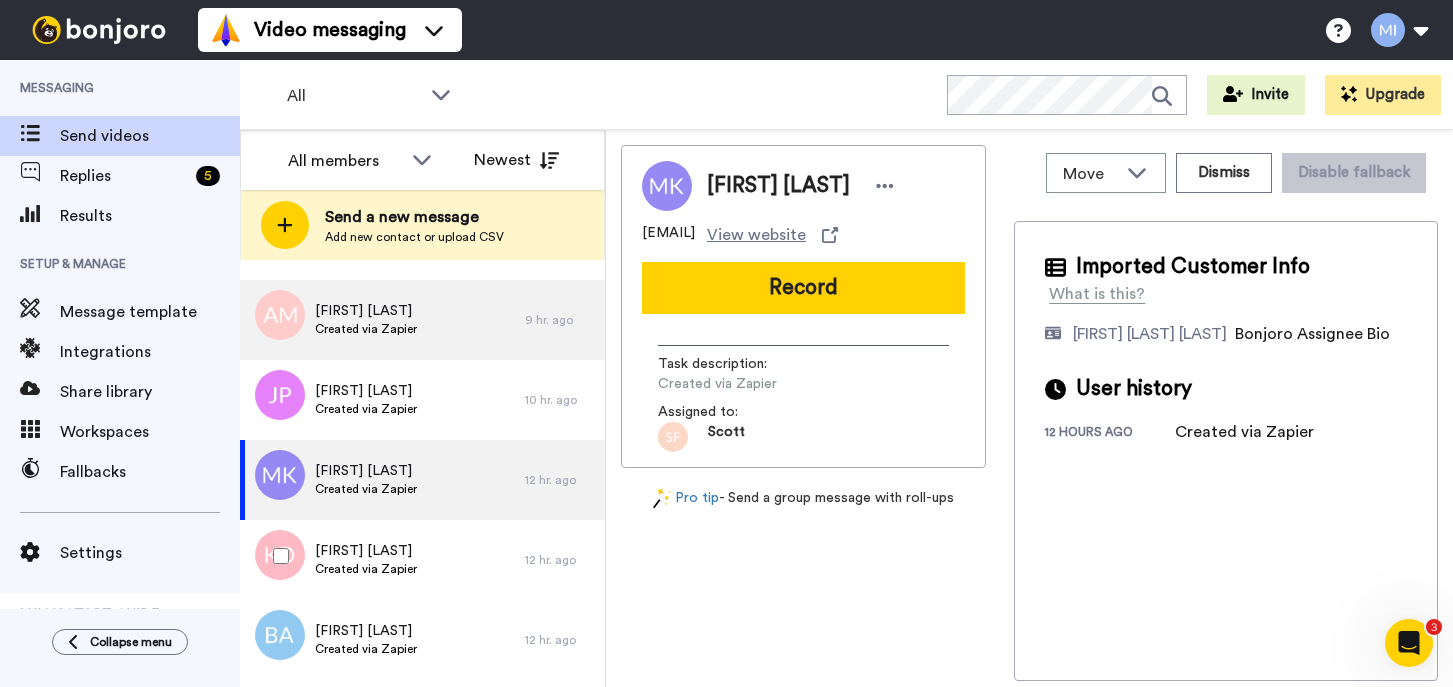 click on "Kelly Doctor Created via Zapier" at bounding box center [382, 560] 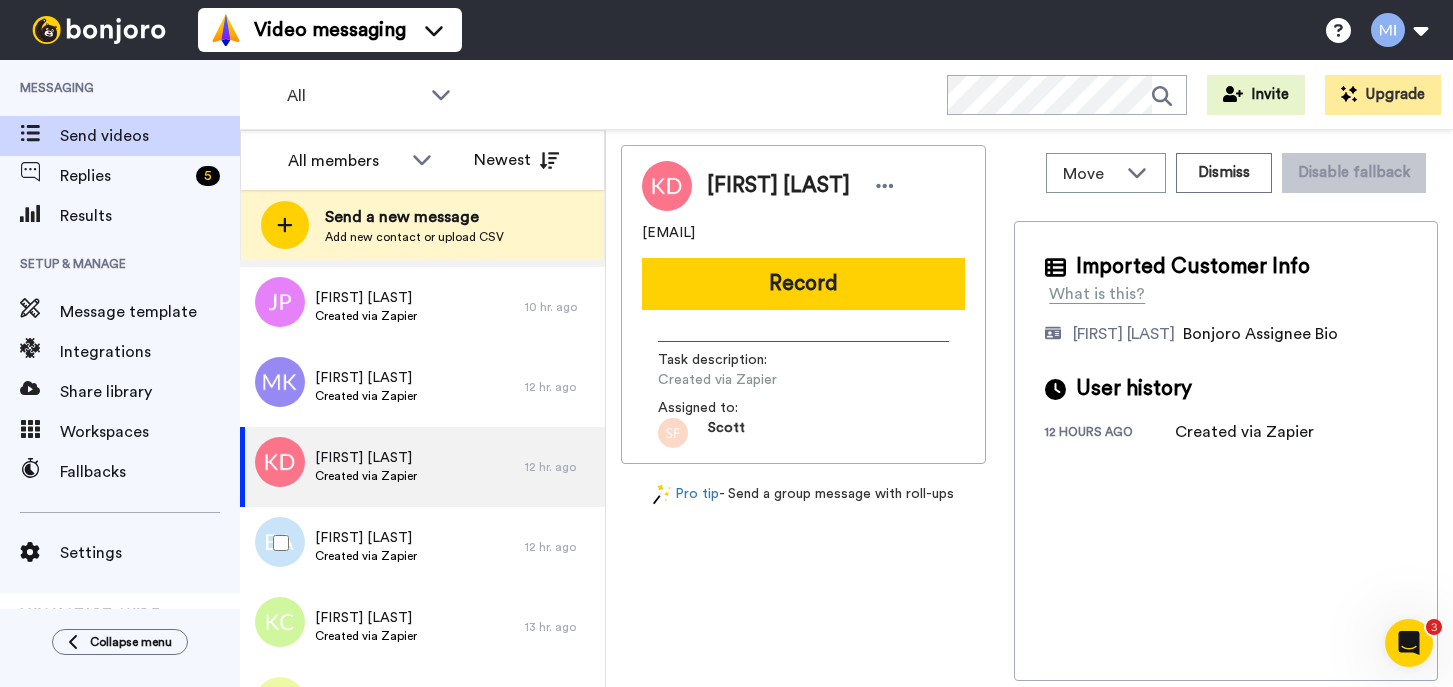 scroll, scrollTop: 920, scrollLeft: 0, axis: vertical 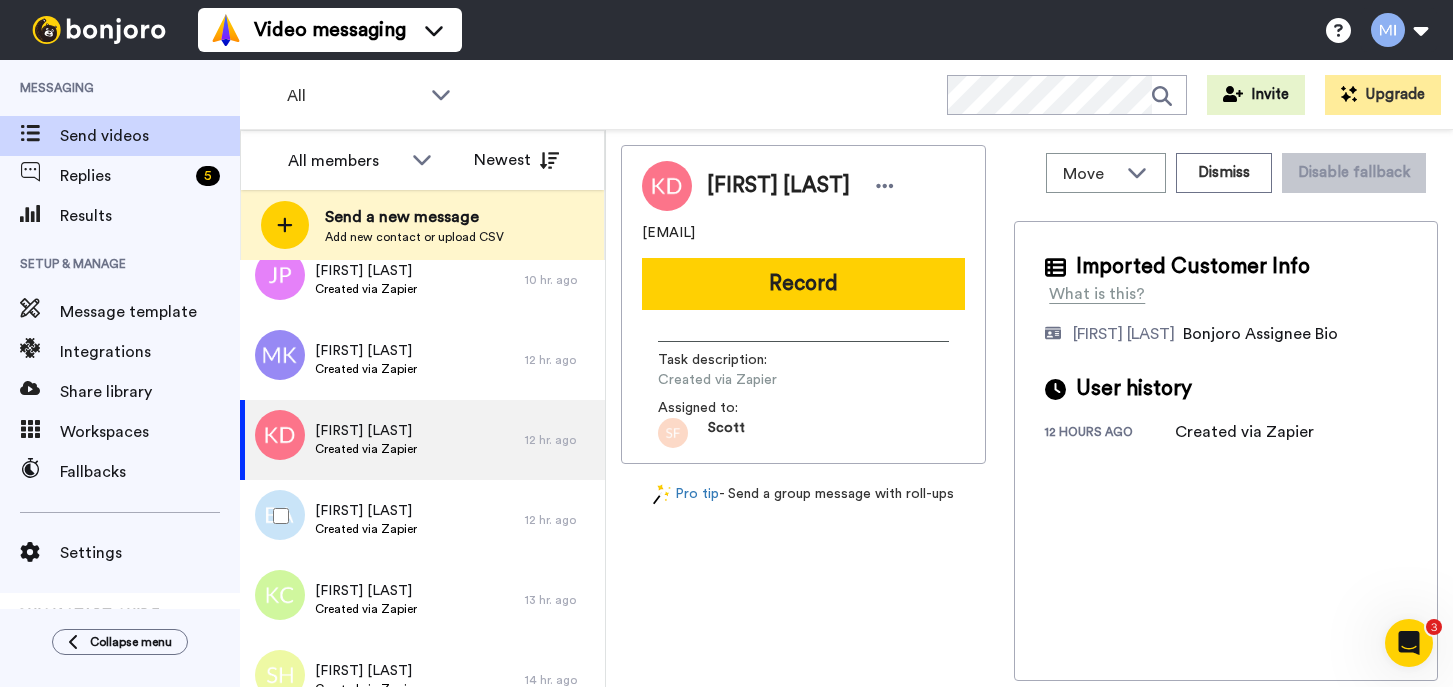 click on "Ben Alldis Created via Zapier" at bounding box center [382, 520] 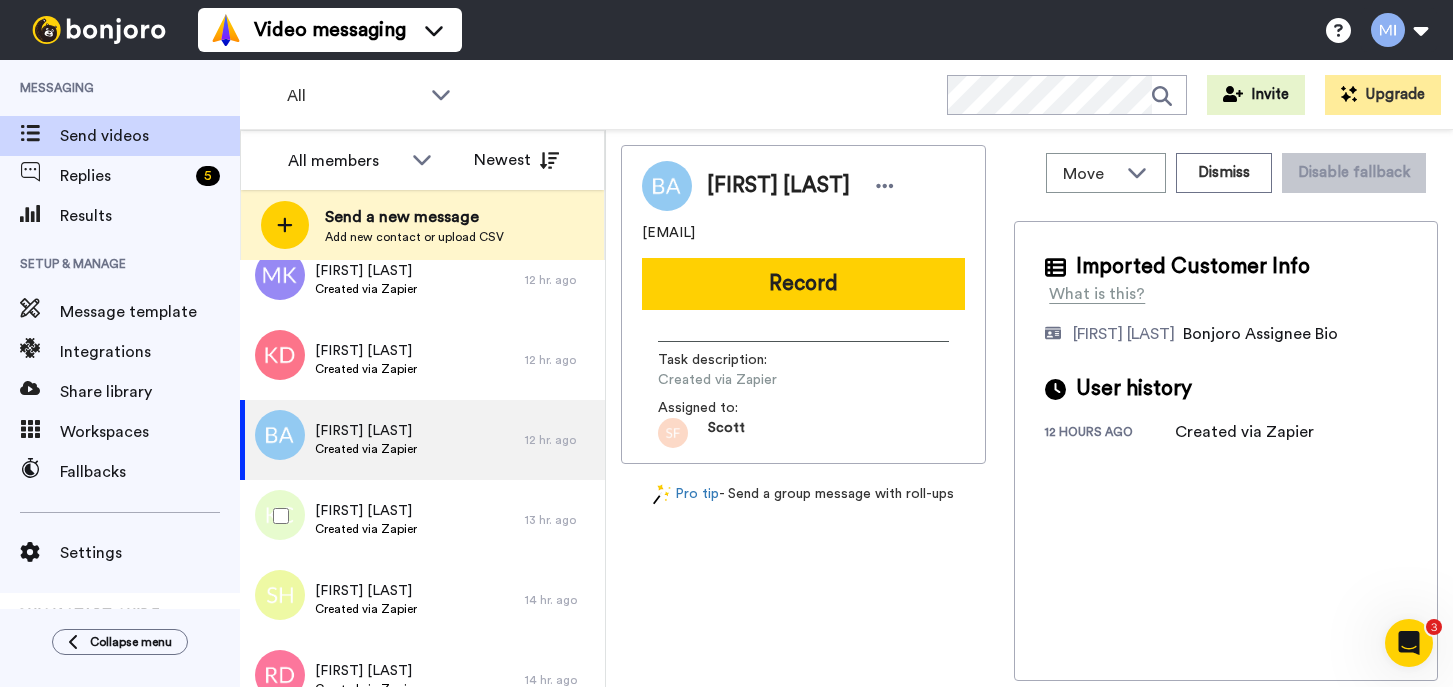 scroll, scrollTop: 960, scrollLeft: 0, axis: vertical 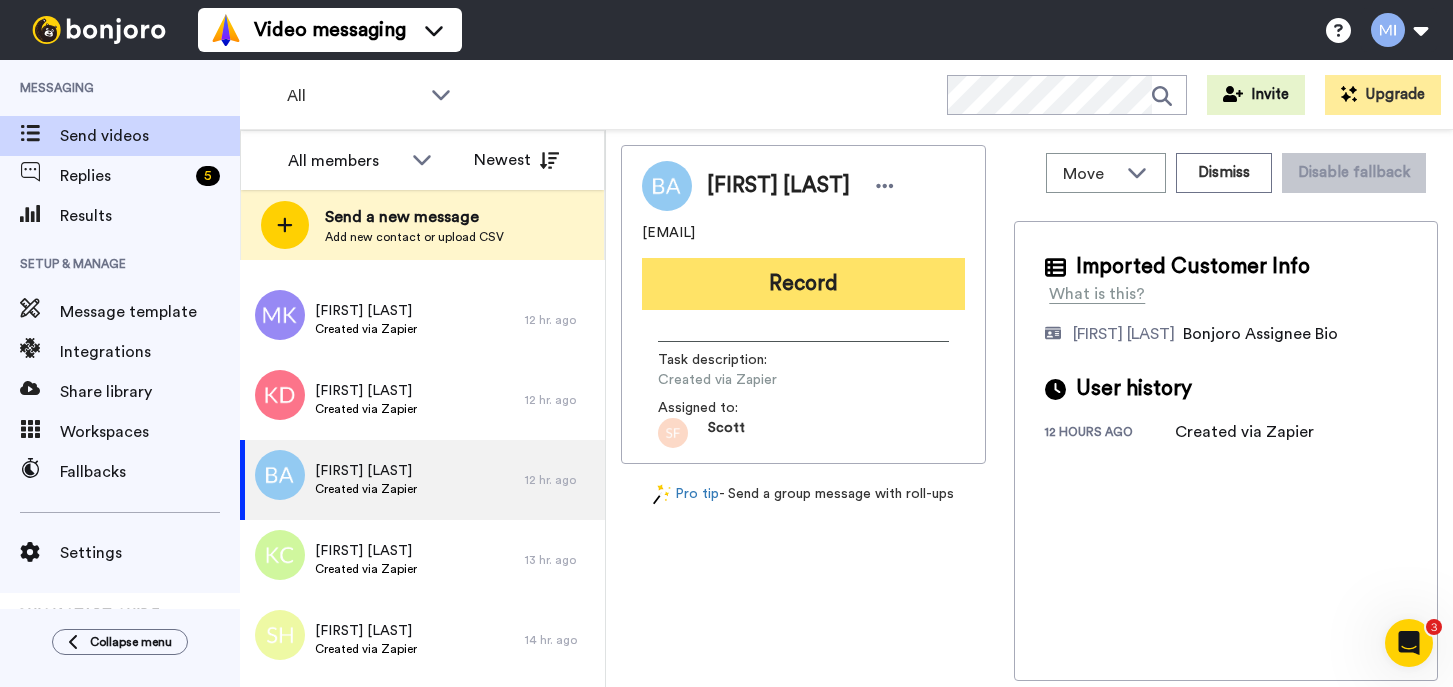 click on "Record" at bounding box center [803, 284] 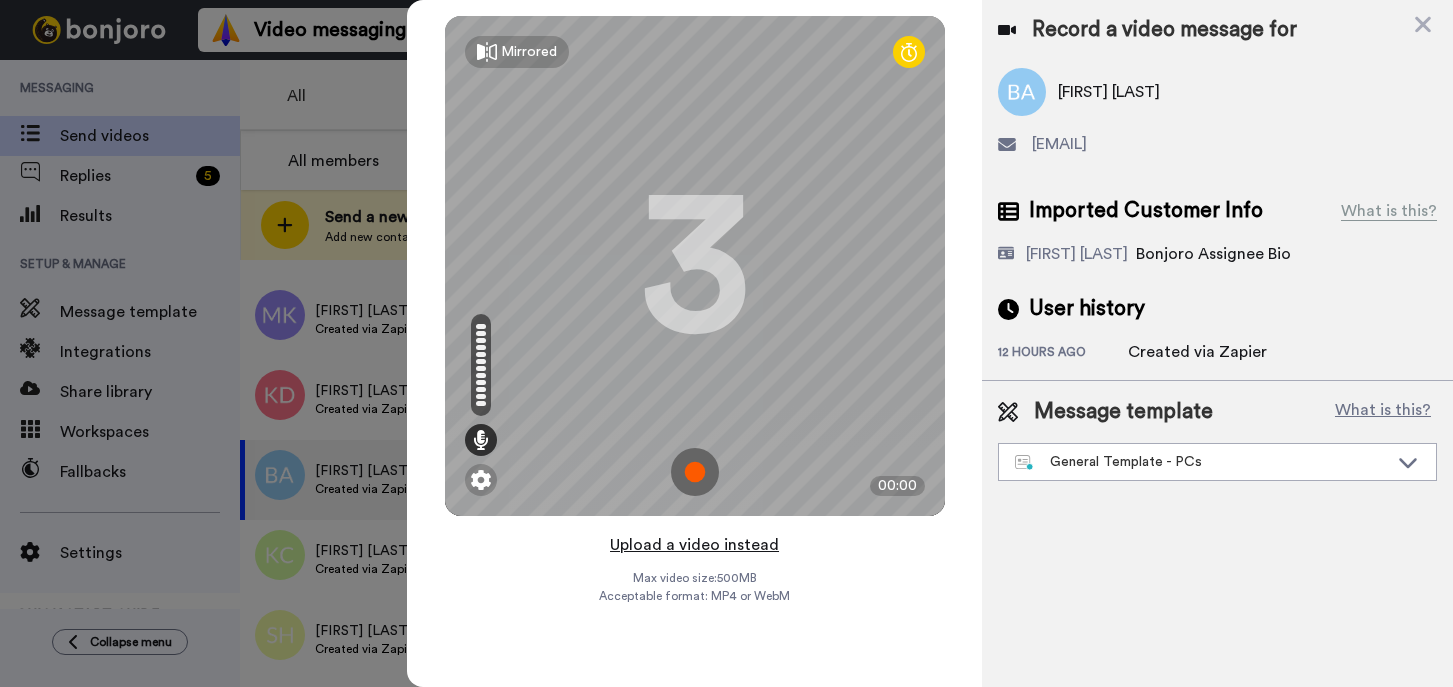 click on "Upload a video instead" at bounding box center [694, 545] 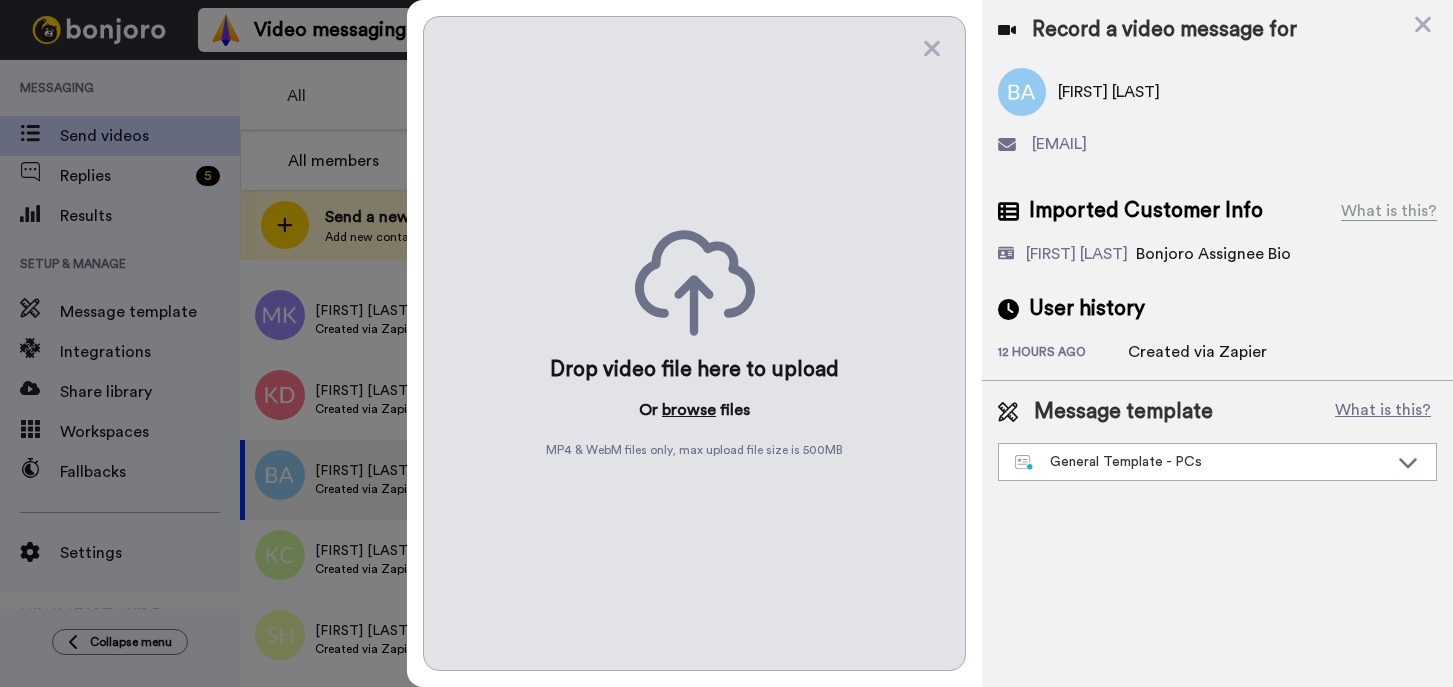 click on "browse" at bounding box center (689, 410) 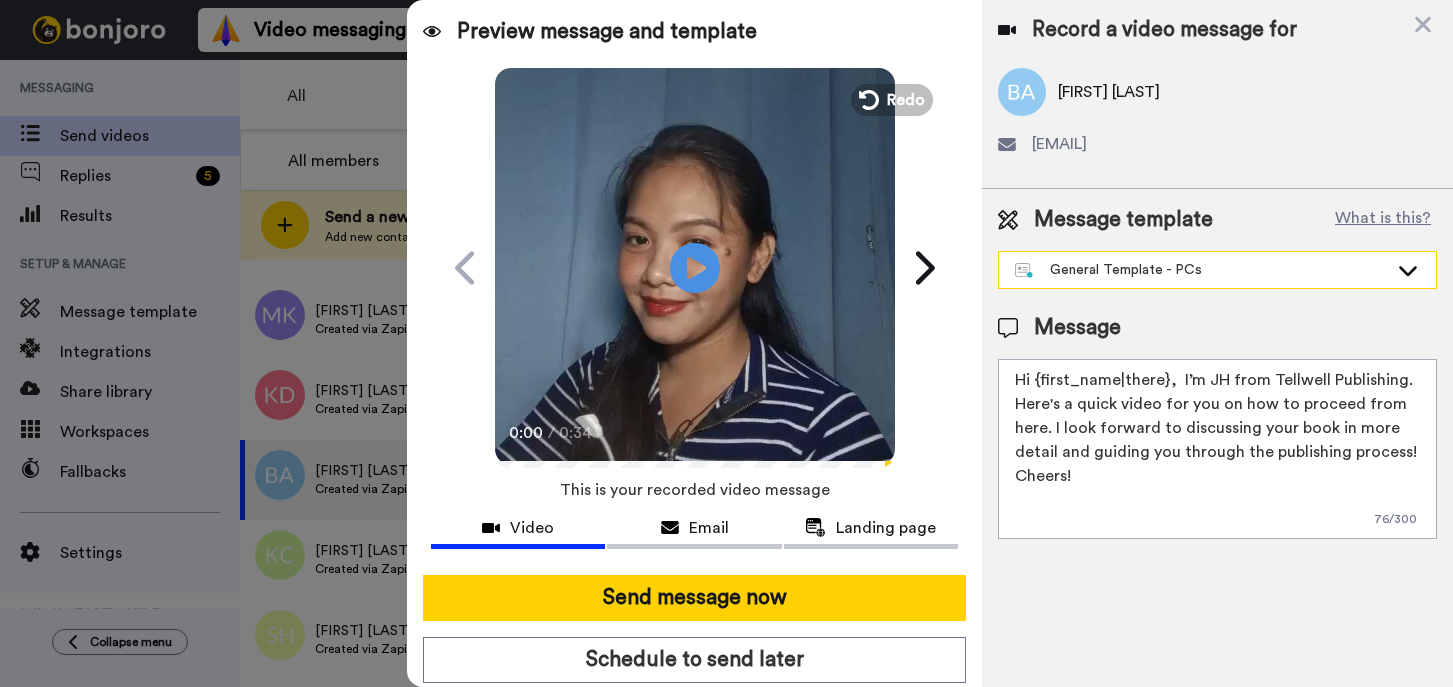 click on "General Template - PCs" at bounding box center (1201, 270) 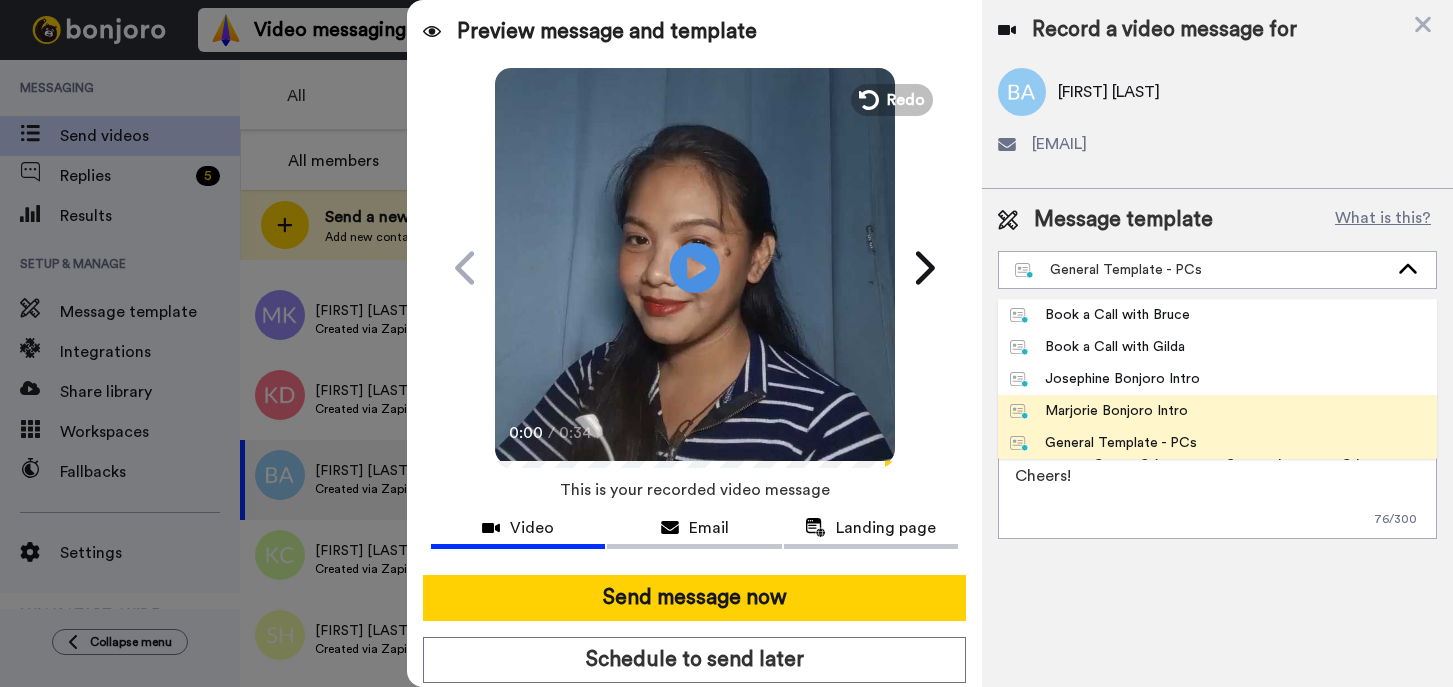 click on "Marjorie Bonjoro Intro" at bounding box center (1099, 411) 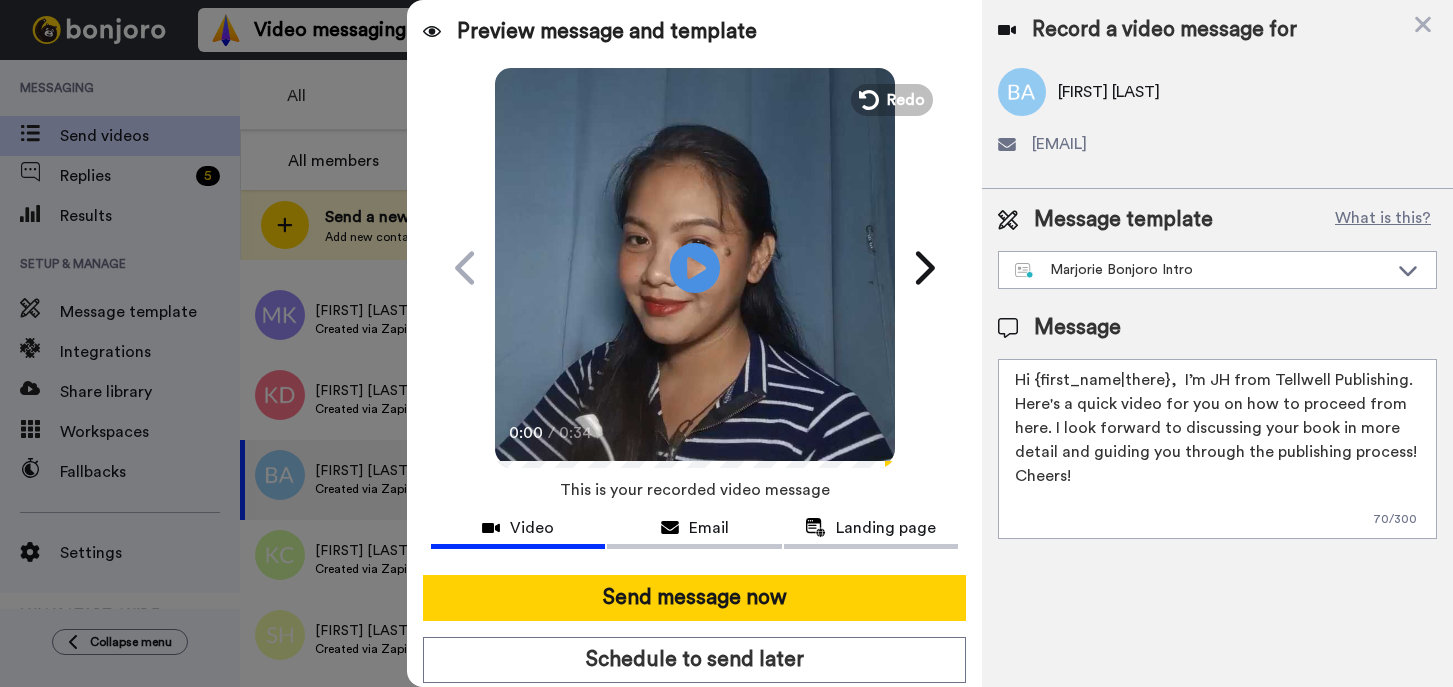 type on "Hi {first_name|there},  I’m Marjorie from Tellwell Publishing. Here's a quick video for you on how to proceed from here. I look forward to discussing your book in more detail and guiding you through the publishing process! Cheers!" 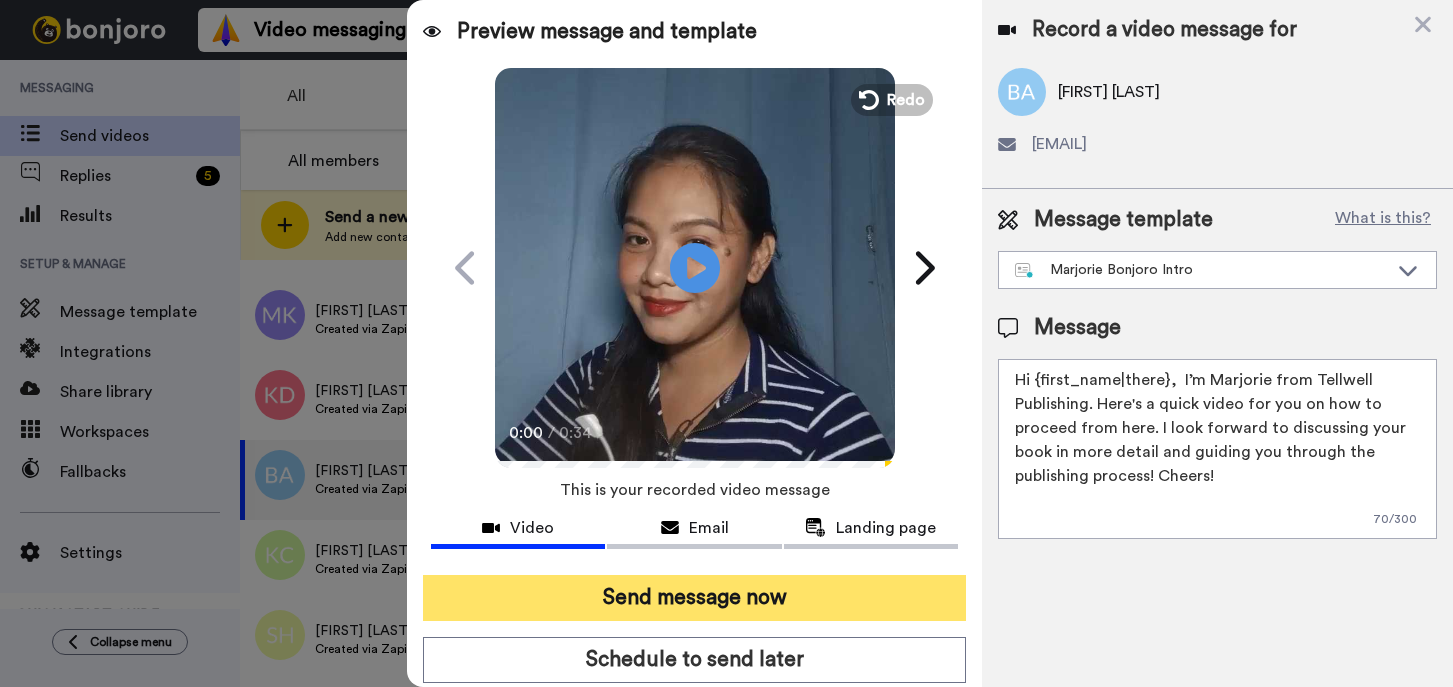 click on "Send message now" at bounding box center [694, 598] 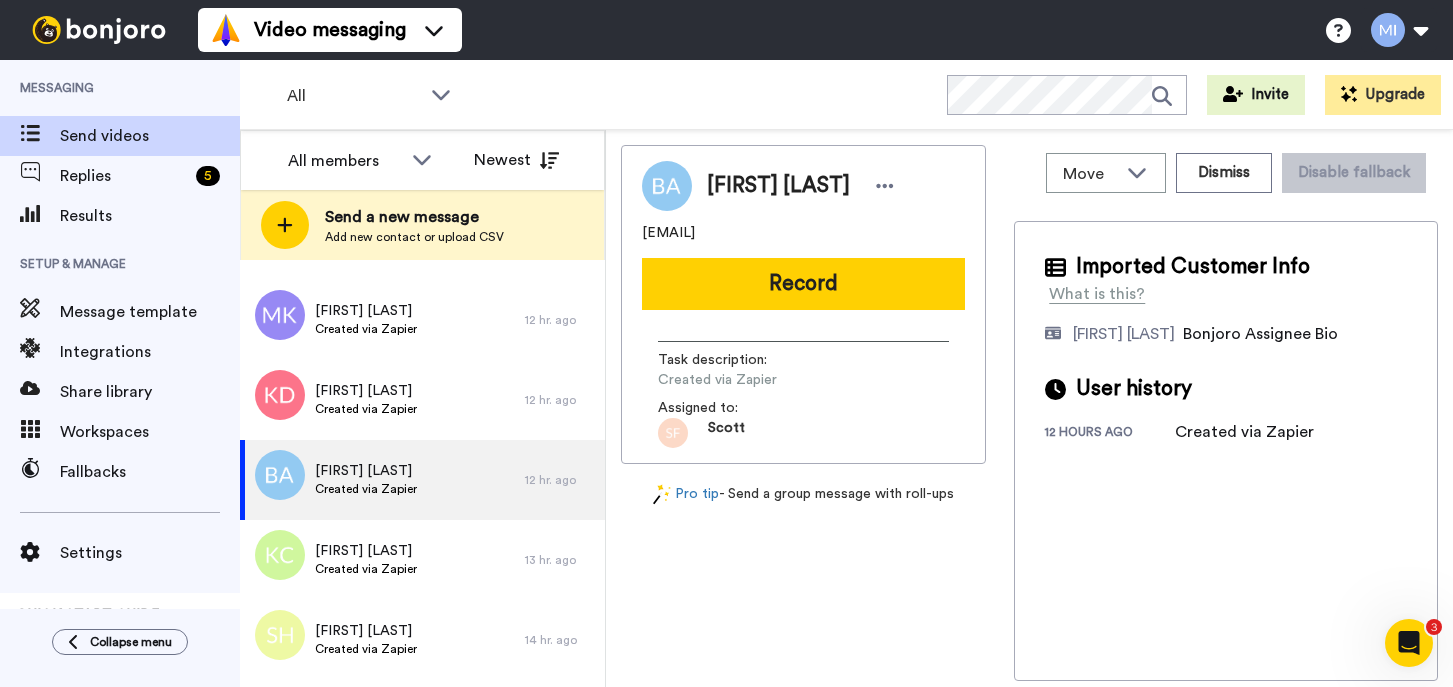 scroll, scrollTop: 0, scrollLeft: 0, axis: both 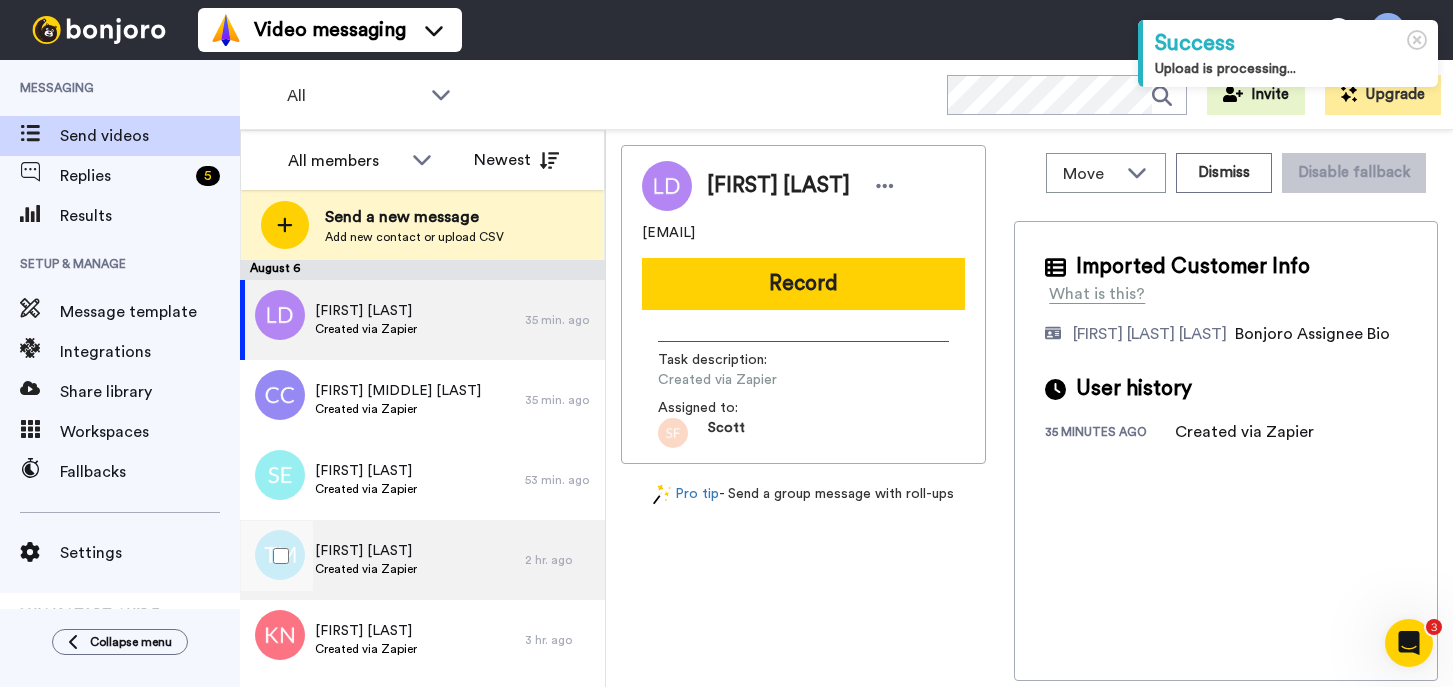 click on "Created via Zapier" at bounding box center [366, 569] 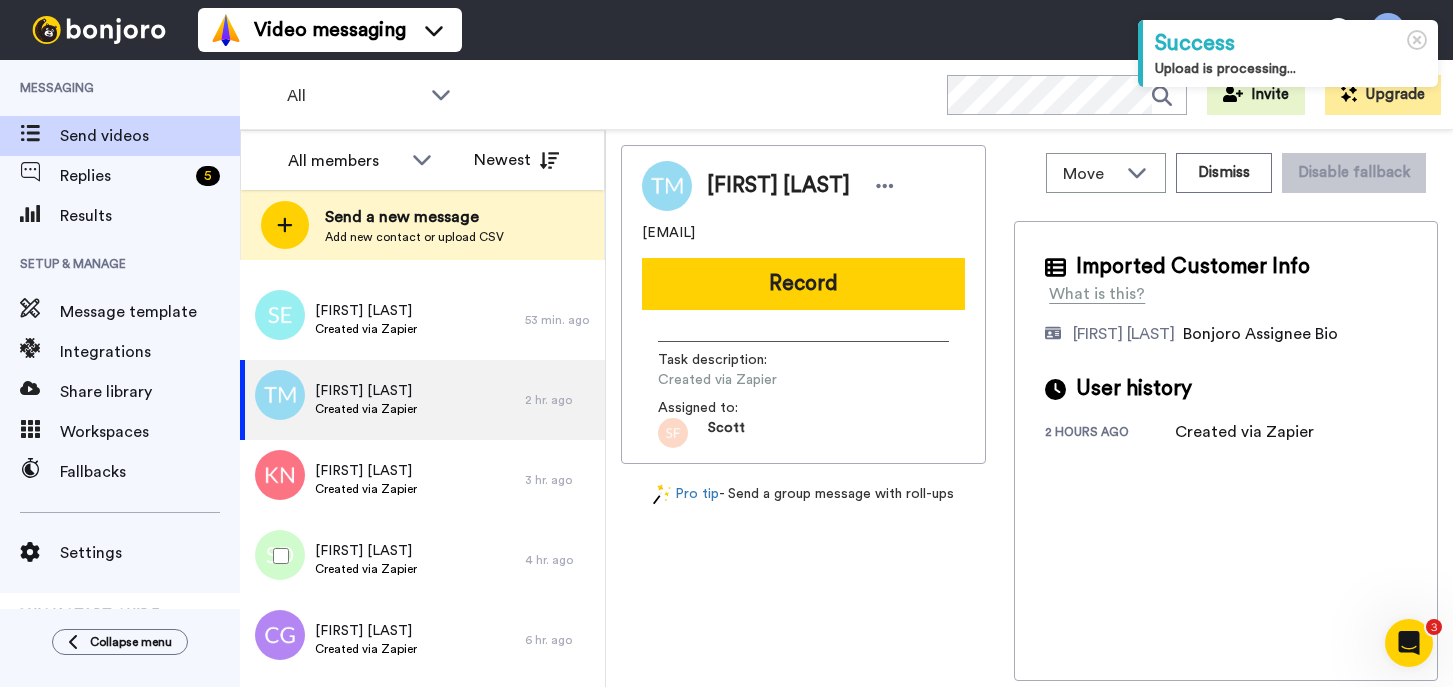 scroll, scrollTop: 200, scrollLeft: 0, axis: vertical 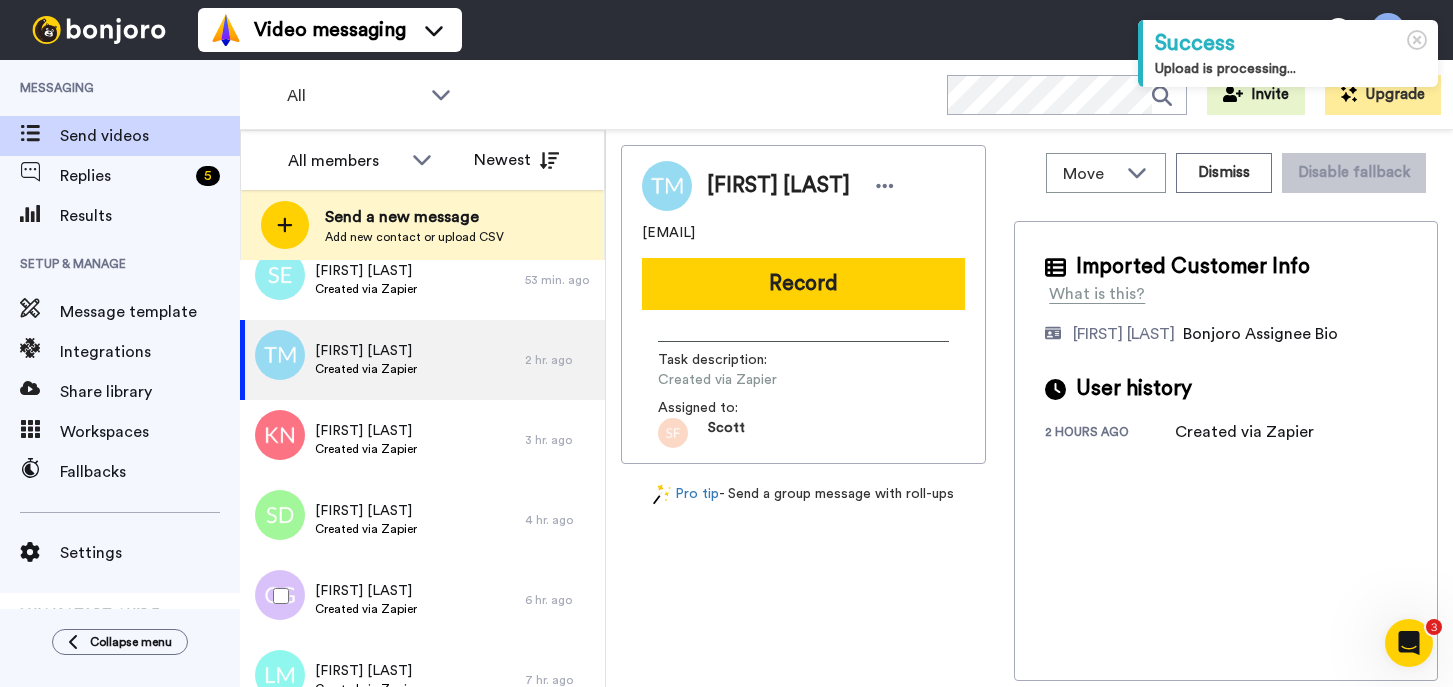 click on "Connie Griffin Created via Zapier" at bounding box center [382, 600] 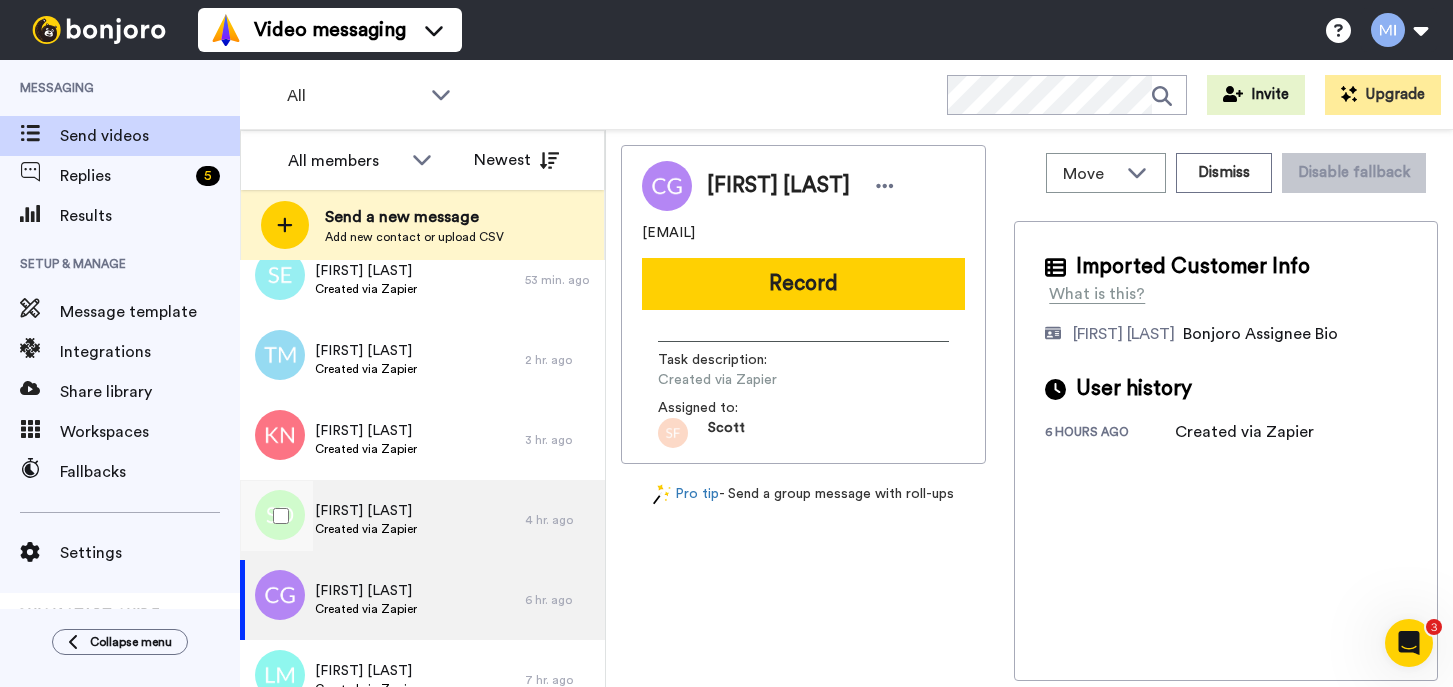 click on "[FIRST] [LAST]" at bounding box center (366, 511) 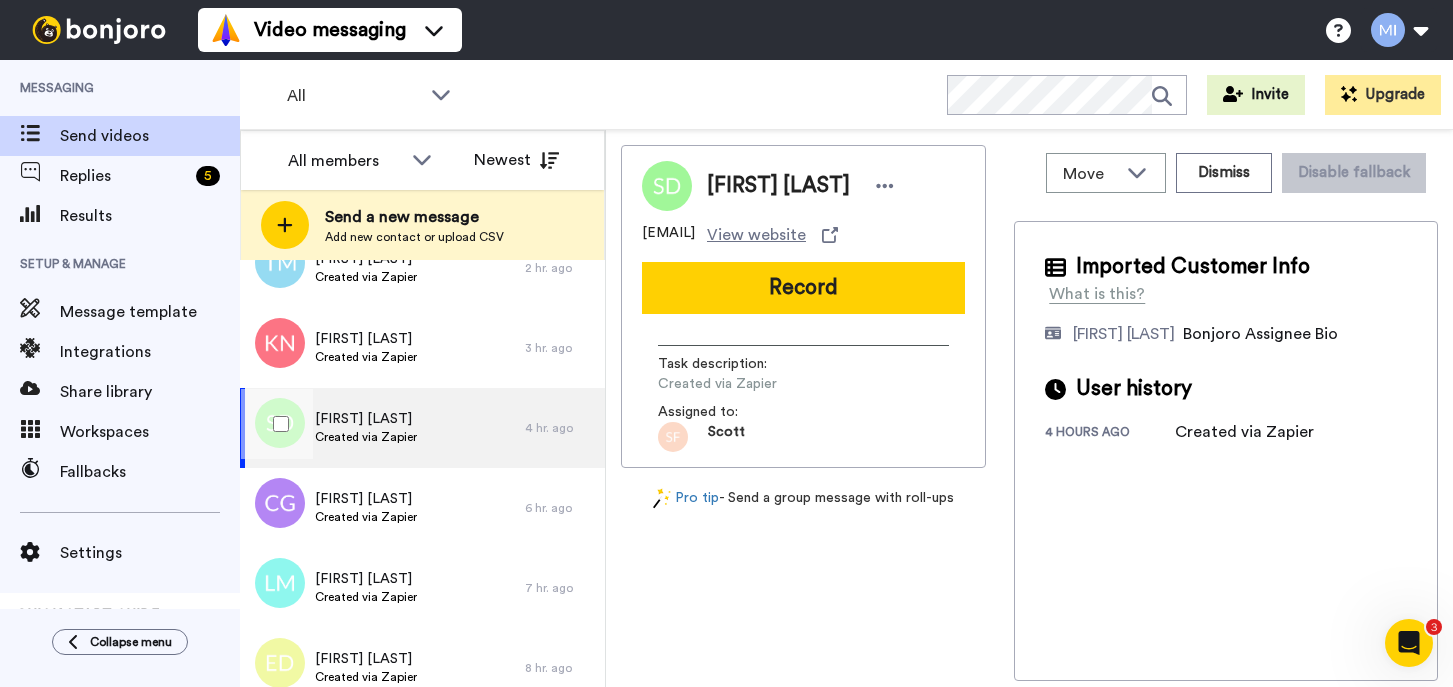 scroll, scrollTop: 320, scrollLeft: 0, axis: vertical 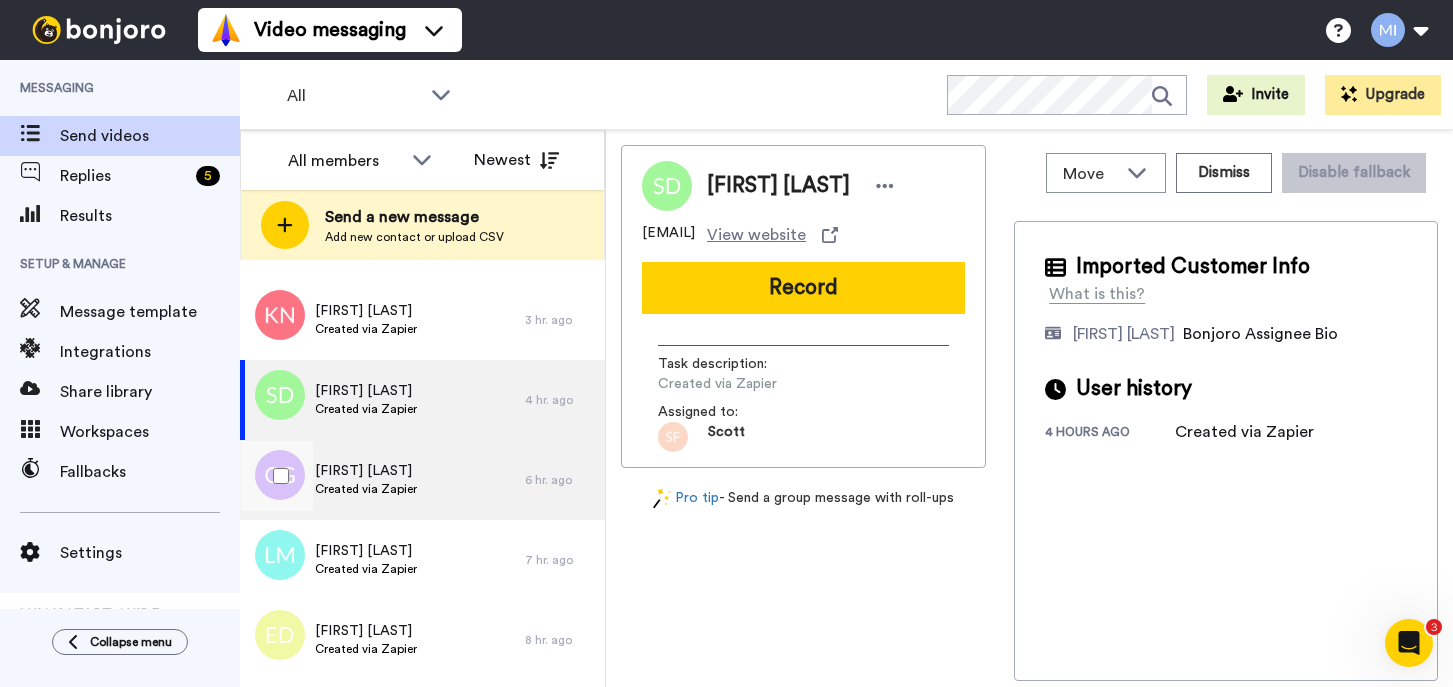 click on "Connie Griffin Created via Zapier" at bounding box center [382, 480] 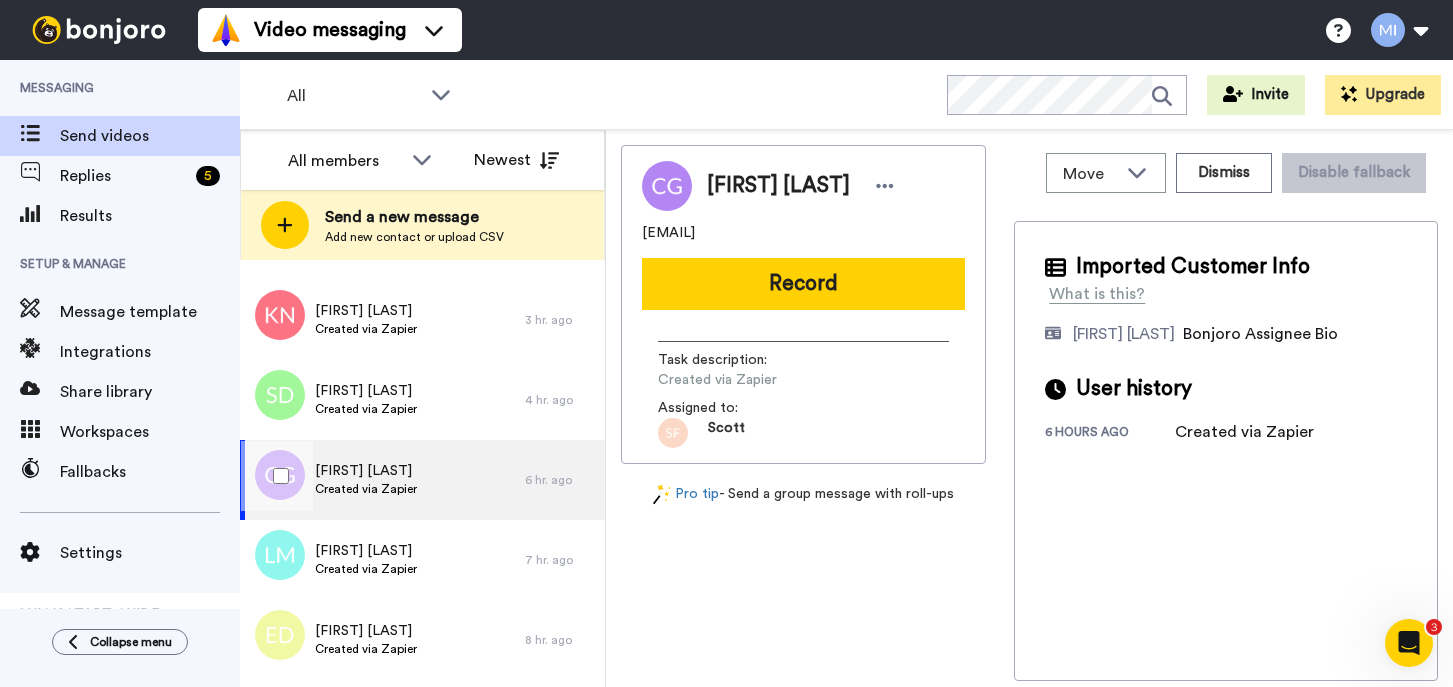 scroll, scrollTop: 360, scrollLeft: 0, axis: vertical 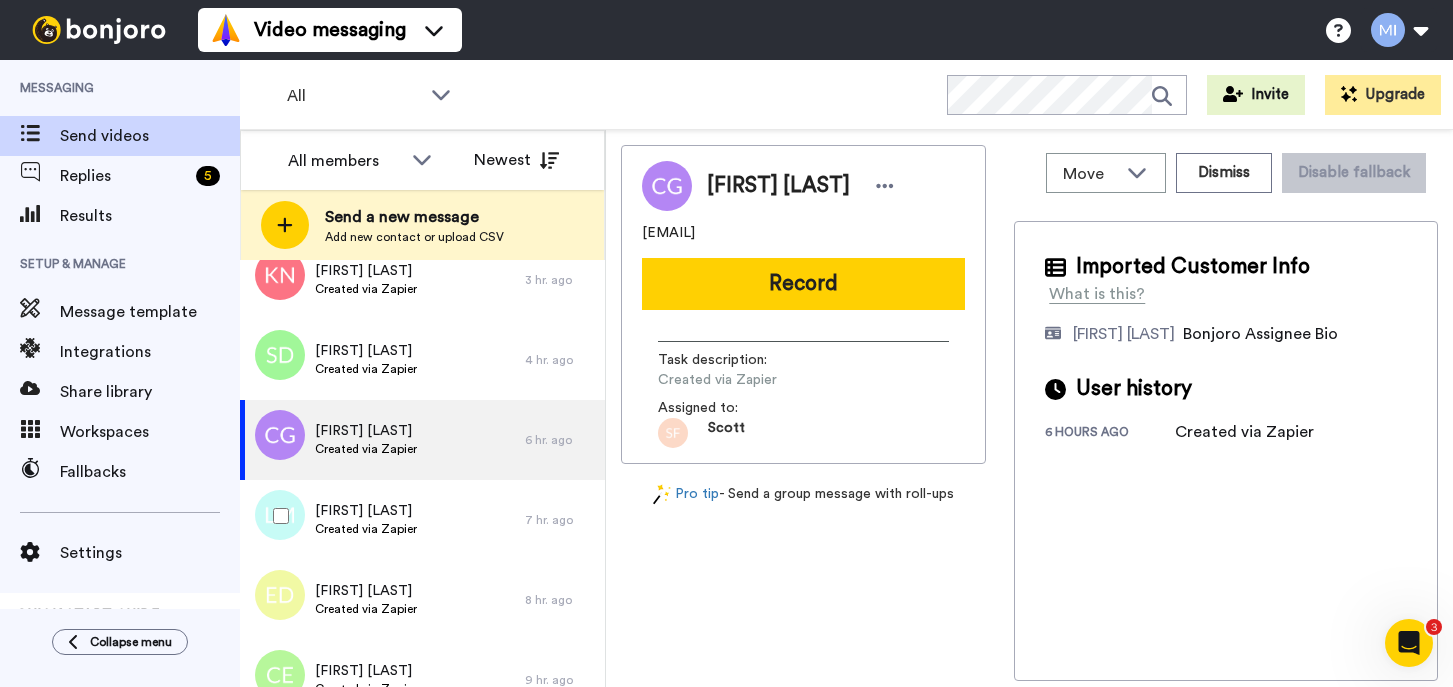 click on "[FIRST] [LAST]" at bounding box center (366, 511) 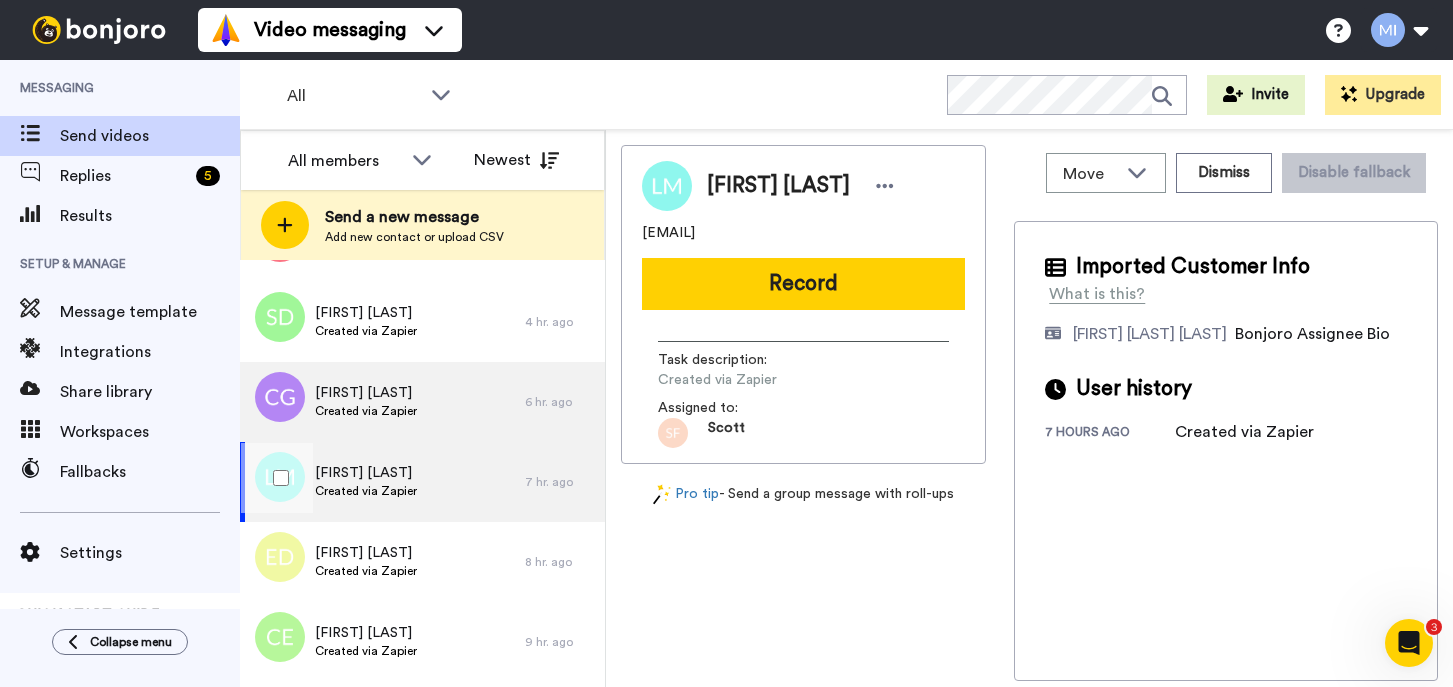 scroll, scrollTop: 400, scrollLeft: 0, axis: vertical 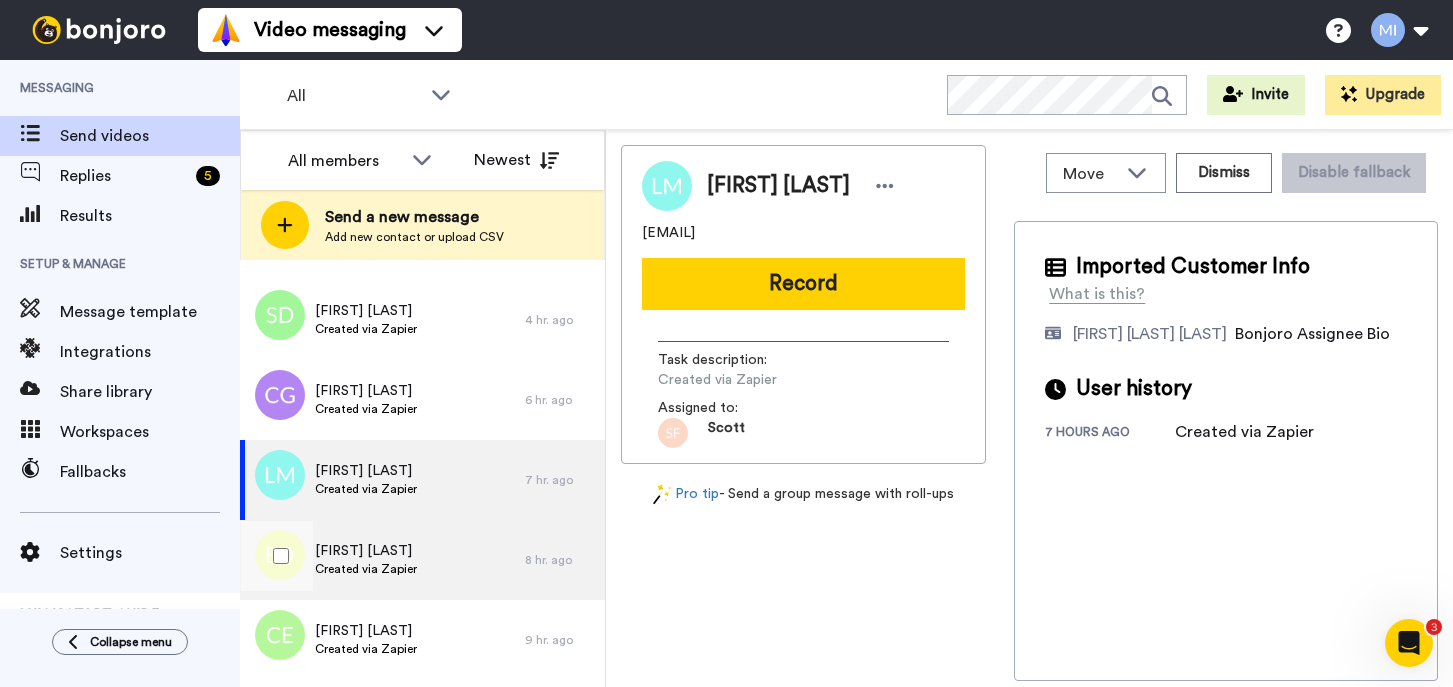 click on "Created via Zapier" at bounding box center [366, 569] 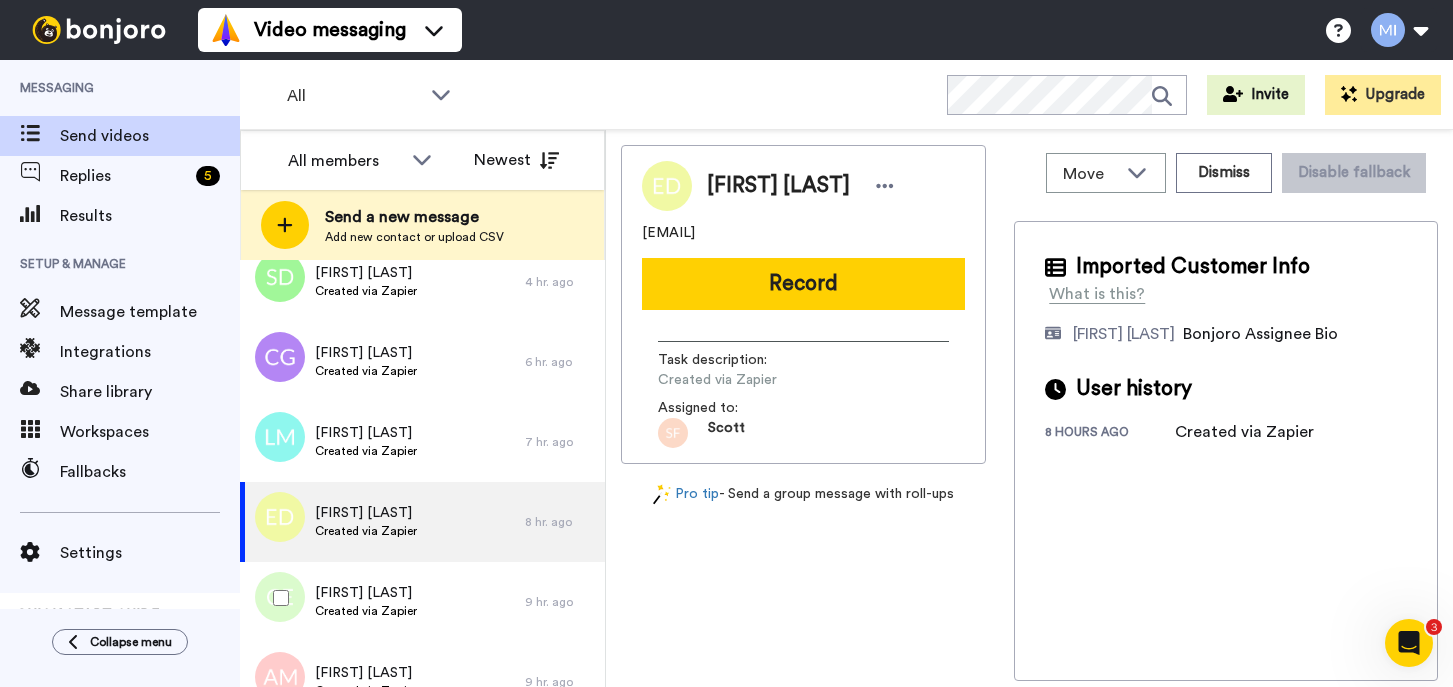 scroll, scrollTop: 440, scrollLeft: 0, axis: vertical 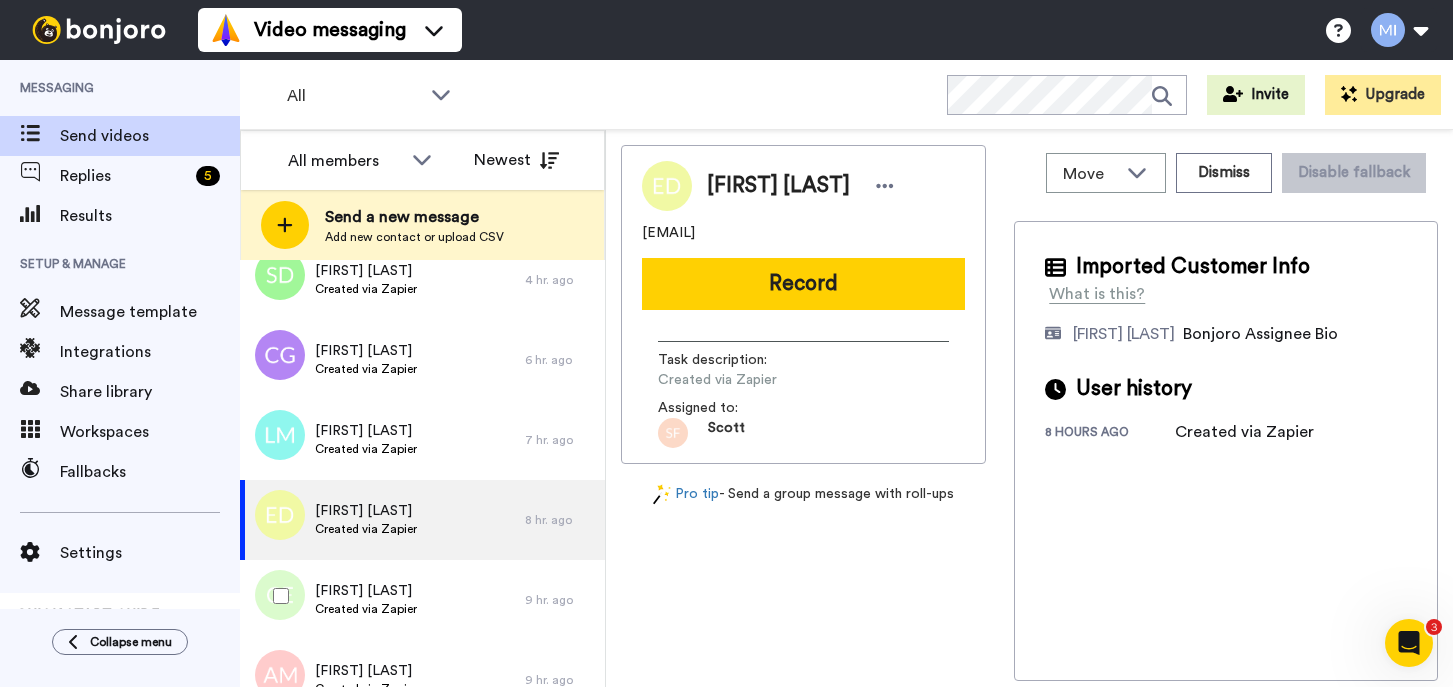 click on "Cayla Evirs Created via Zapier" at bounding box center [382, 600] 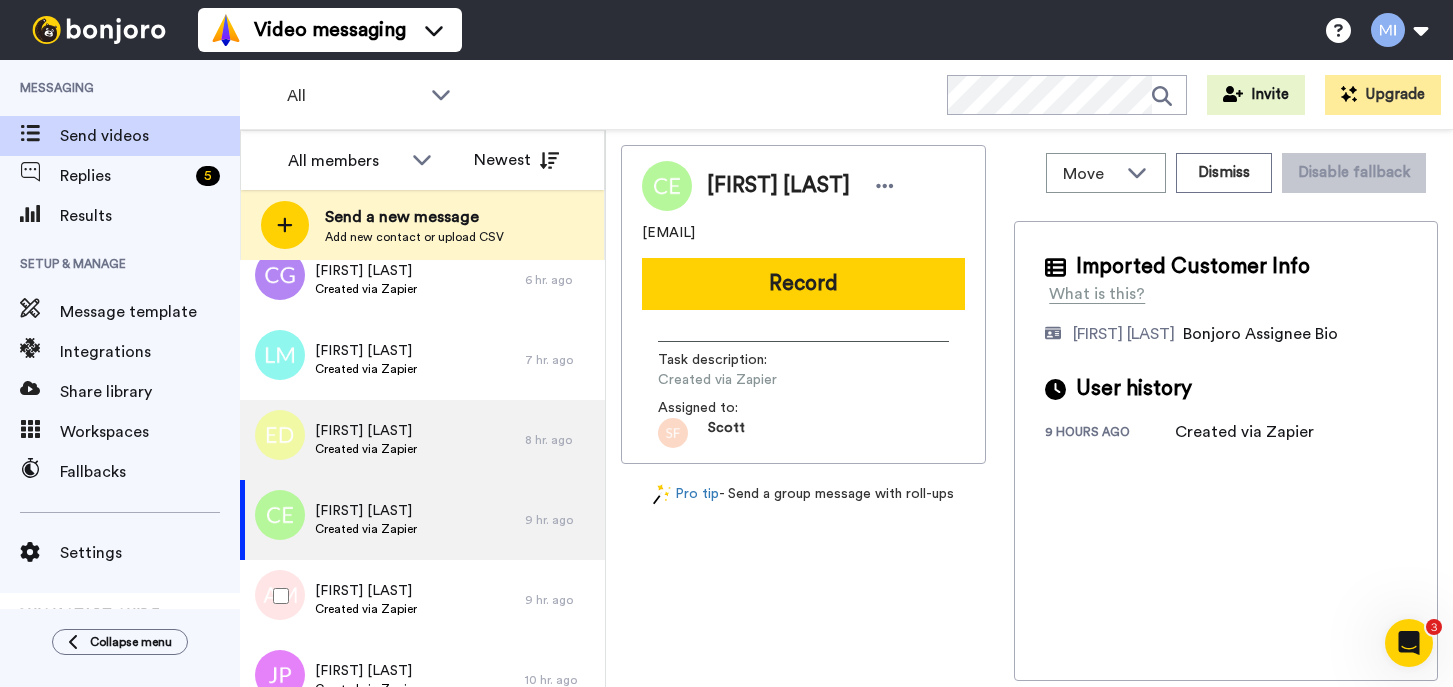 scroll, scrollTop: 560, scrollLeft: 0, axis: vertical 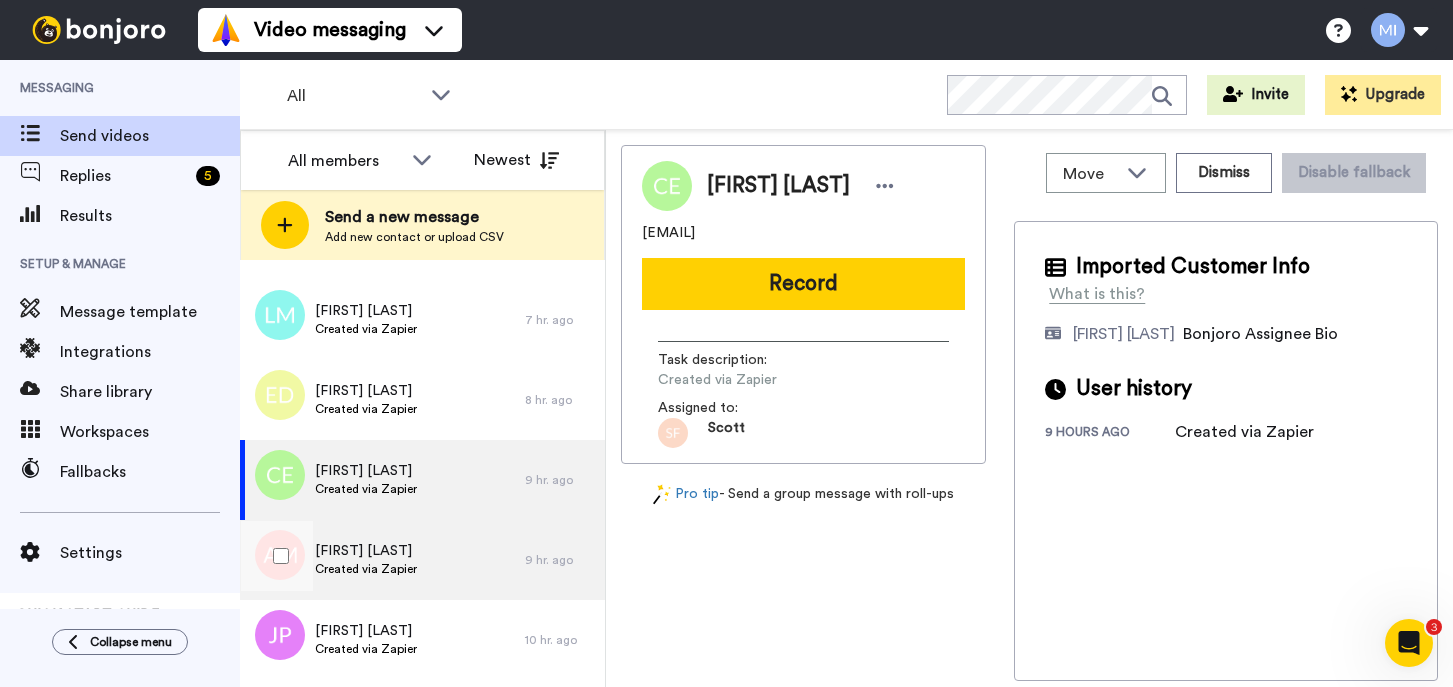 click on "Created via Zapier" at bounding box center [366, 569] 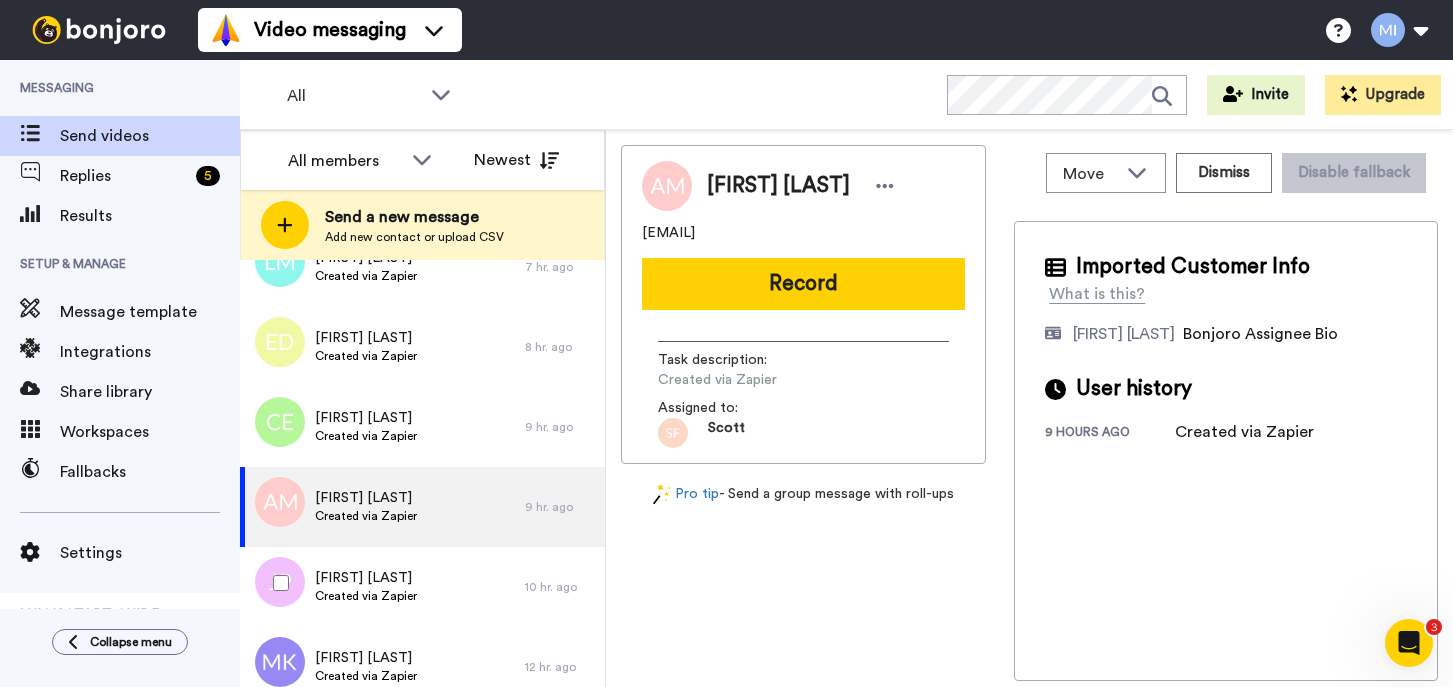 scroll, scrollTop: 640, scrollLeft: 0, axis: vertical 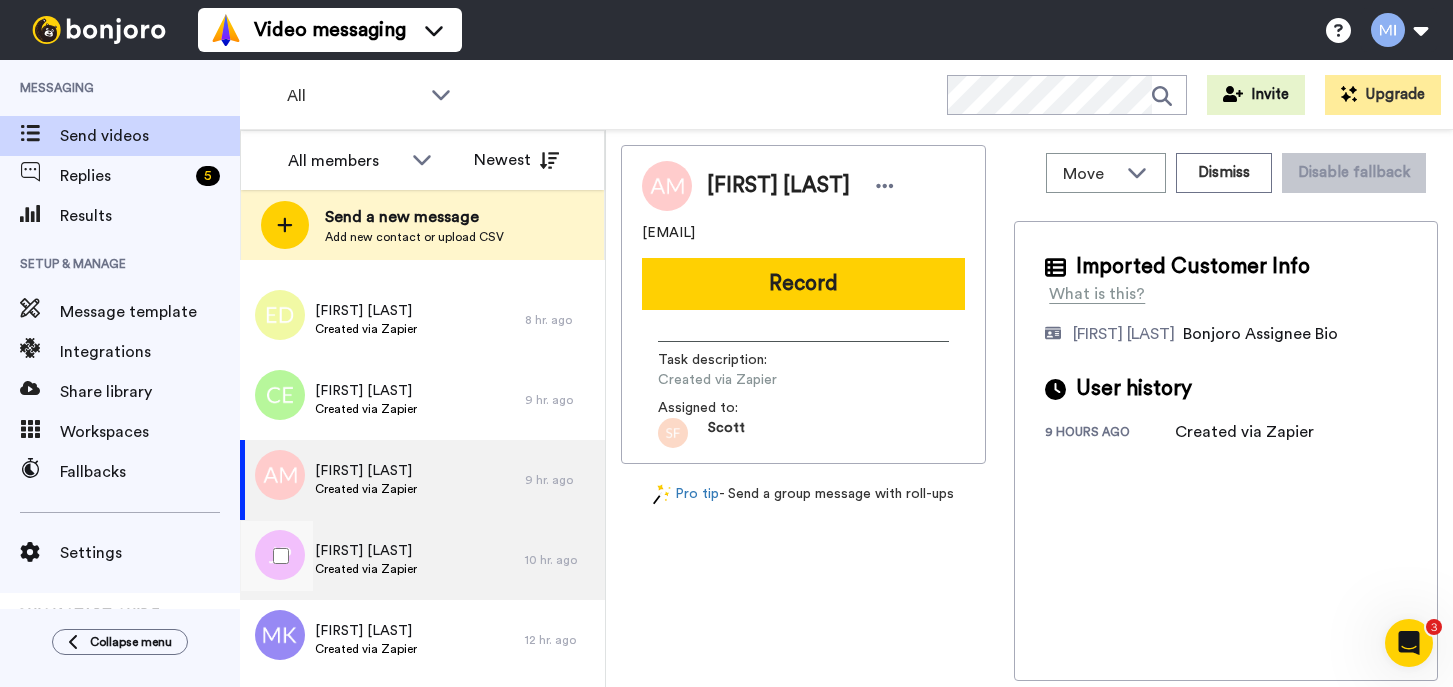 click on "Created via Zapier" at bounding box center (366, 569) 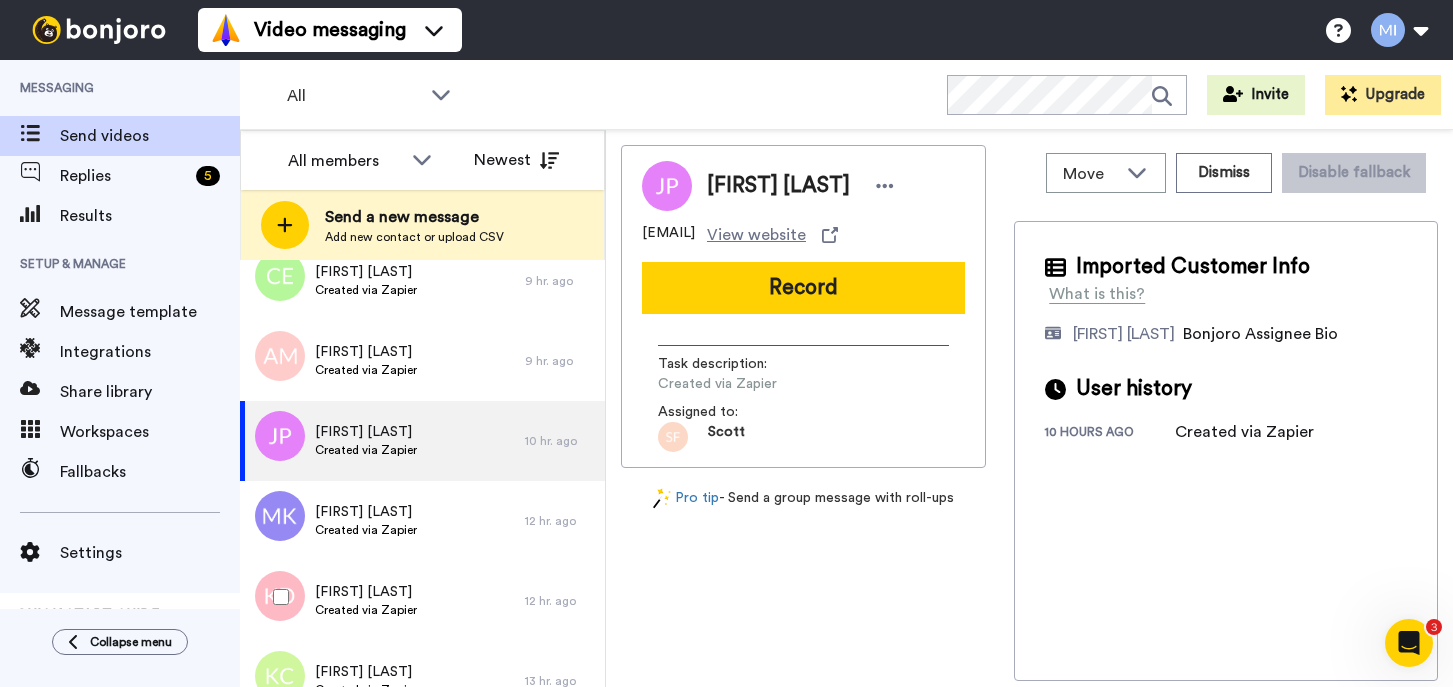 scroll, scrollTop: 760, scrollLeft: 0, axis: vertical 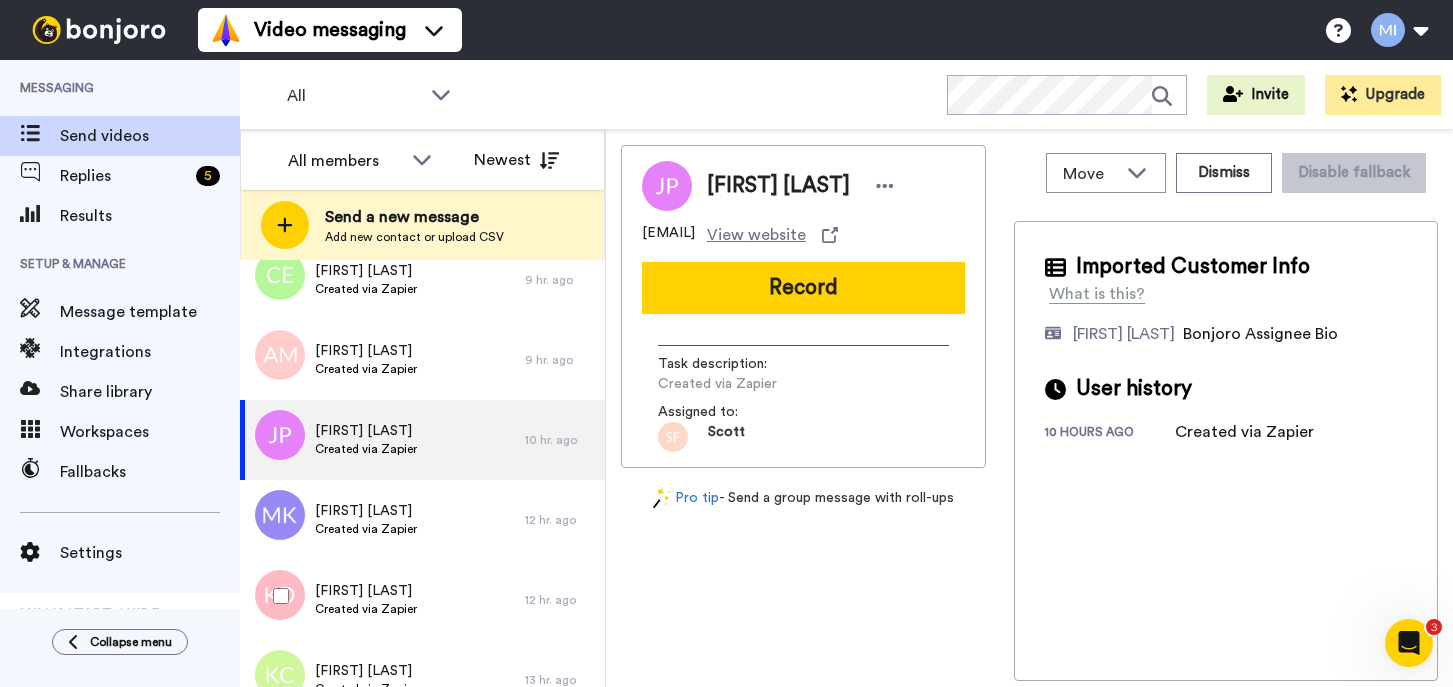 click on "Kelly Doctor Created via Zapier" at bounding box center (382, 600) 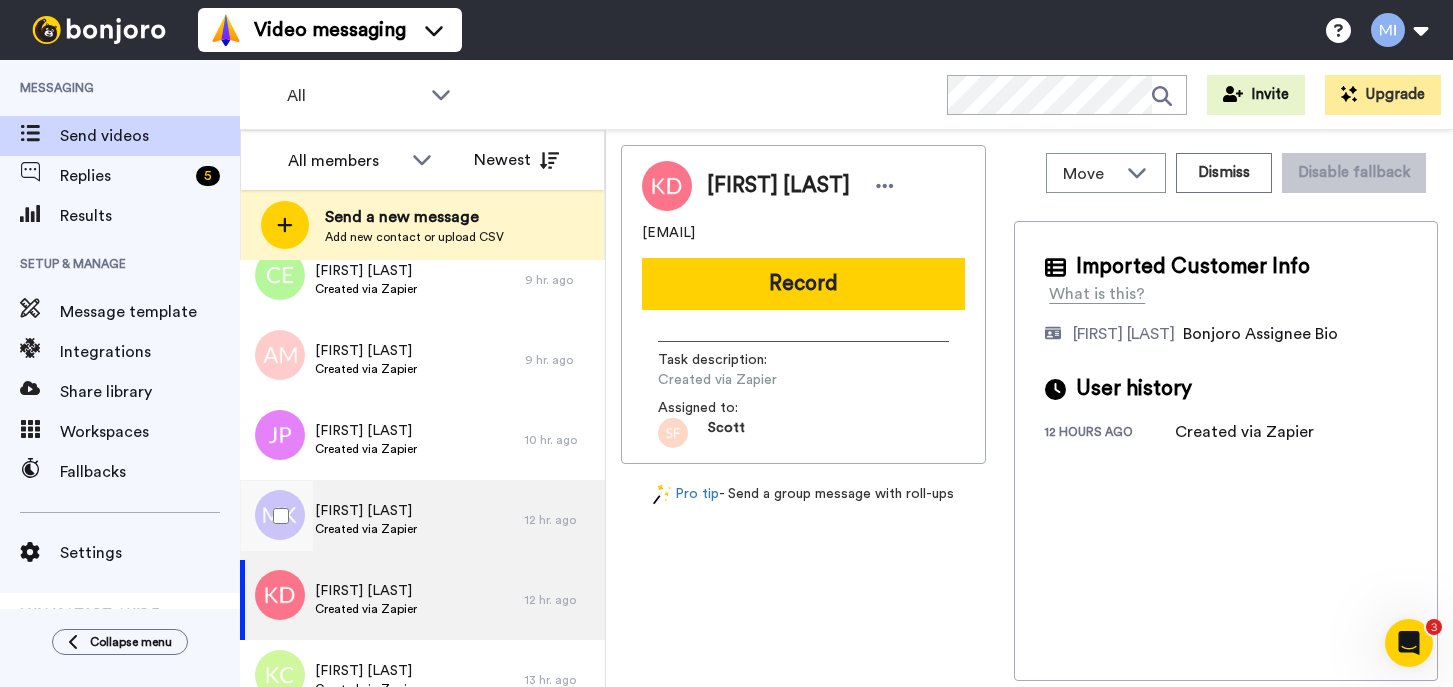 click on "[FIRST] [LAST]" at bounding box center [366, 511] 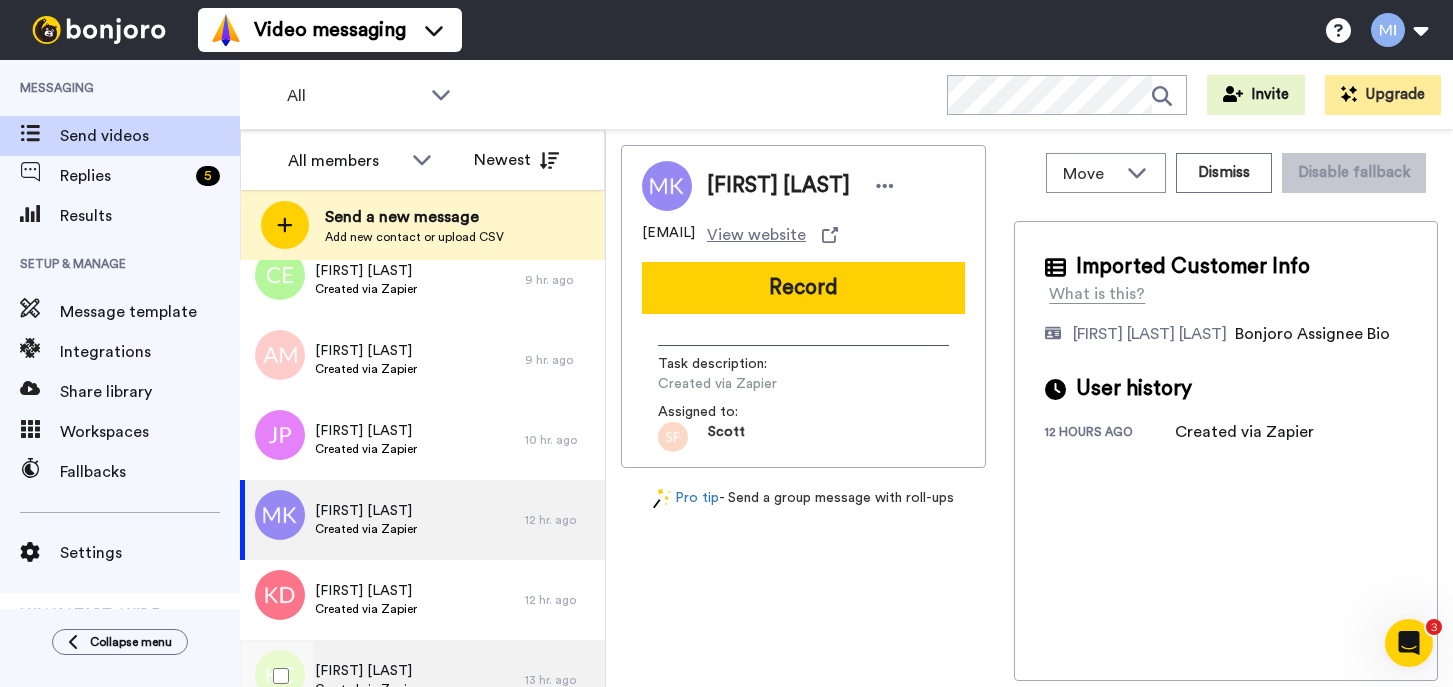 click on "[FIRST] [LAST]" at bounding box center (366, 671) 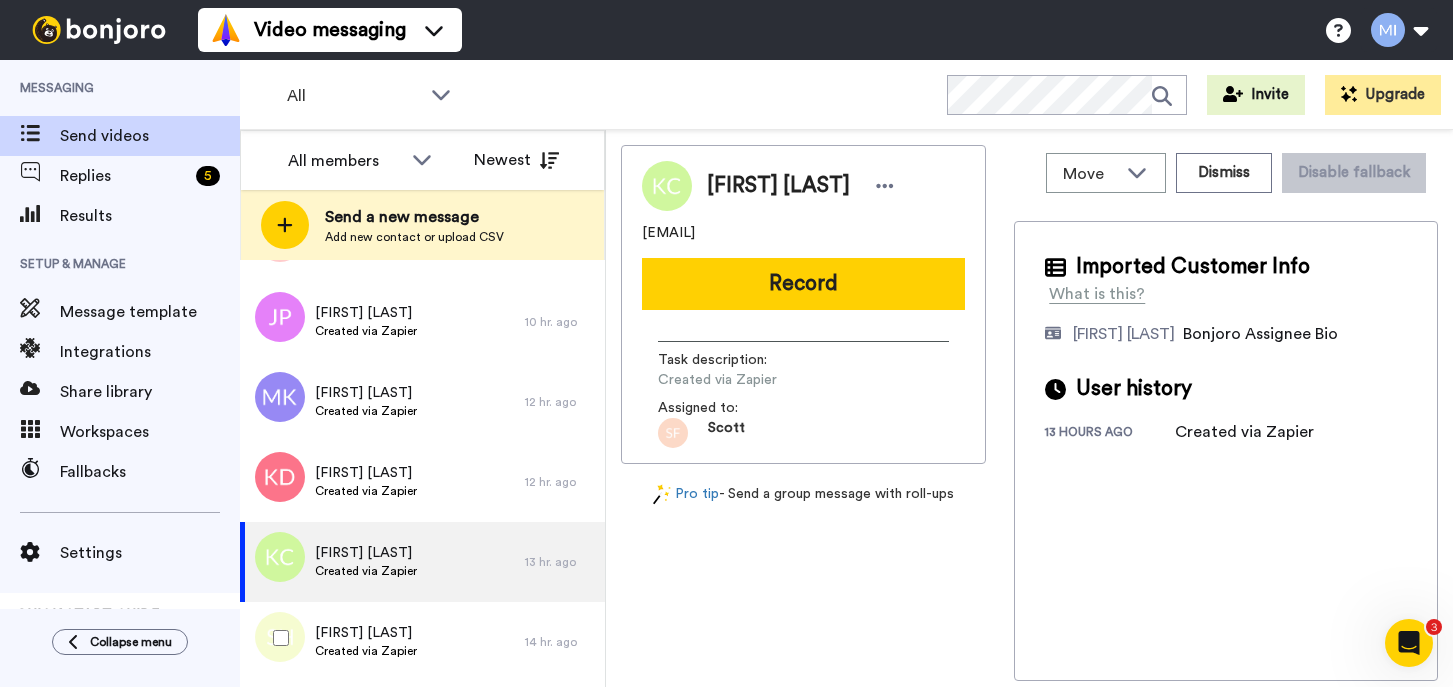 scroll, scrollTop: 880, scrollLeft: 0, axis: vertical 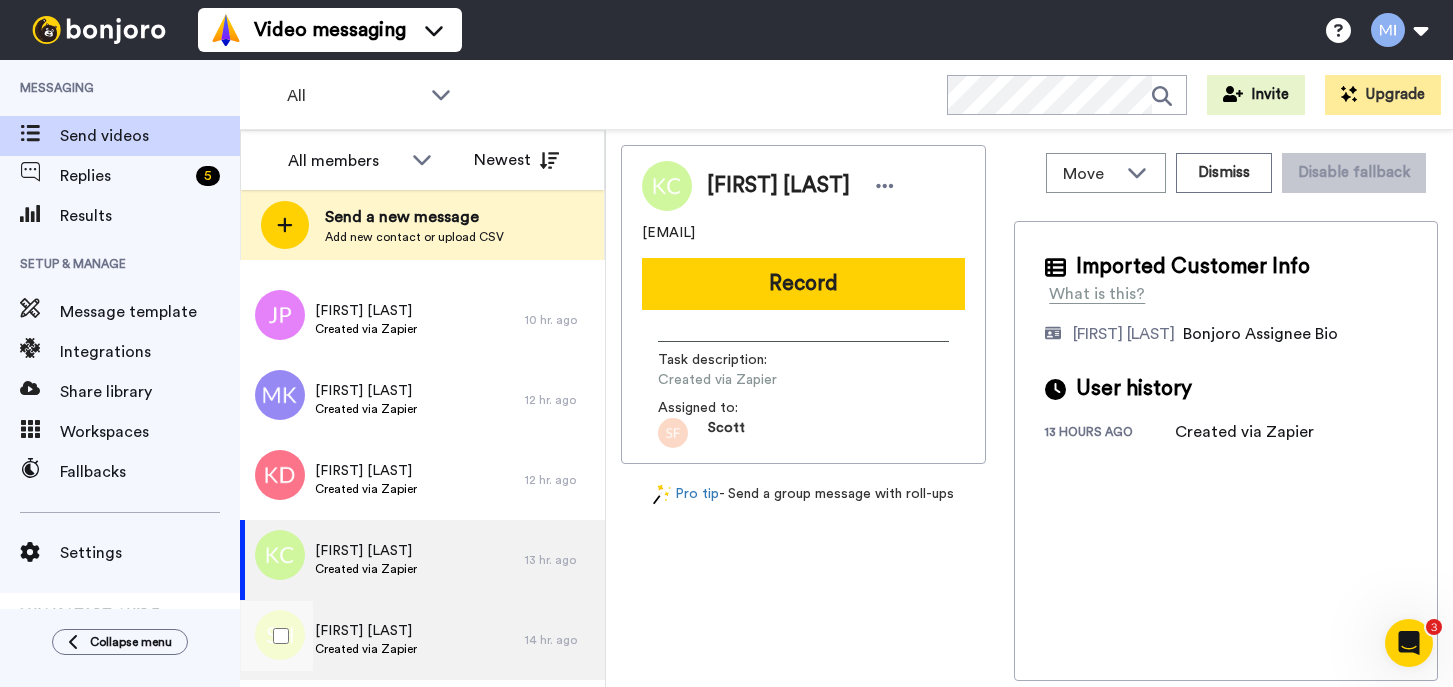 click on "[FIRST] [LAST]" at bounding box center (366, 631) 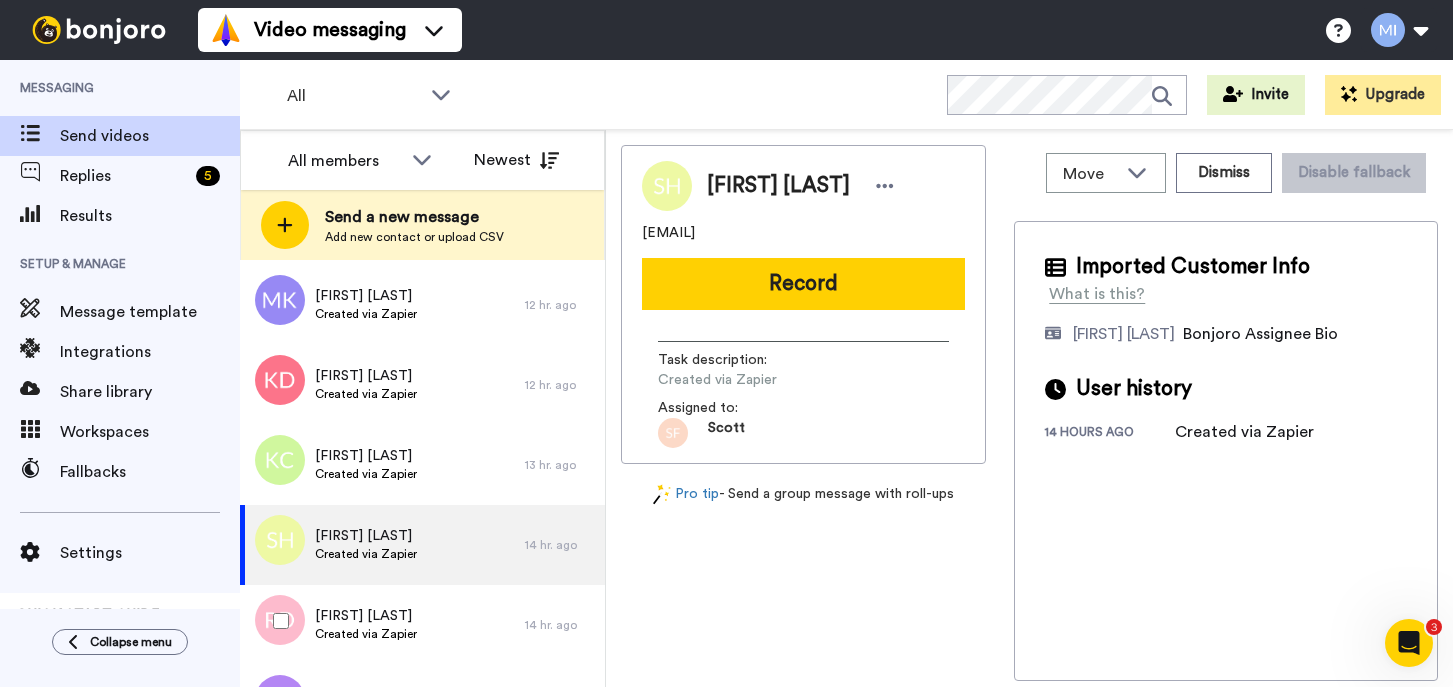 scroll, scrollTop: 1000, scrollLeft: 0, axis: vertical 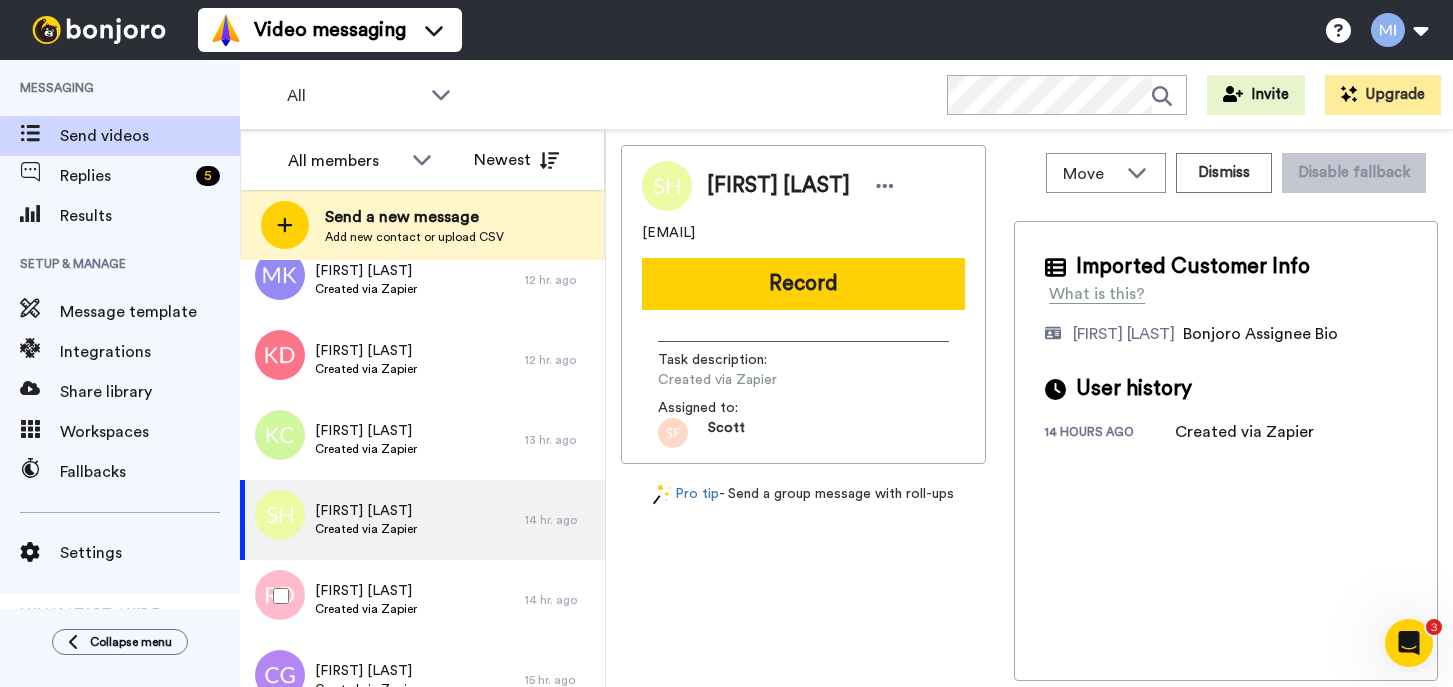 click on "Ruth Draper Created via Zapier" at bounding box center [382, 600] 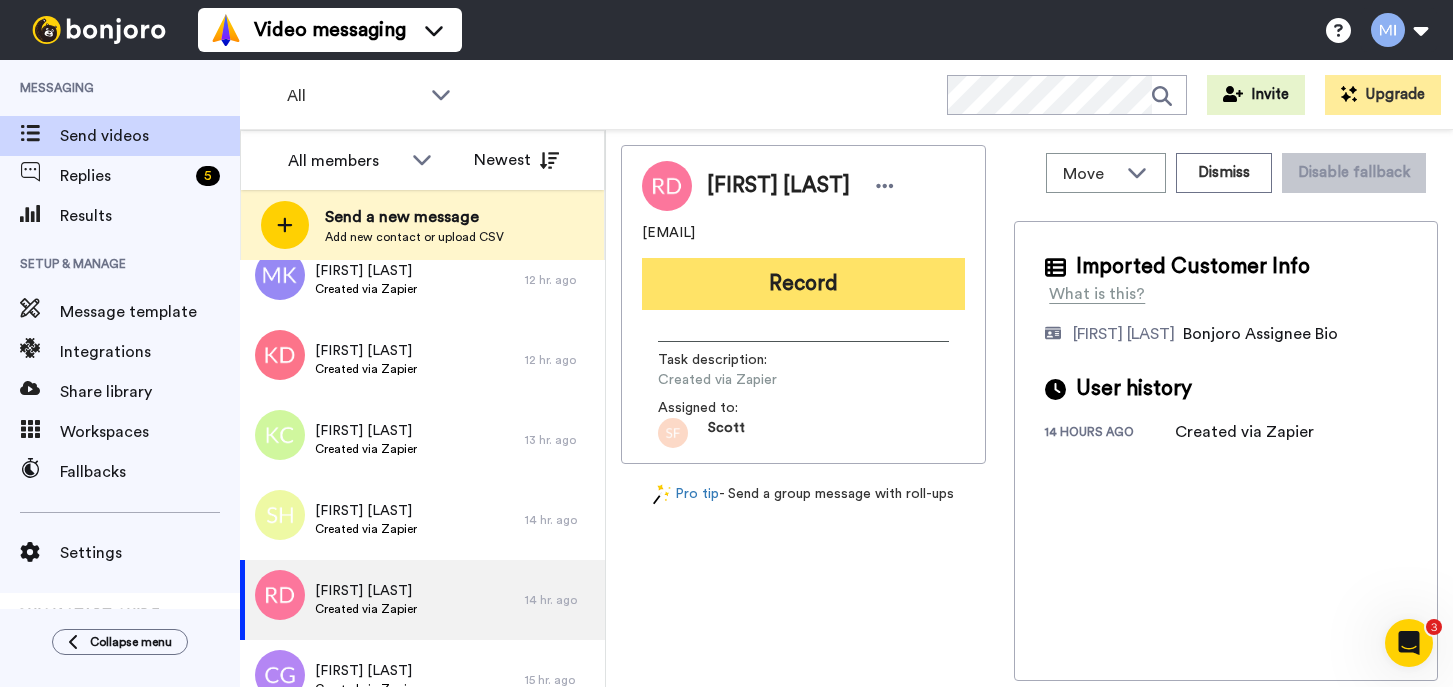 click on "Record" at bounding box center (803, 284) 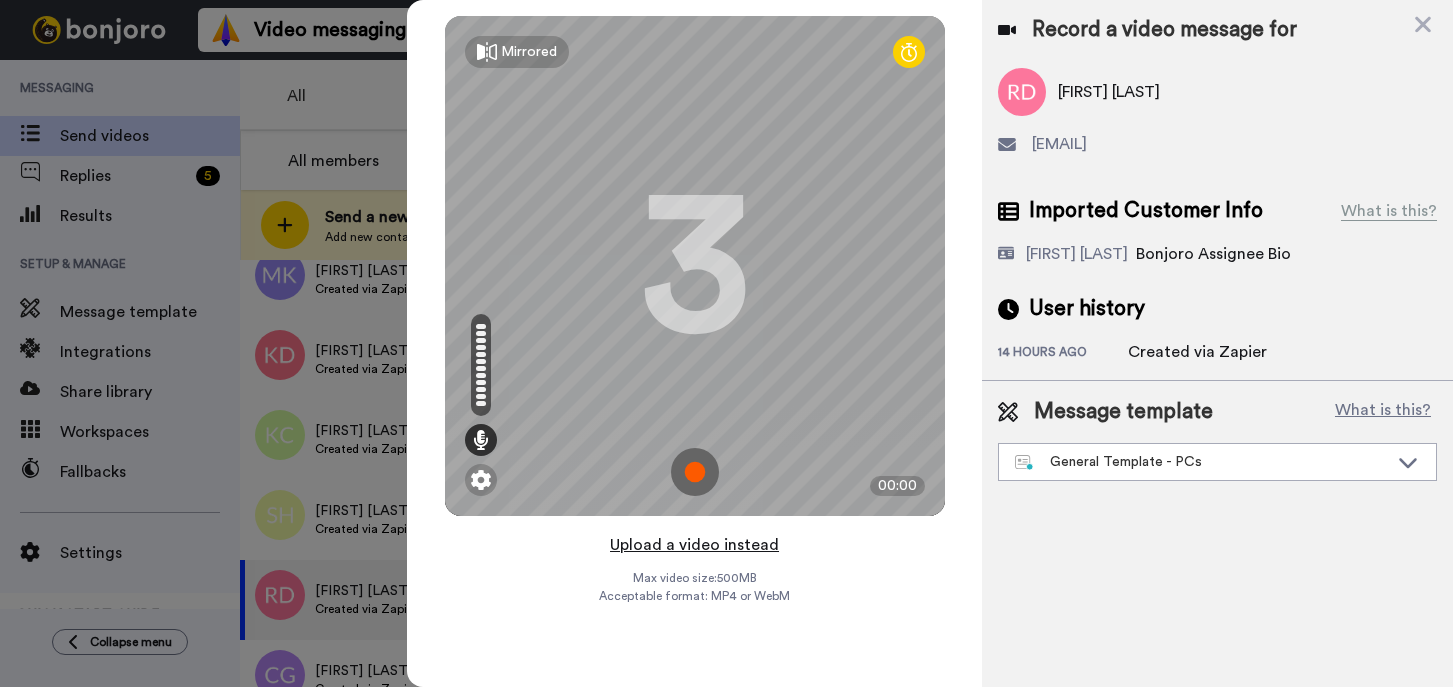 click on "Upload a video instead" at bounding box center [694, 545] 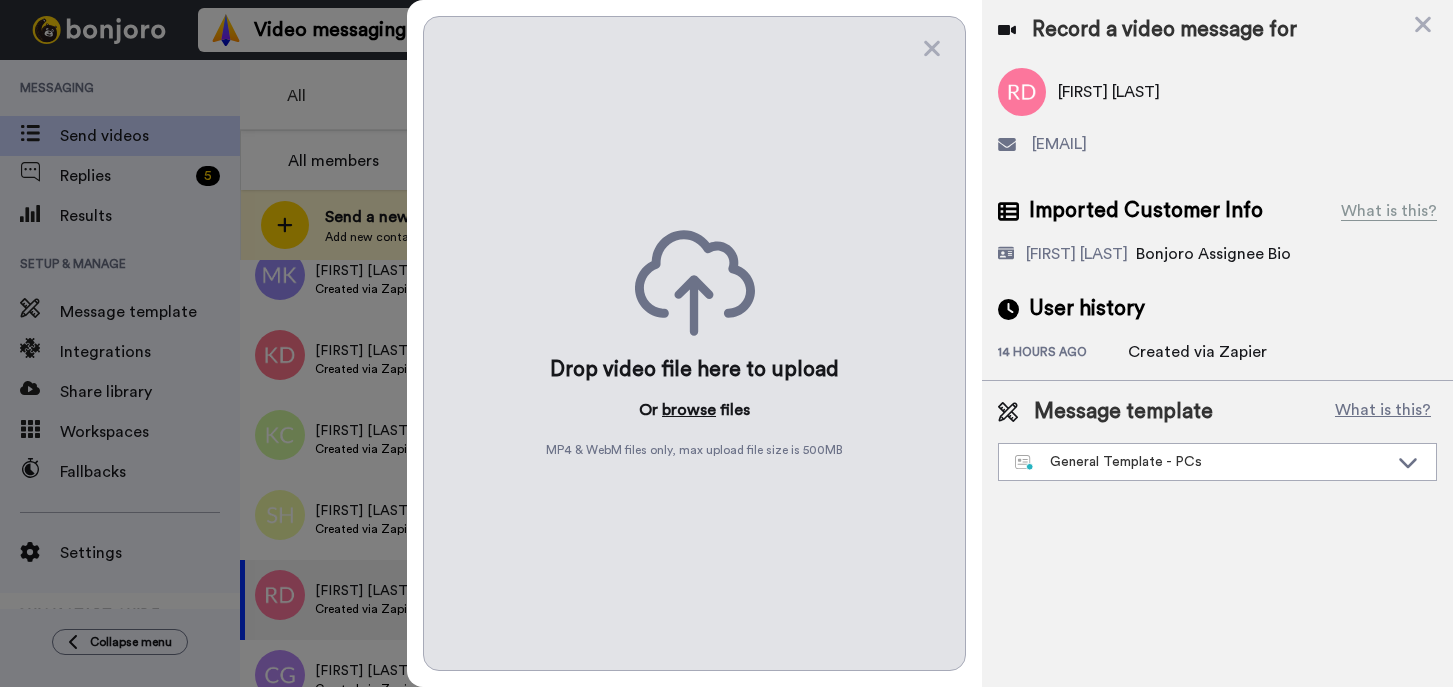 click on "browse" at bounding box center (689, 410) 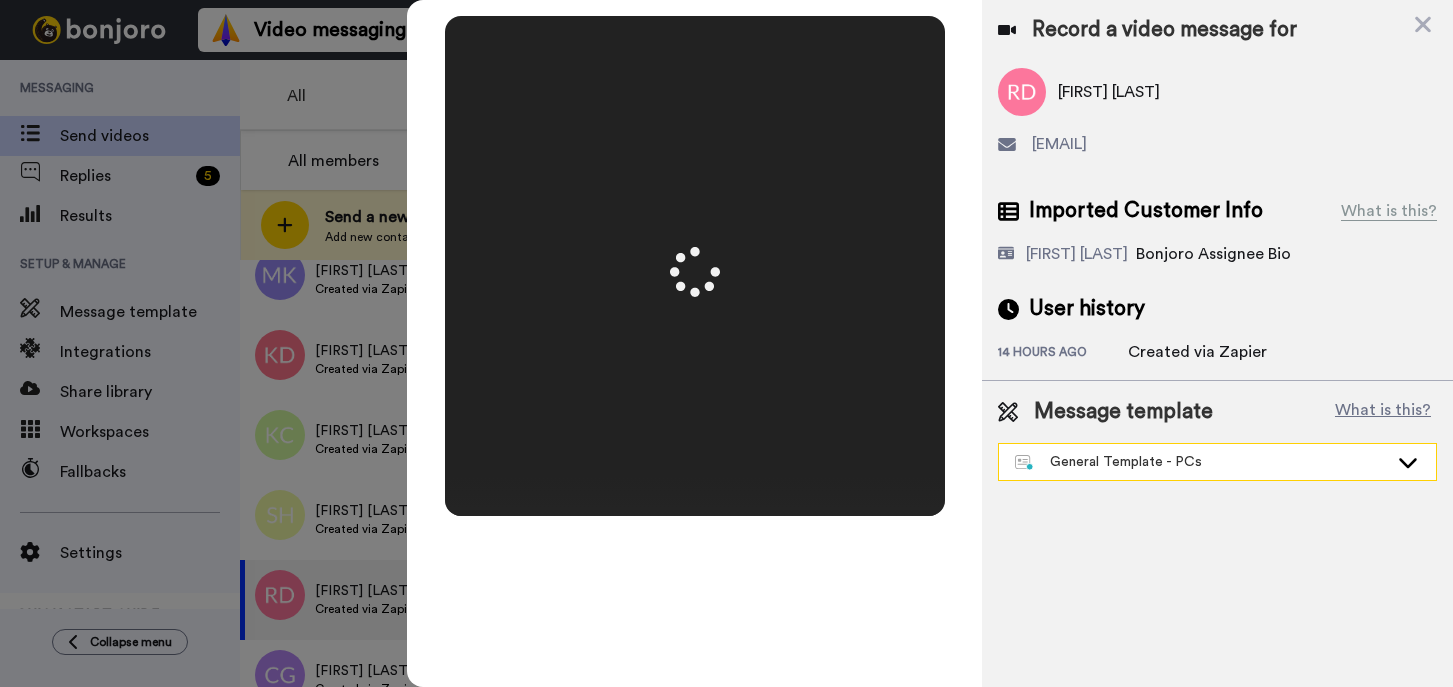 click on "General Template - PCs" at bounding box center (1201, 462) 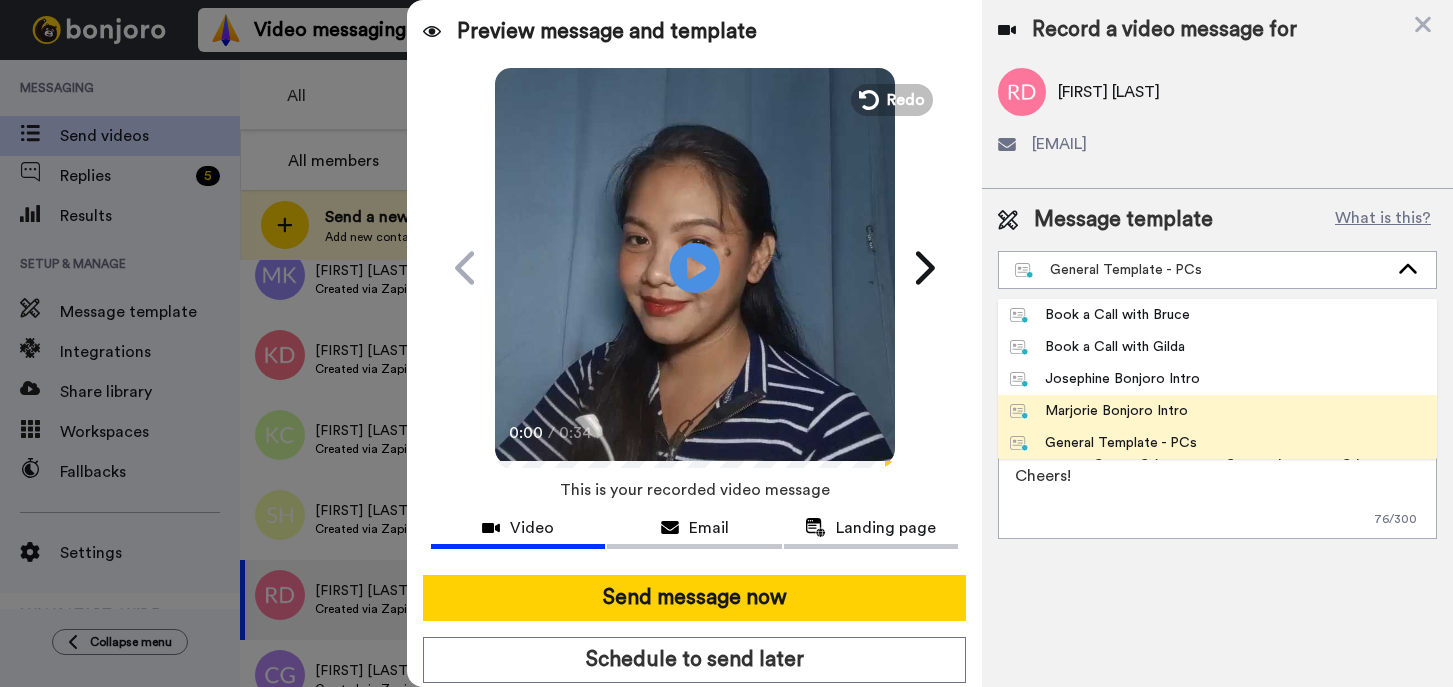click on "Marjorie Bonjoro Intro" at bounding box center [1099, 411] 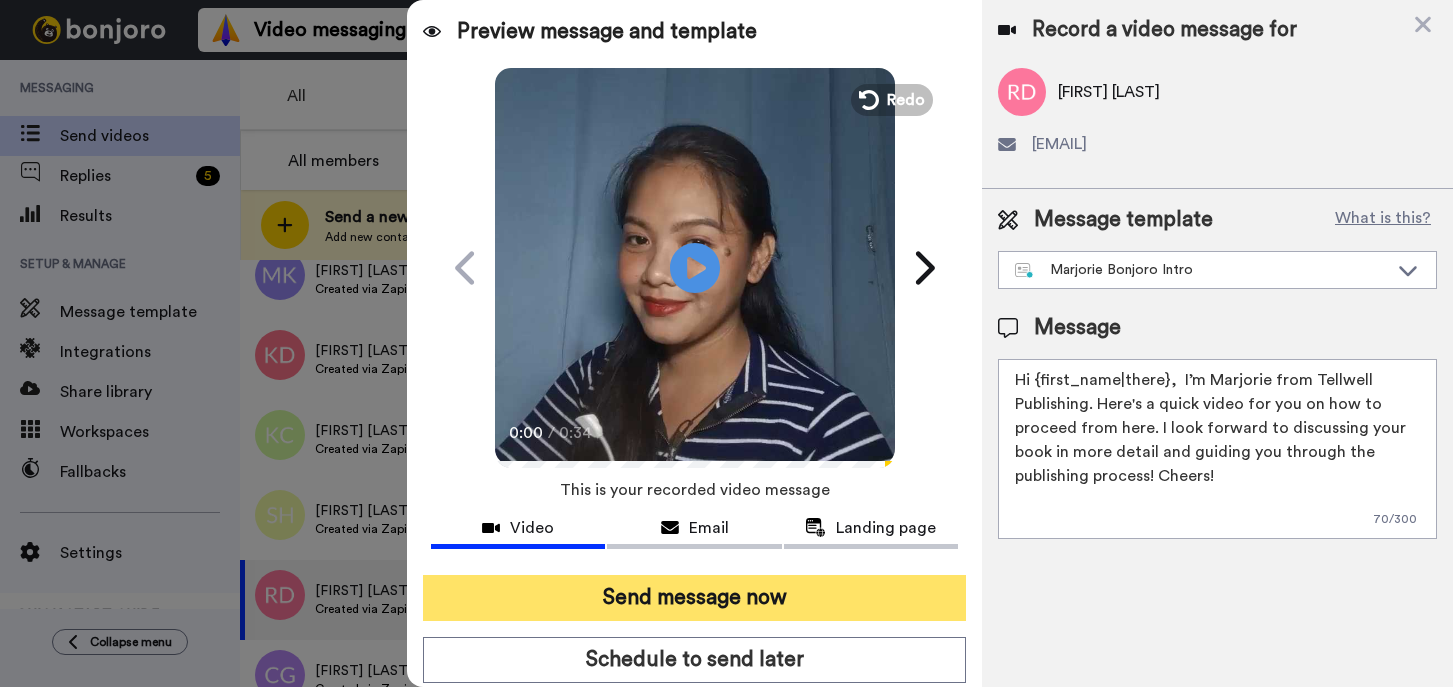 click on "Send message now" at bounding box center (694, 598) 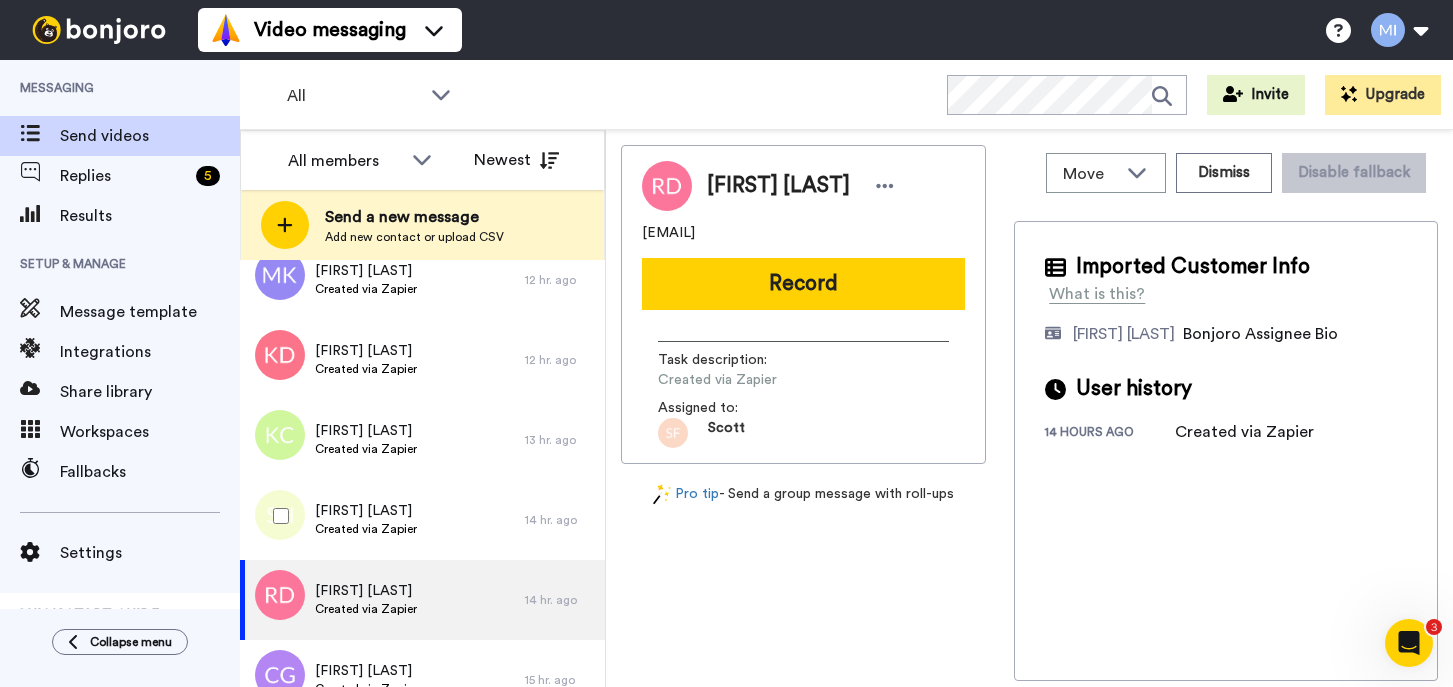 scroll, scrollTop: 0, scrollLeft: 0, axis: both 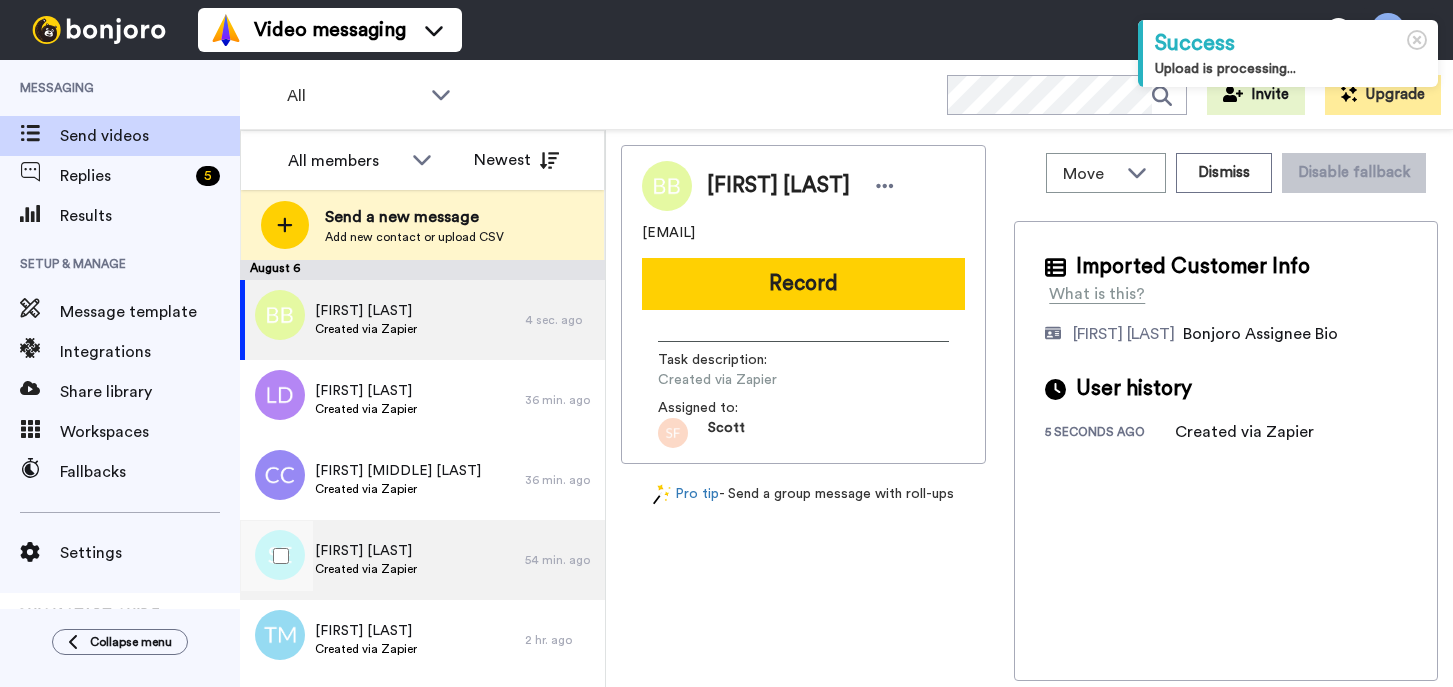 click on "[FIRST] [LAST] Created via Zapier" at bounding box center (382, 560) 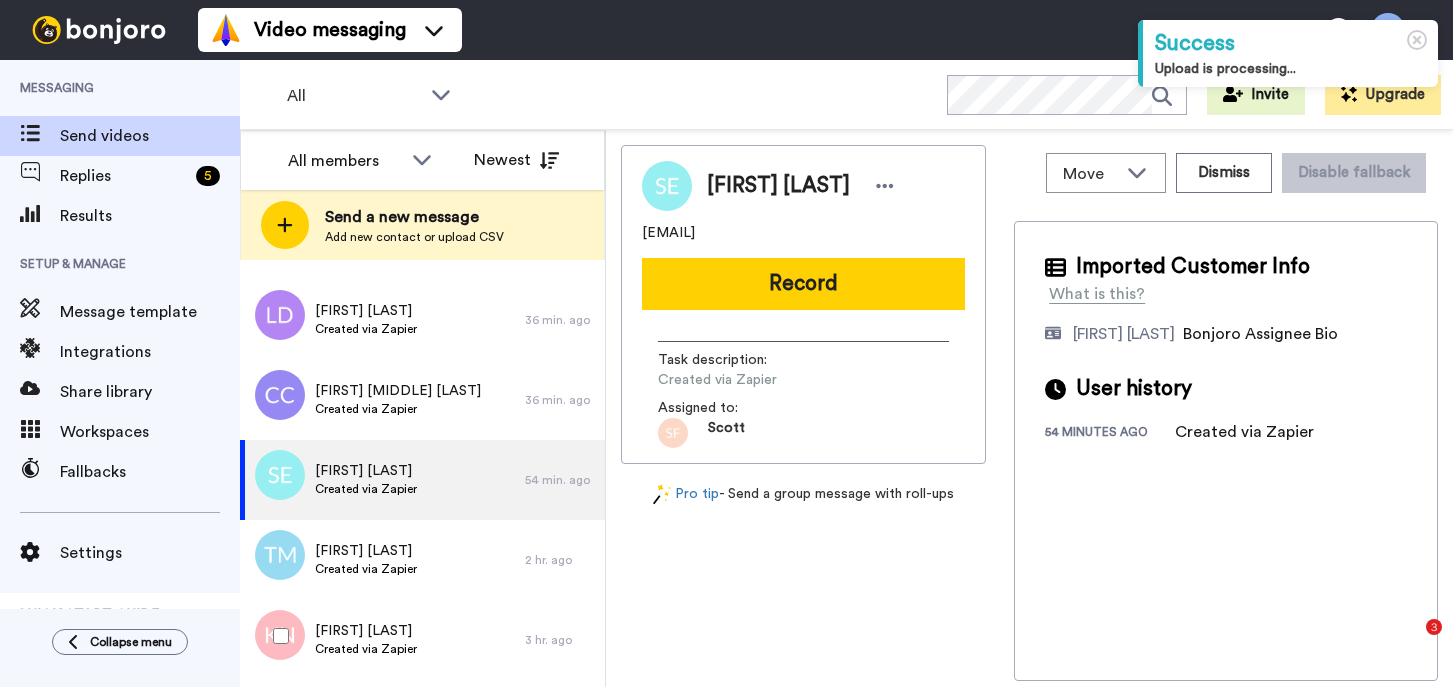 scroll, scrollTop: 146, scrollLeft: 0, axis: vertical 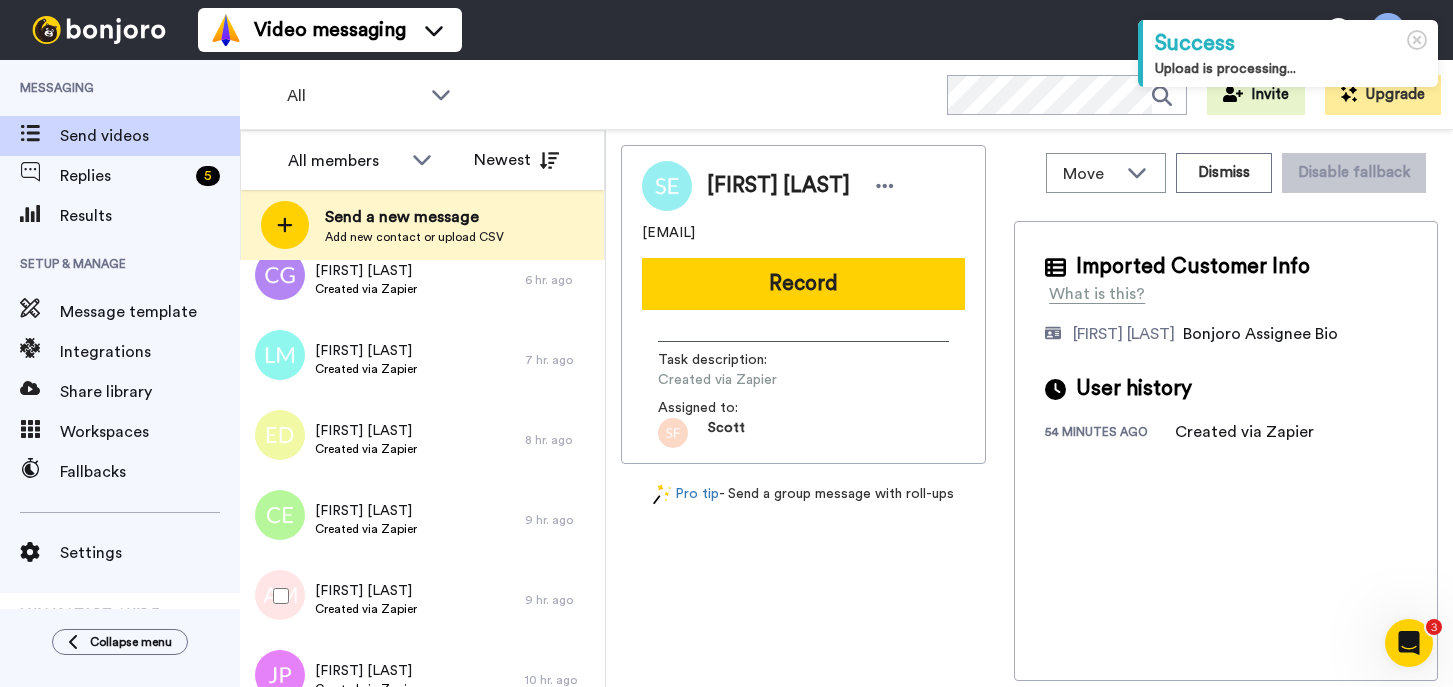 click on "[FIRST] [LAST] Created via Zapier" at bounding box center (382, 600) 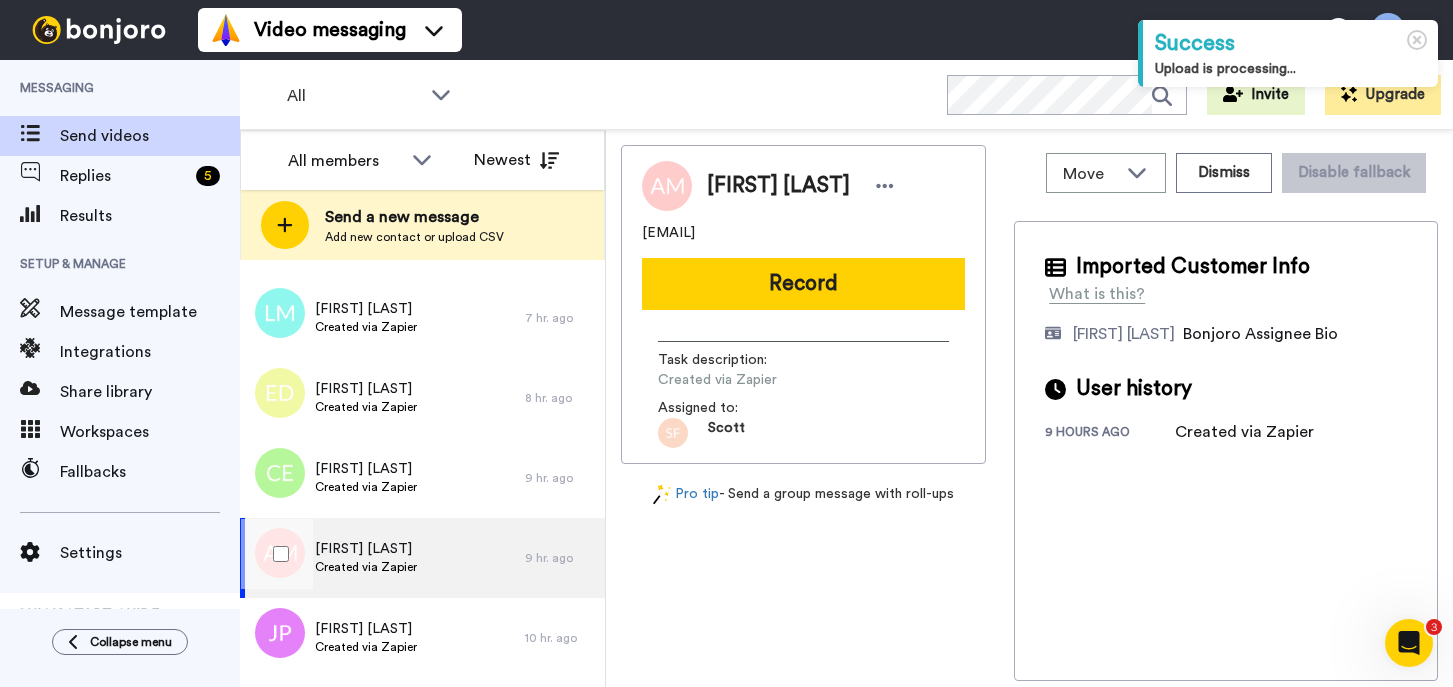 scroll, scrollTop: 680, scrollLeft: 0, axis: vertical 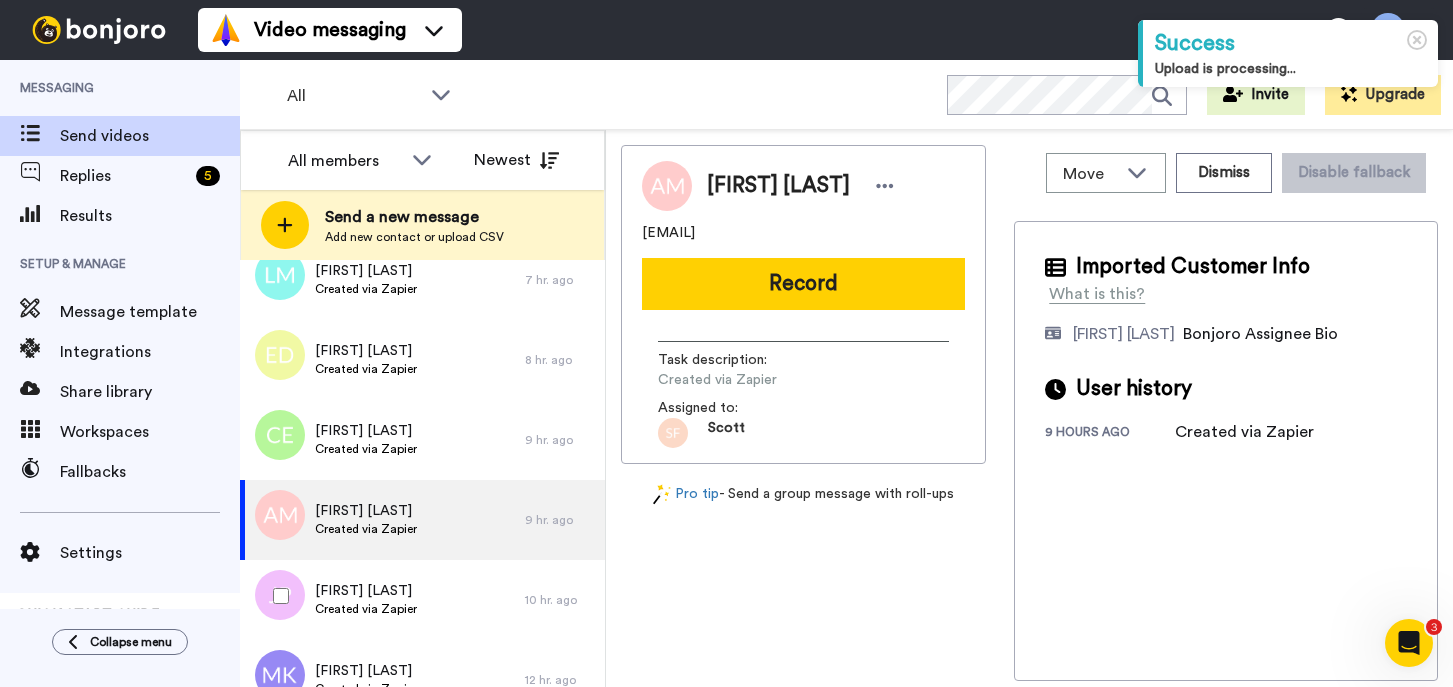 click on "[FIRST] [LAST] Created via Zapier" at bounding box center (382, 600) 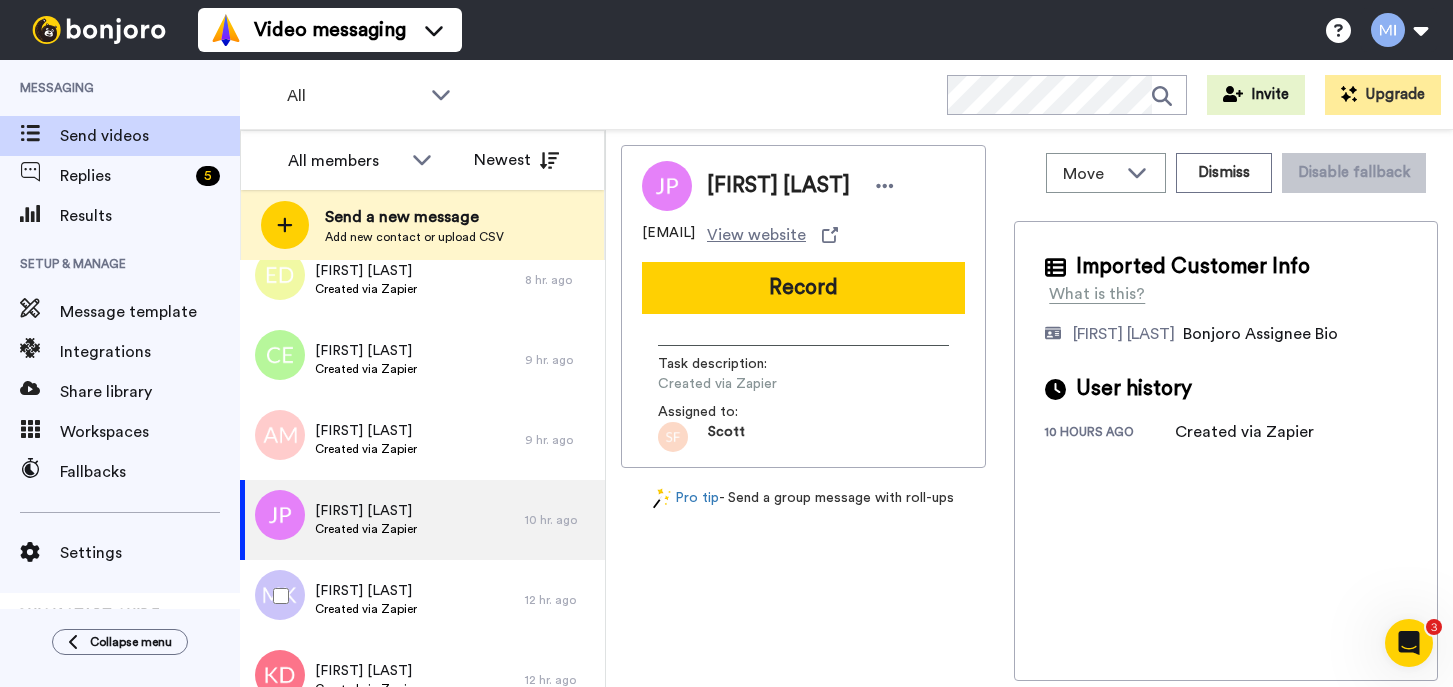 scroll, scrollTop: 800, scrollLeft: 0, axis: vertical 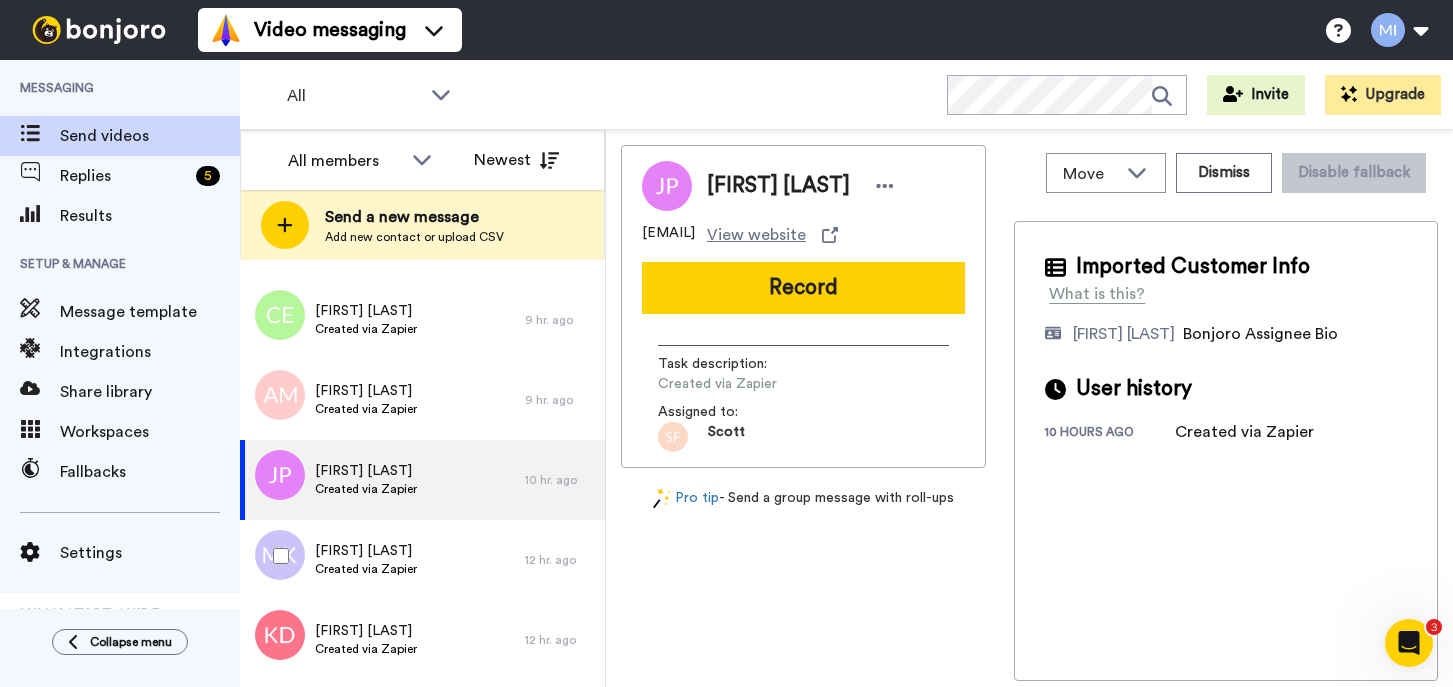 click on "[FIRST] [LAST] Created via Zapier" at bounding box center [382, 560] 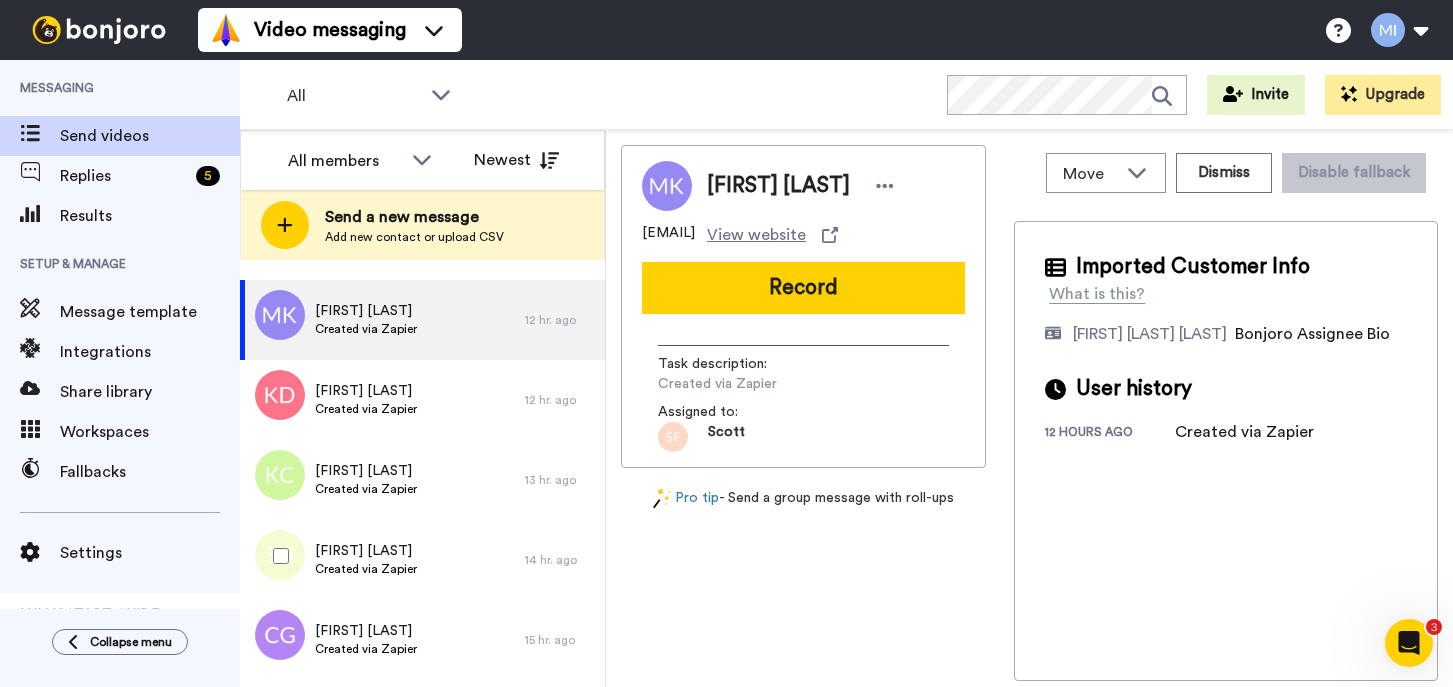 scroll, scrollTop: 1080, scrollLeft: 0, axis: vertical 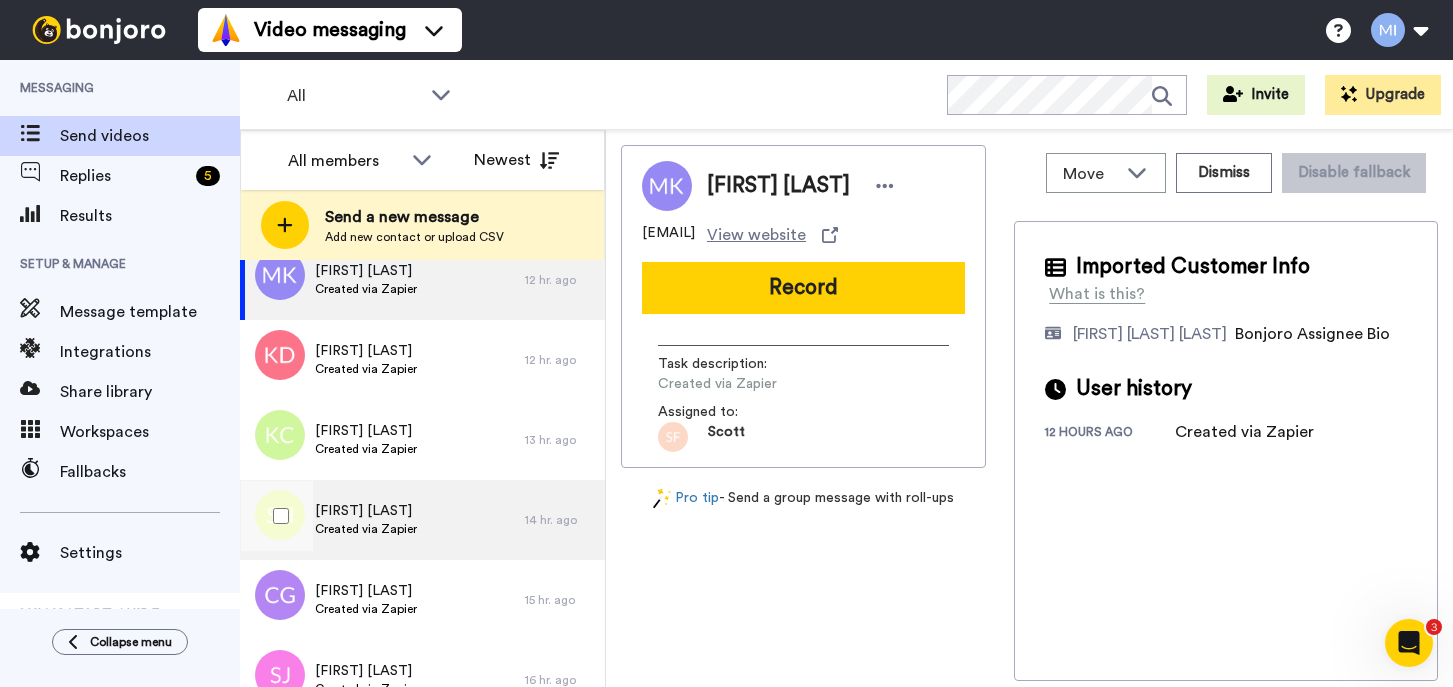 click on "[FIRST] [LAST] Created via Zapier" at bounding box center [382, 520] 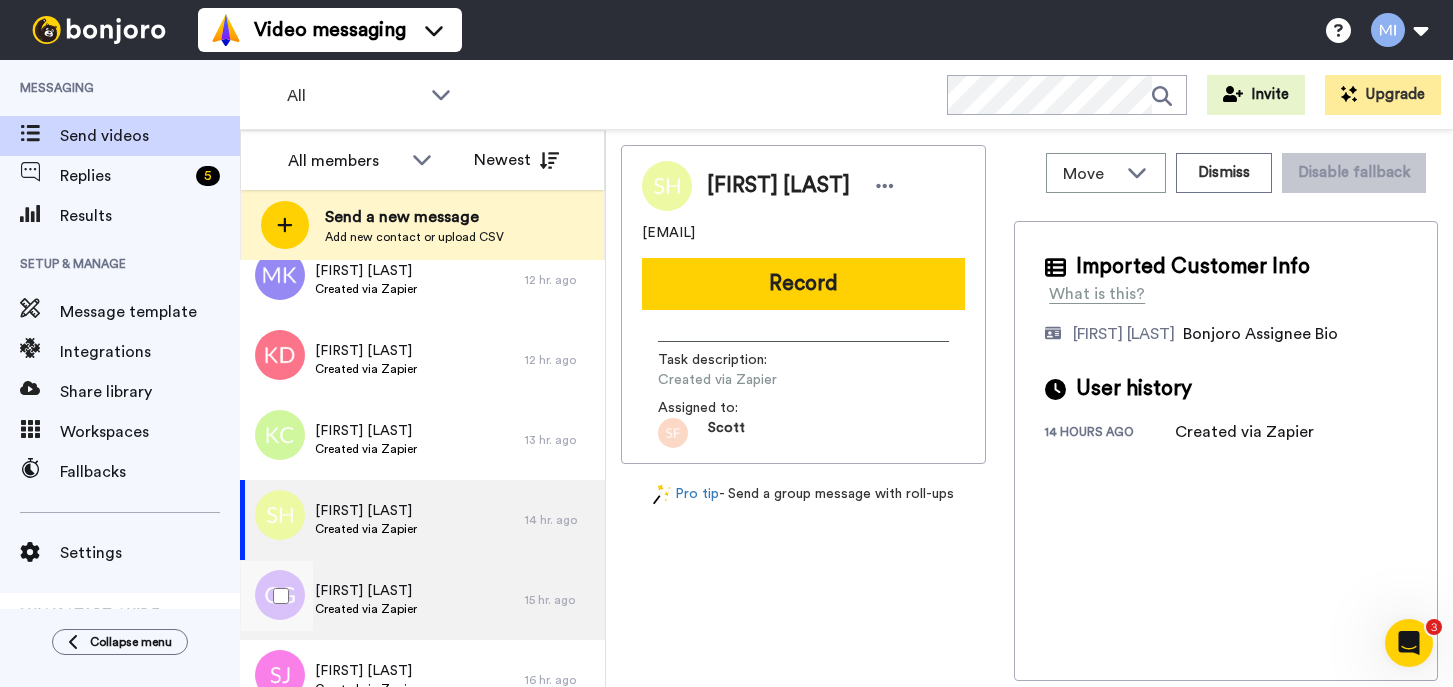 click on "[FIRST] [LAST] Created via Zapier" at bounding box center [382, 600] 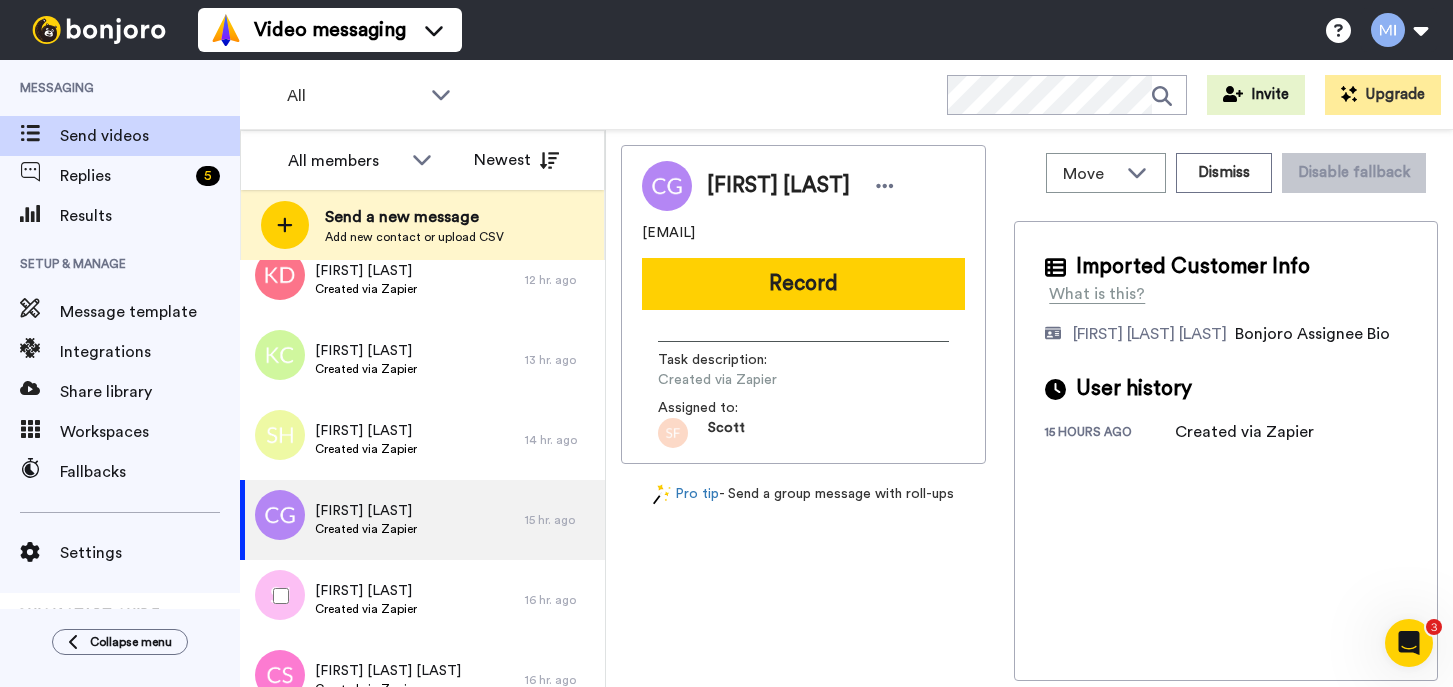 scroll, scrollTop: 1200, scrollLeft: 0, axis: vertical 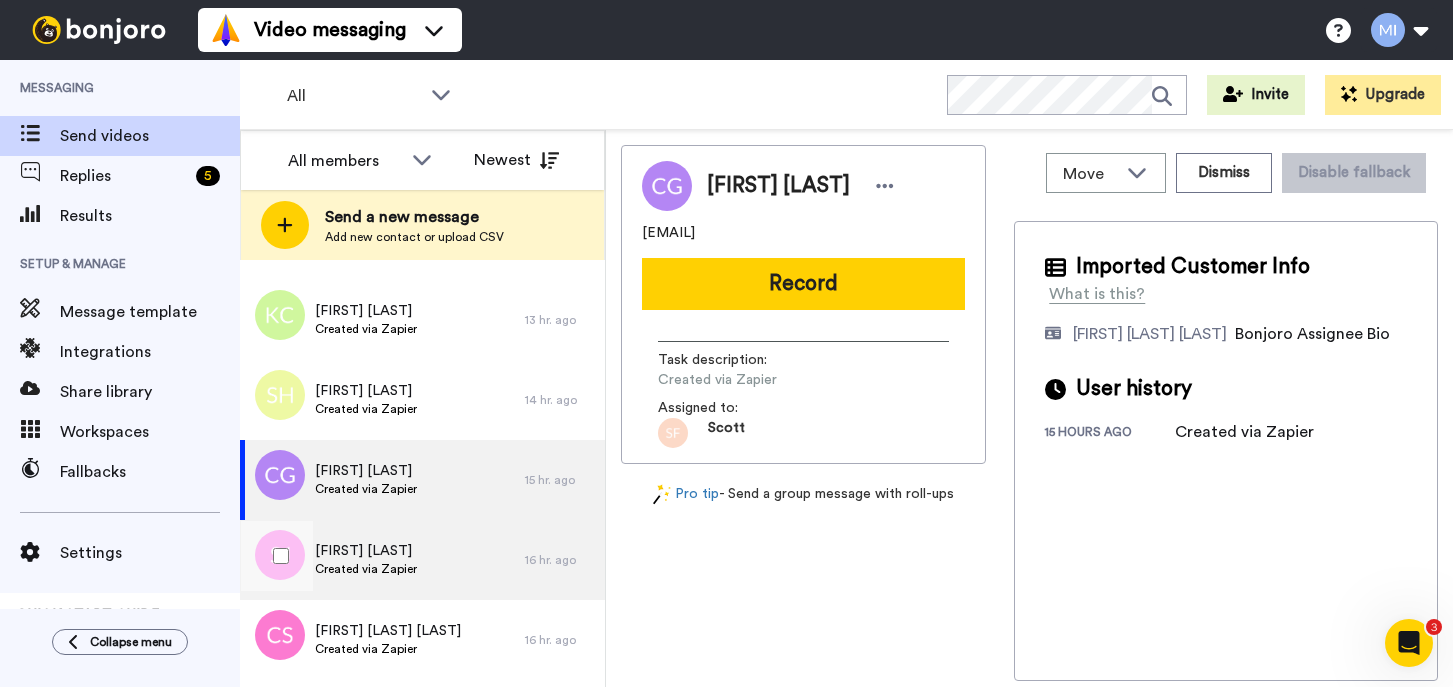 click on "[FIRST] [LAST] Created via Zapier" at bounding box center [366, 560] 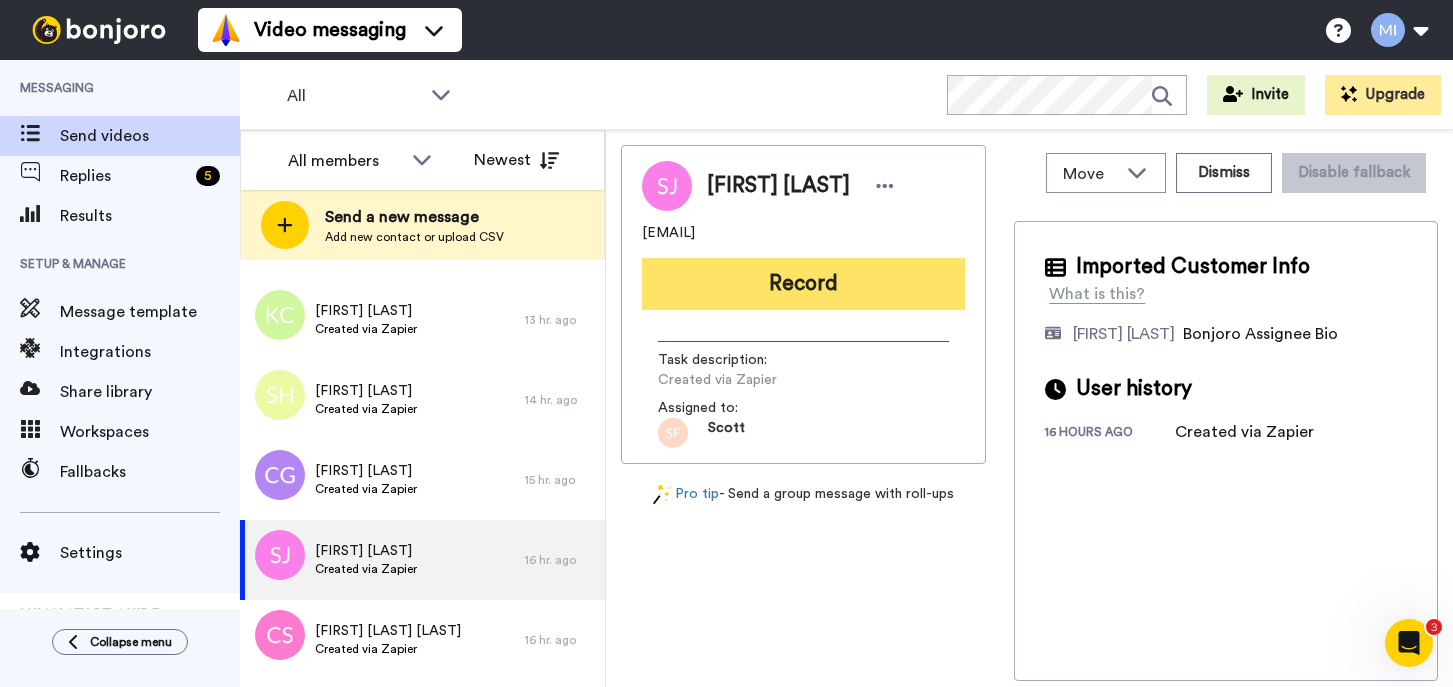 click on "Record" at bounding box center (803, 284) 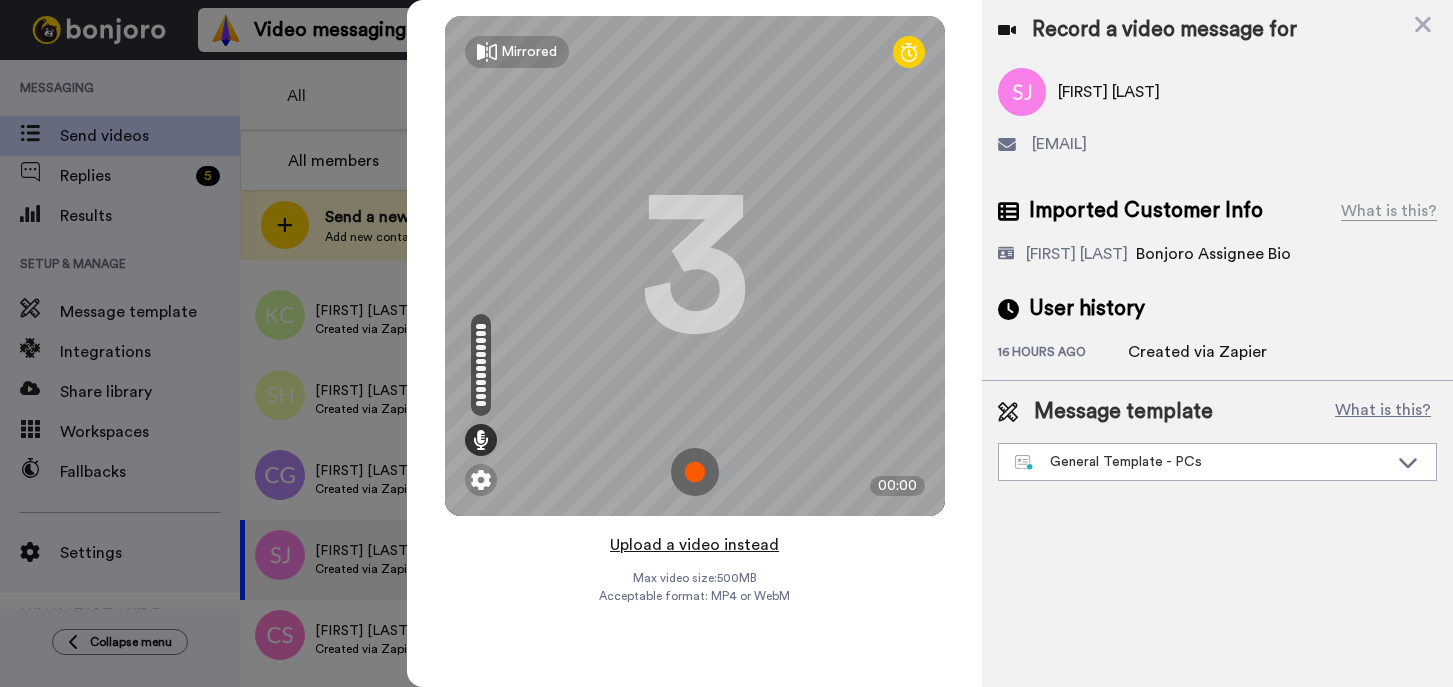 click on "Upload a video instead" at bounding box center [694, 545] 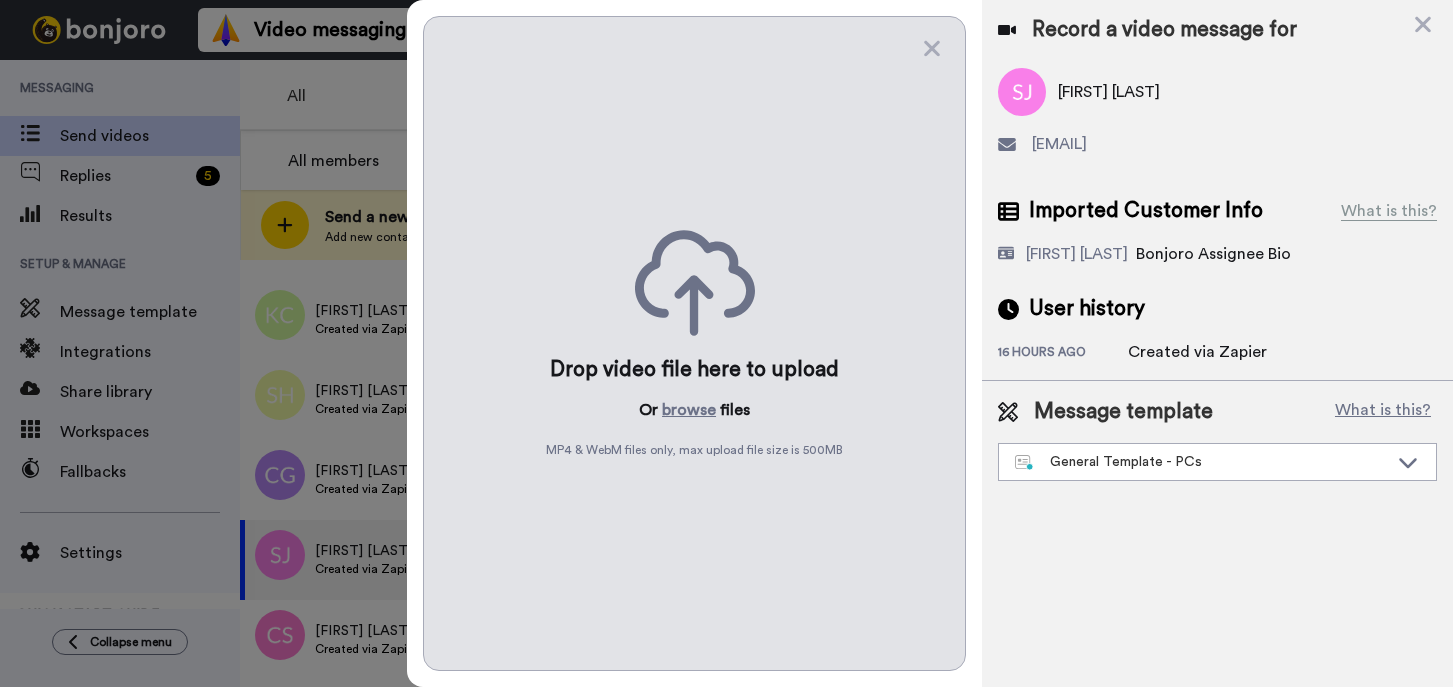 click on "Drop video file here to upload Or   browse   files MP4 & WebM files only, max upload file size is   500 MB" at bounding box center [694, 343] 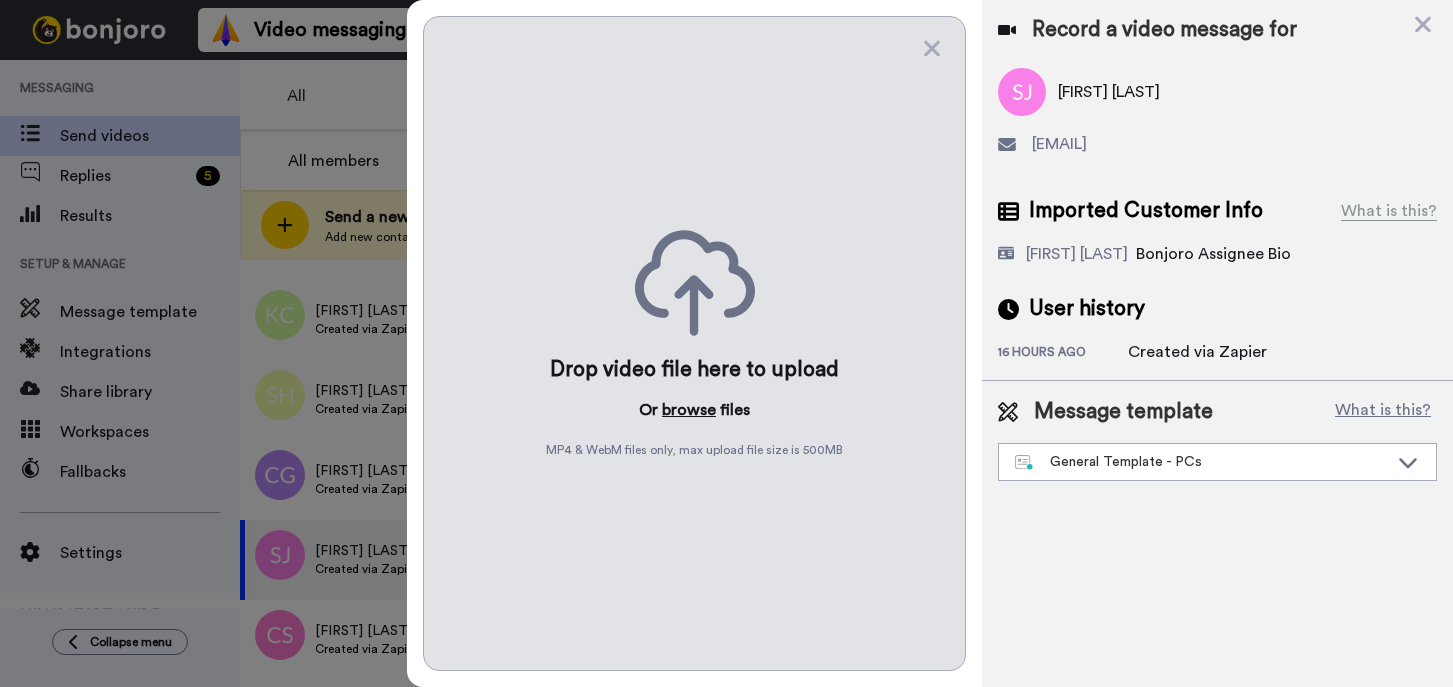 click on "browse" at bounding box center [689, 410] 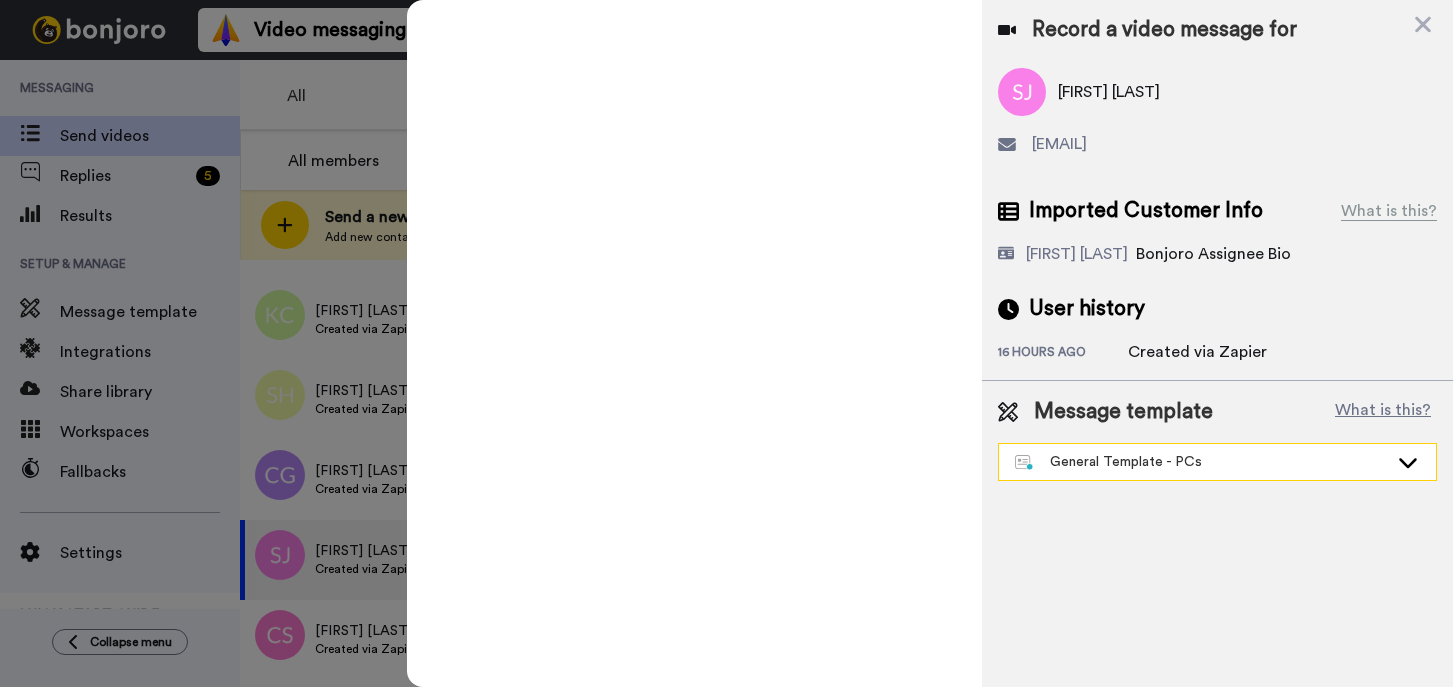 click on "General Template - PCs" at bounding box center [1201, 462] 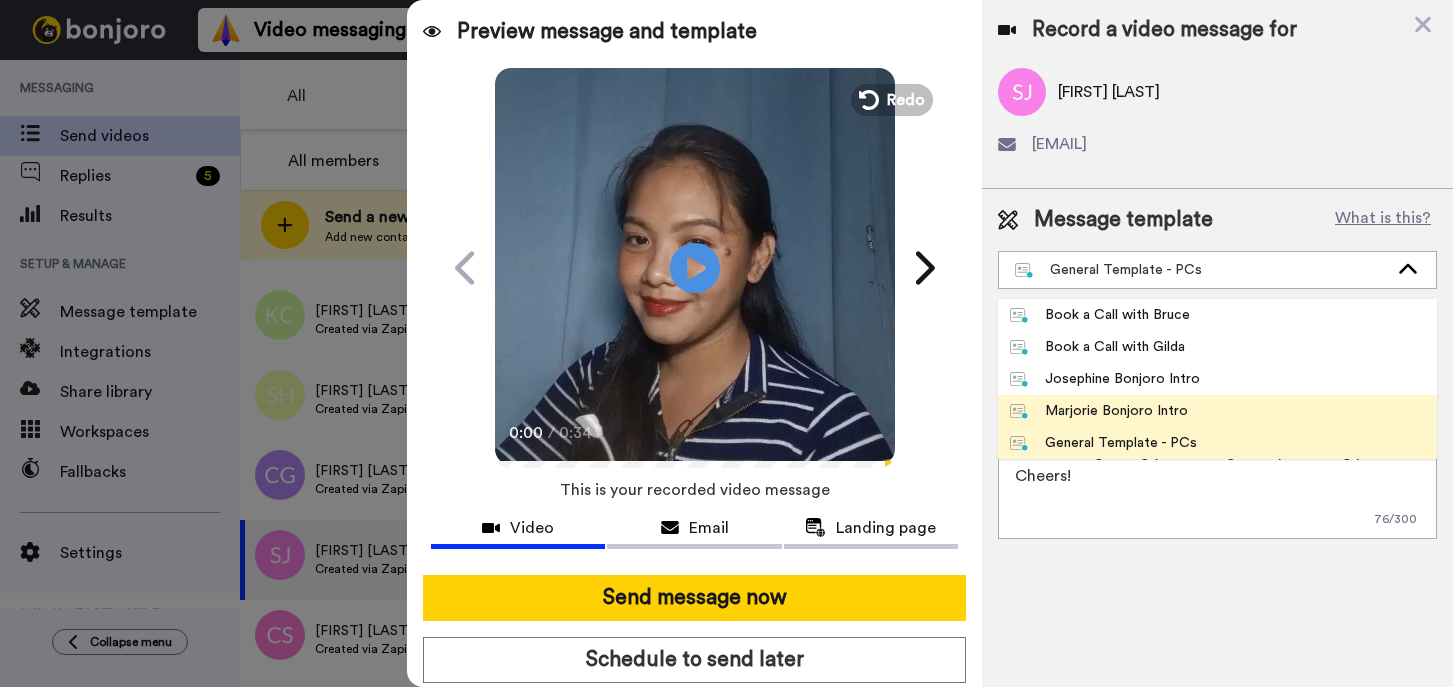 click on "Marjorie Bonjoro Intro" at bounding box center [1099, 411] 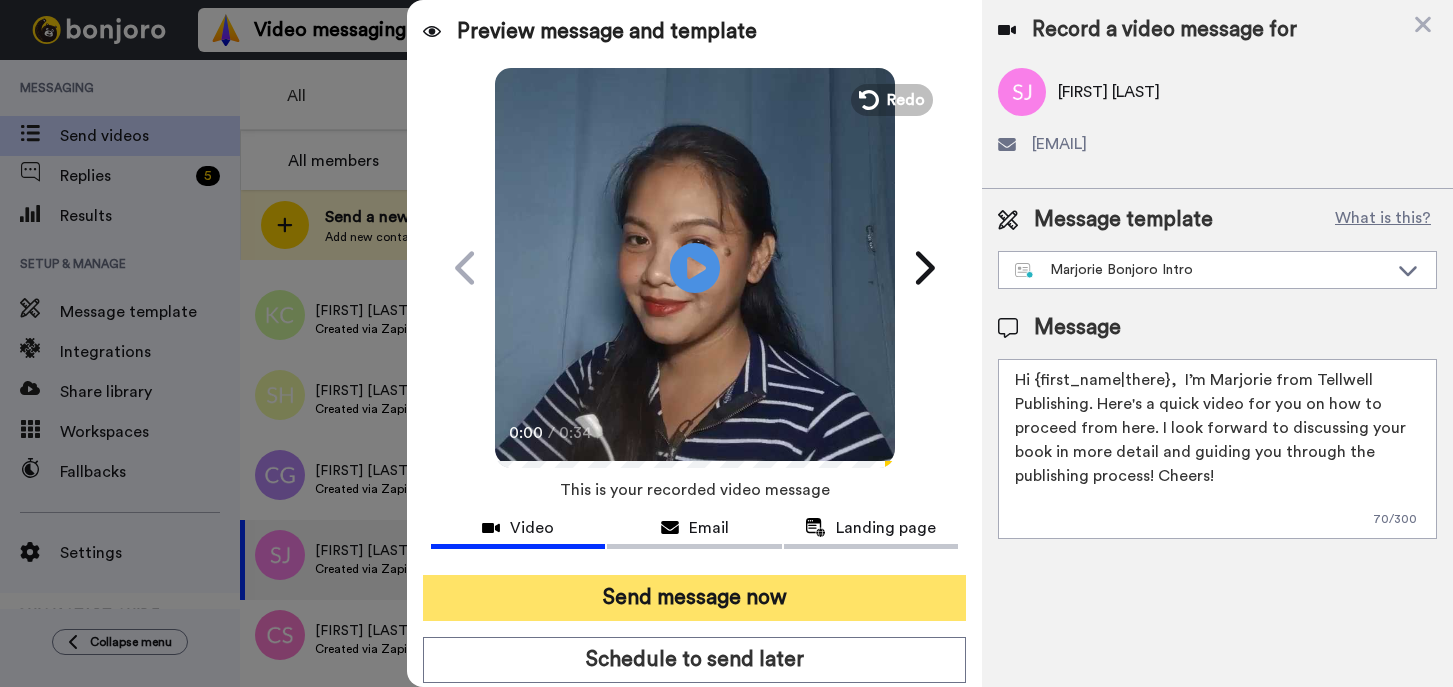click on "Send message now" at bounding box center [694, 598] 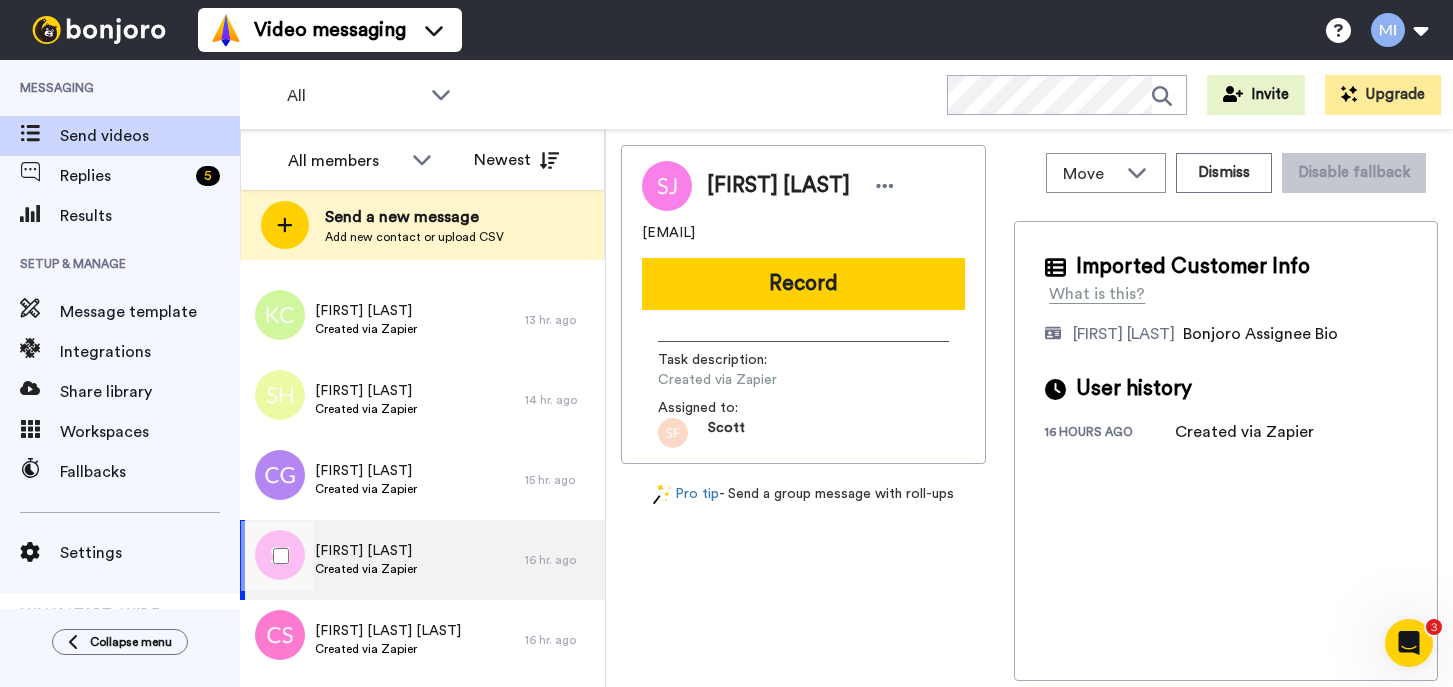 scroll, scrollTop: 0, scrollLeft: 0, axis: both 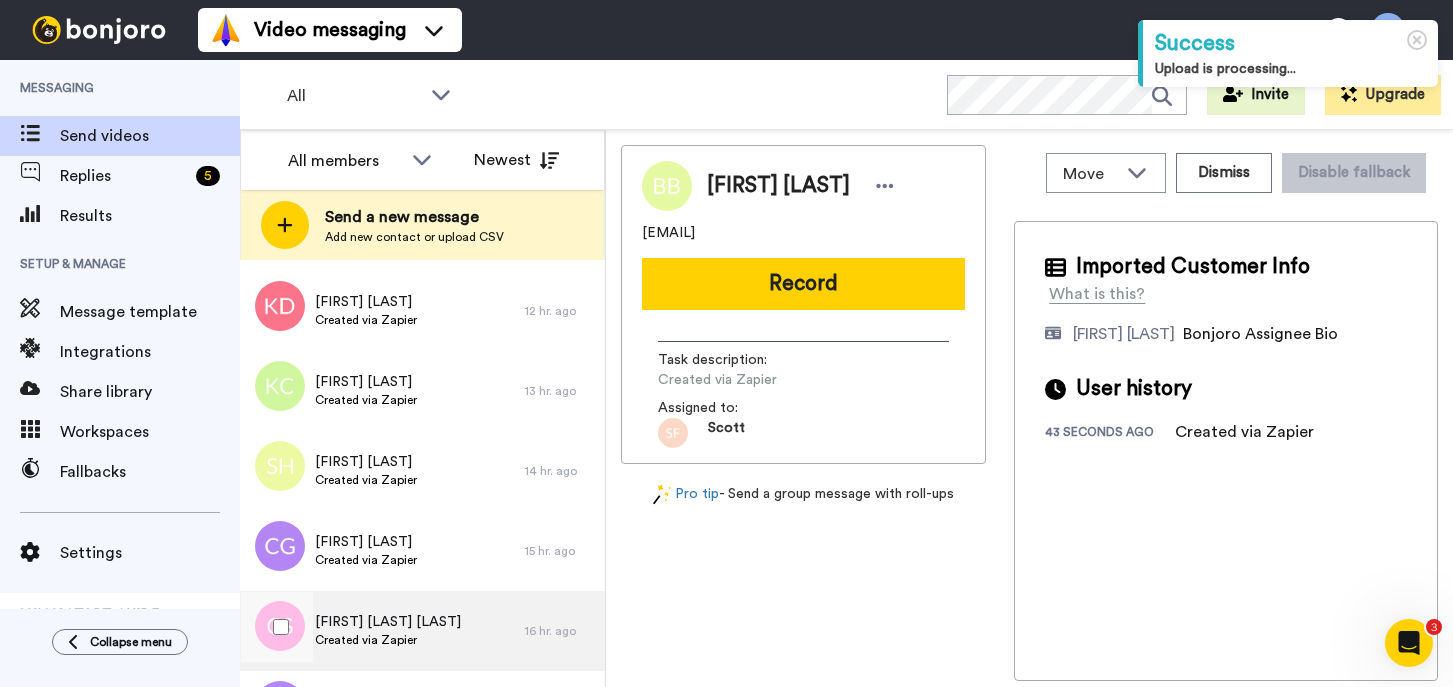 click on "Created via Zapier" at bounding box center [388, 640] 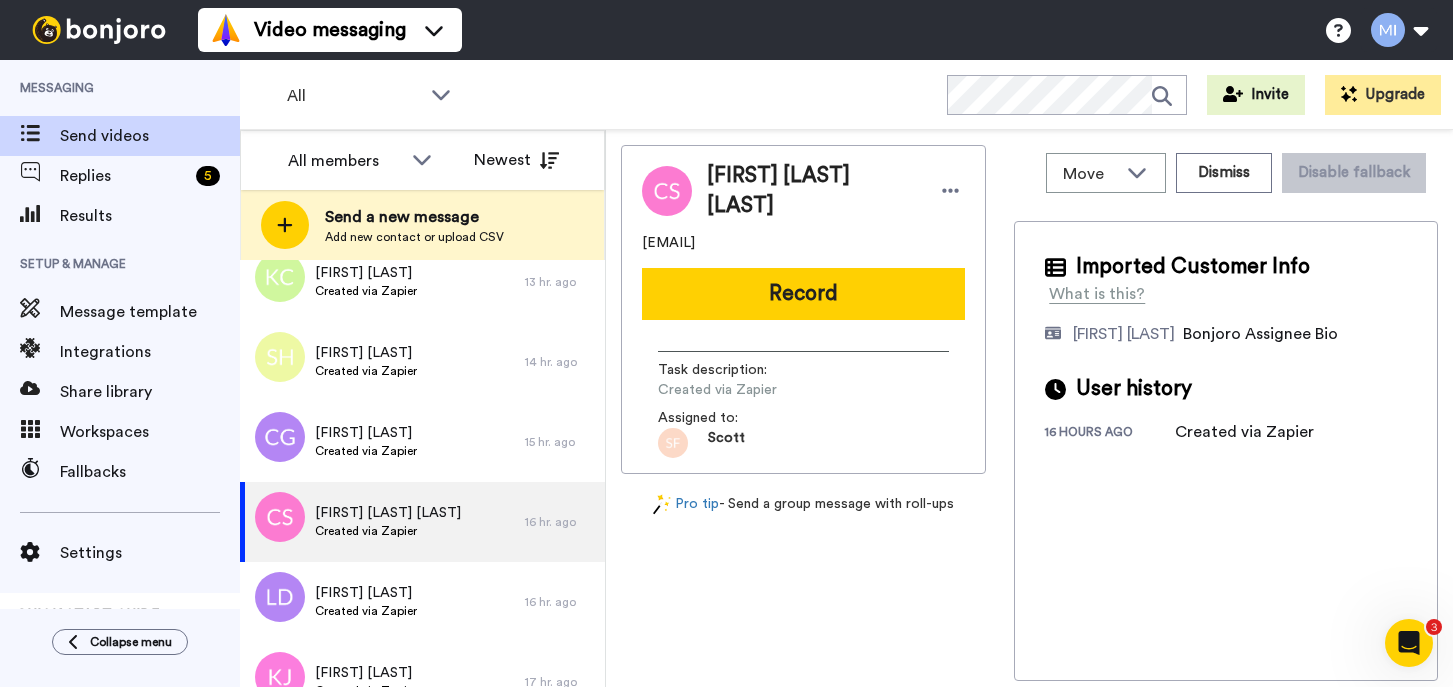 scroll, scrollTop: 1255, scrollLeft: 0, axis: vertical 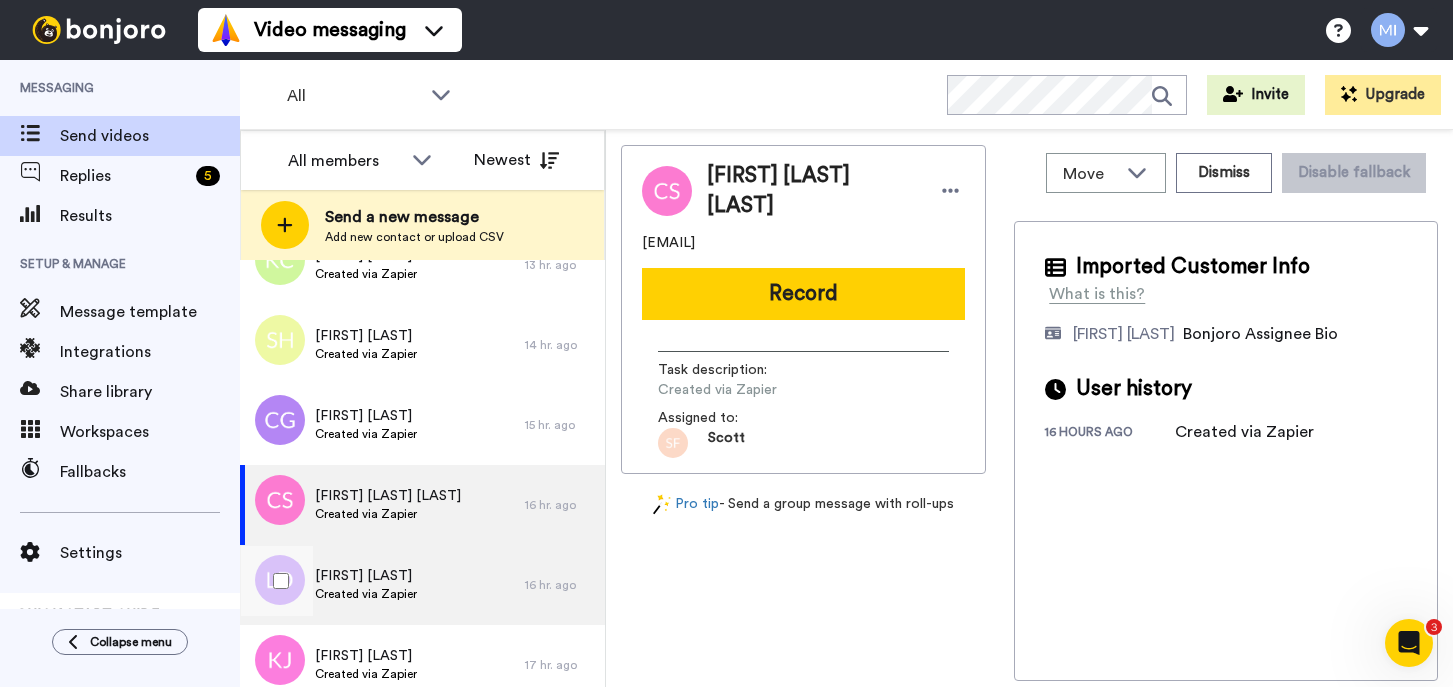 click on "[FIRST] [LAST] Created via Zapier" at bounding box center [382, 585] 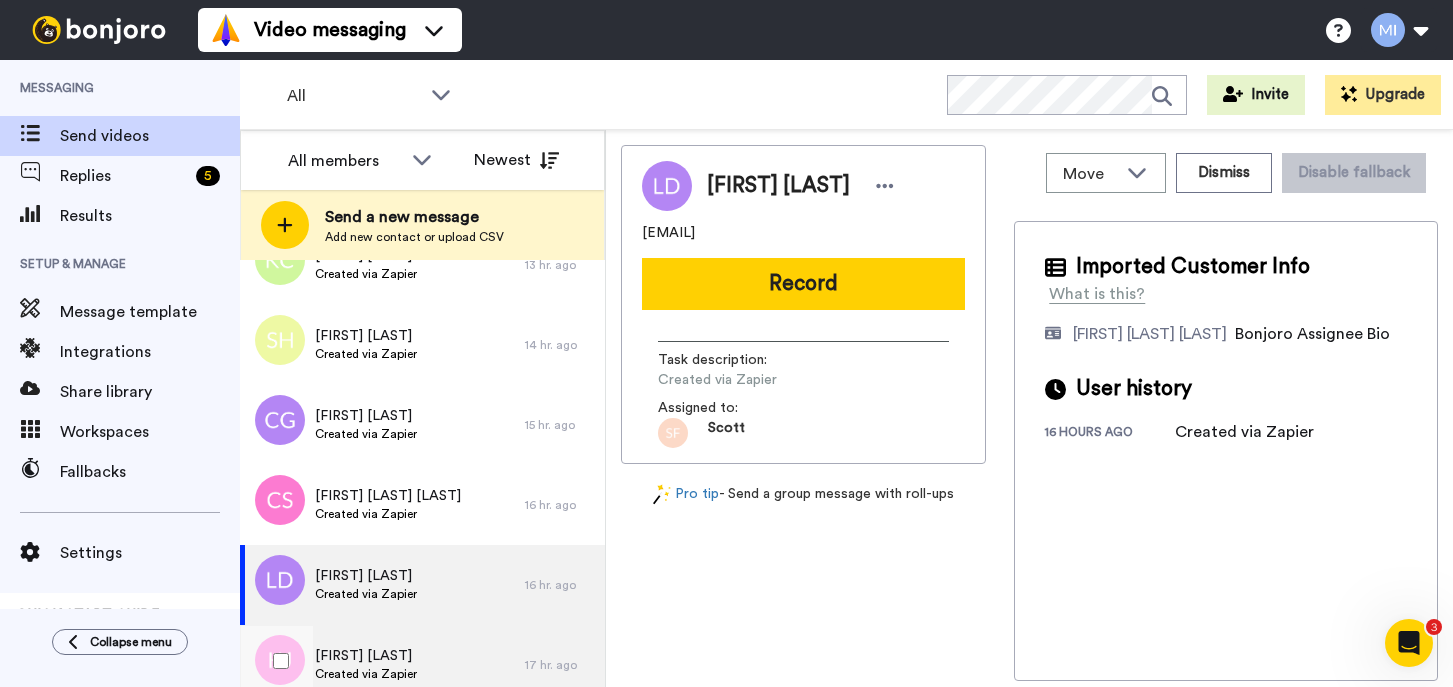 click on "[FIRST] [LAST] Created via Zapier" at bounding box center [382, 665] 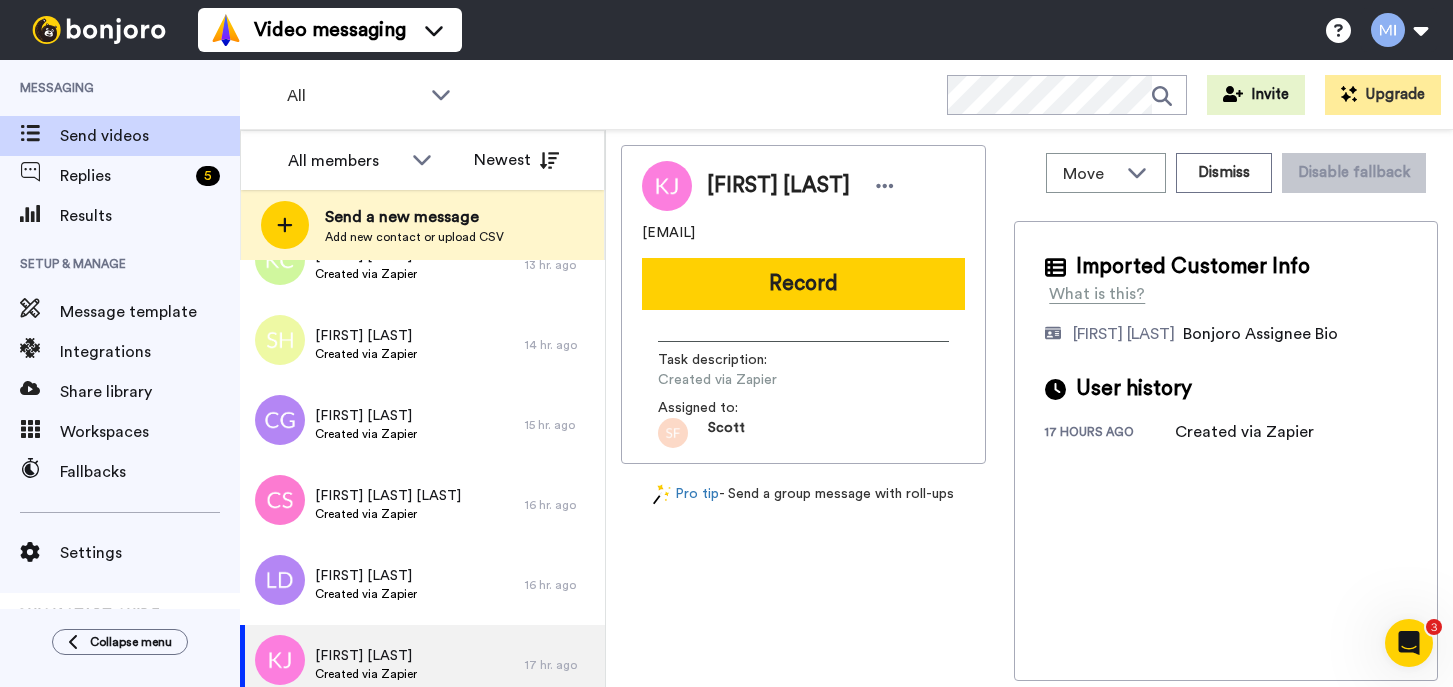 scroll, scrollTop: 1487, scrollLeft: 0, axis: vertical 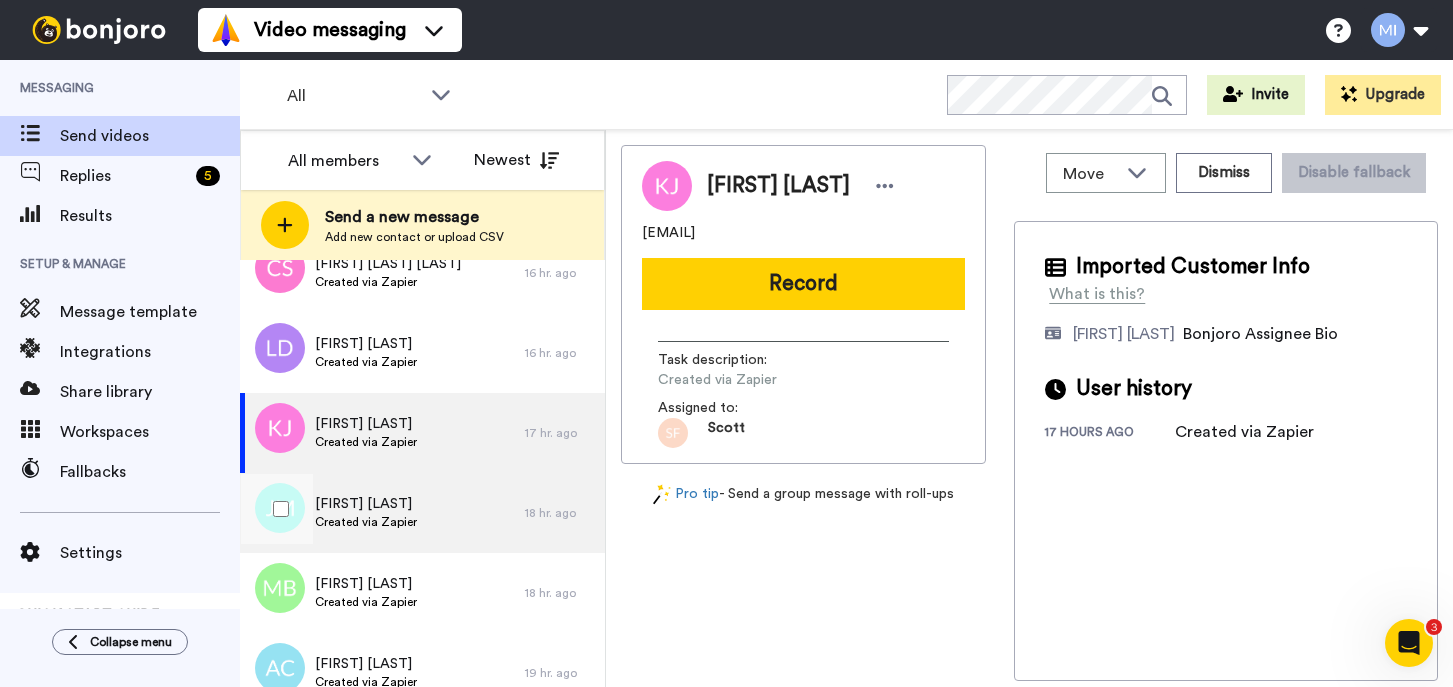 click on "[FIRST] [LAST] Created via Zapier" at bounding box center (382, 513) 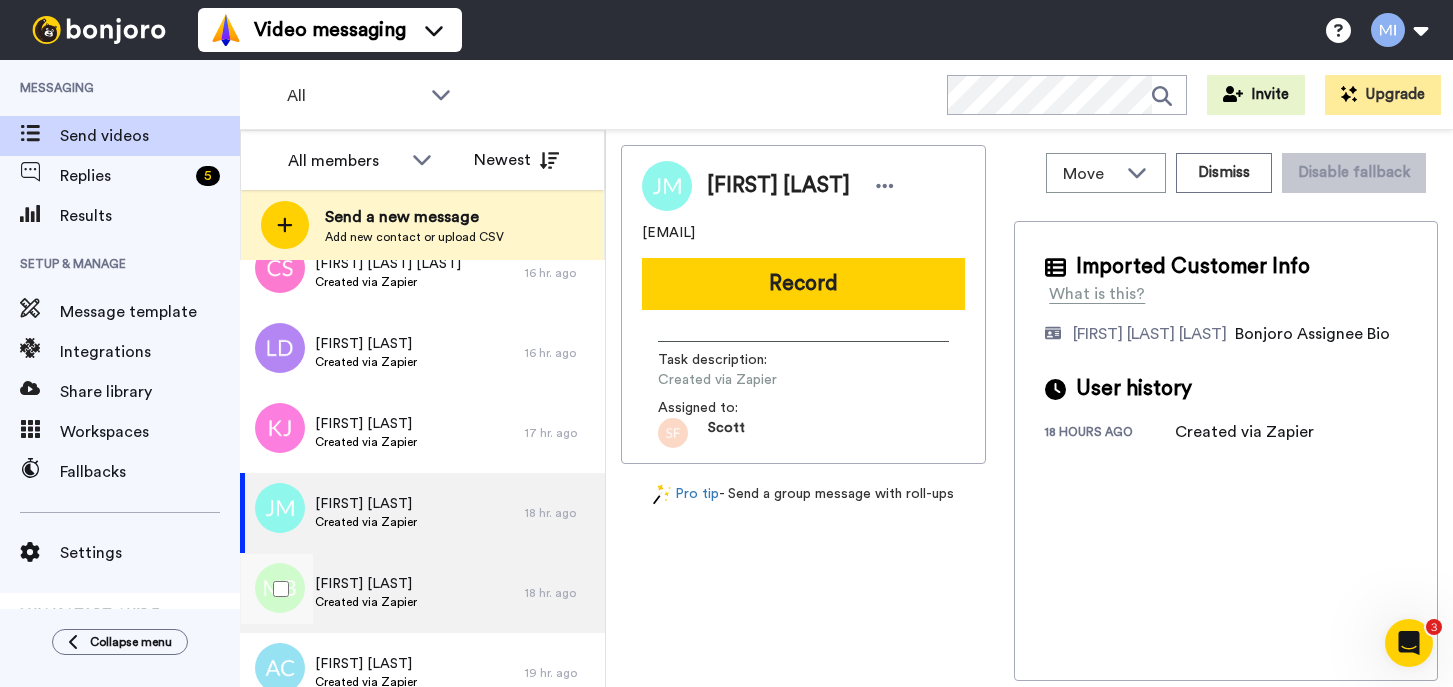 click on "[FIRST] [LAST] Created via Zapier" at bounding box center (382, 593) 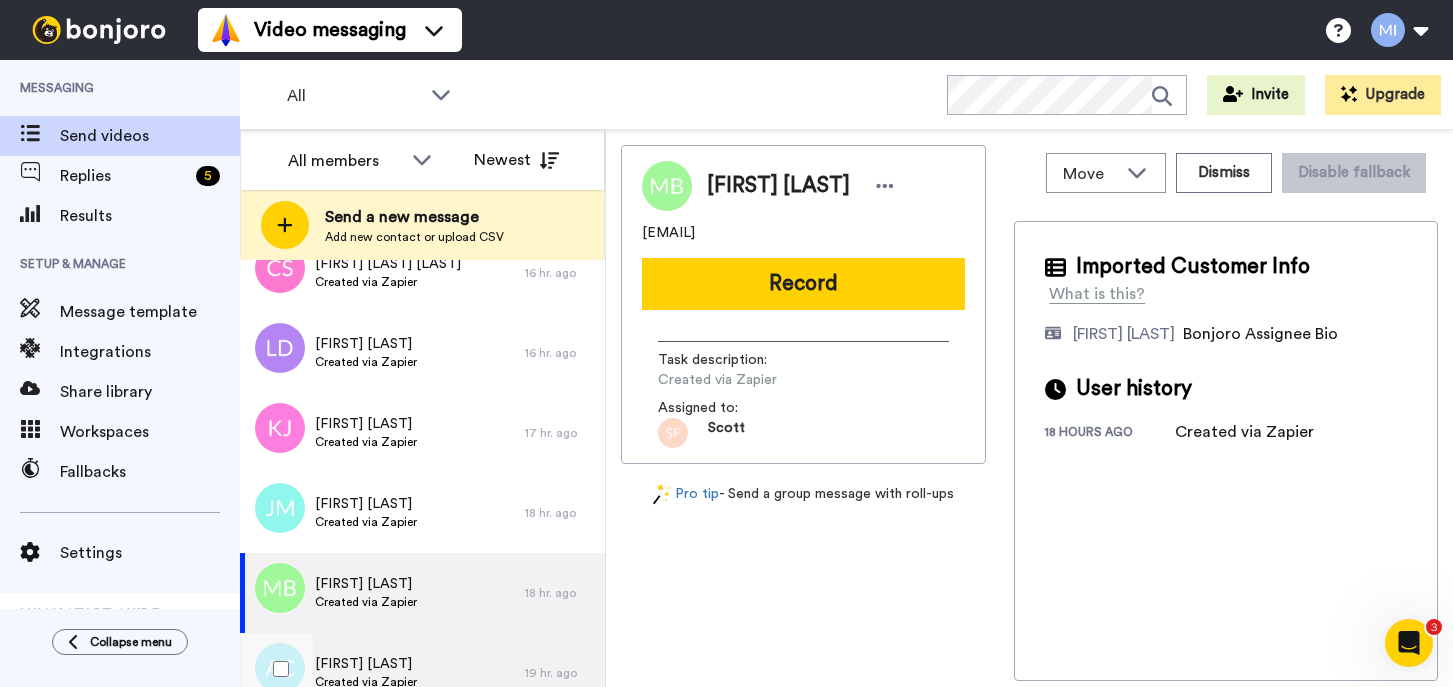 click on "[FIRST] [LAST] Created via Zapier" at bounding box center (382, 673) 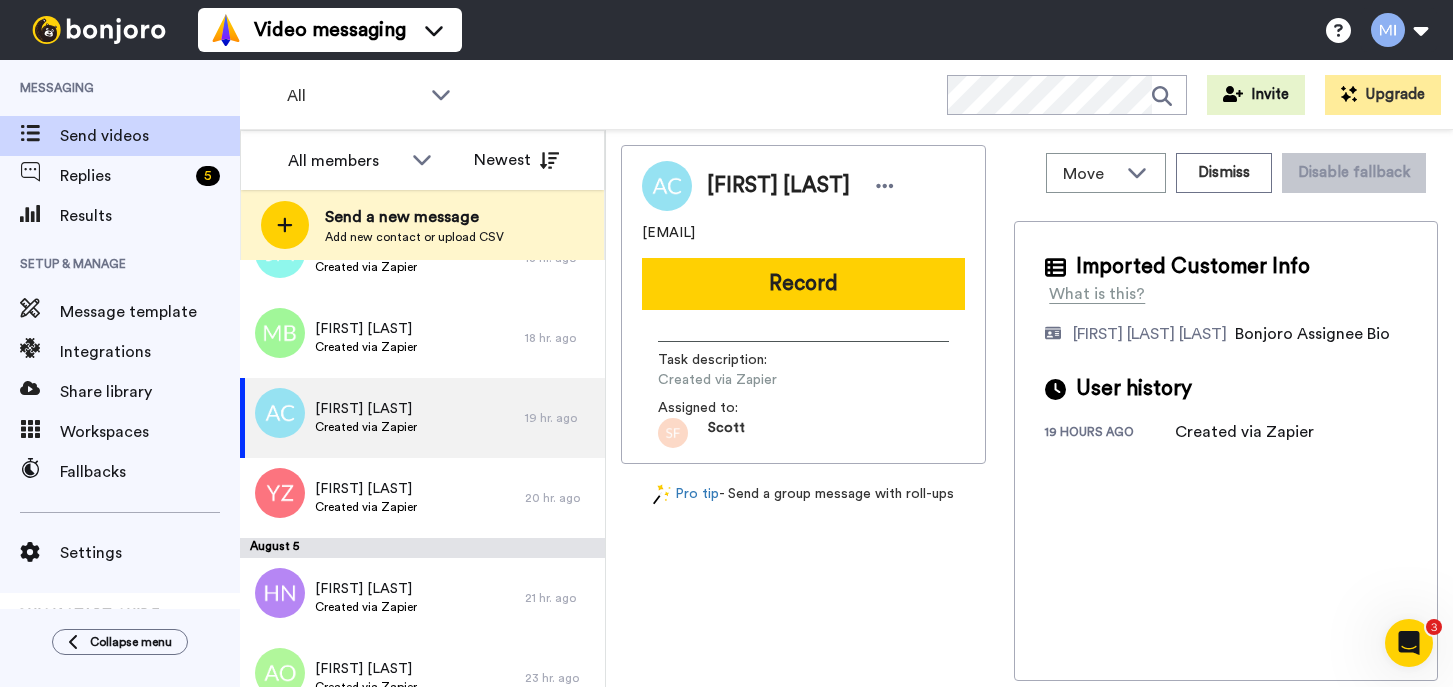 scroll, scrollTop: 1761, scrollLeft: 0, axis: vertical 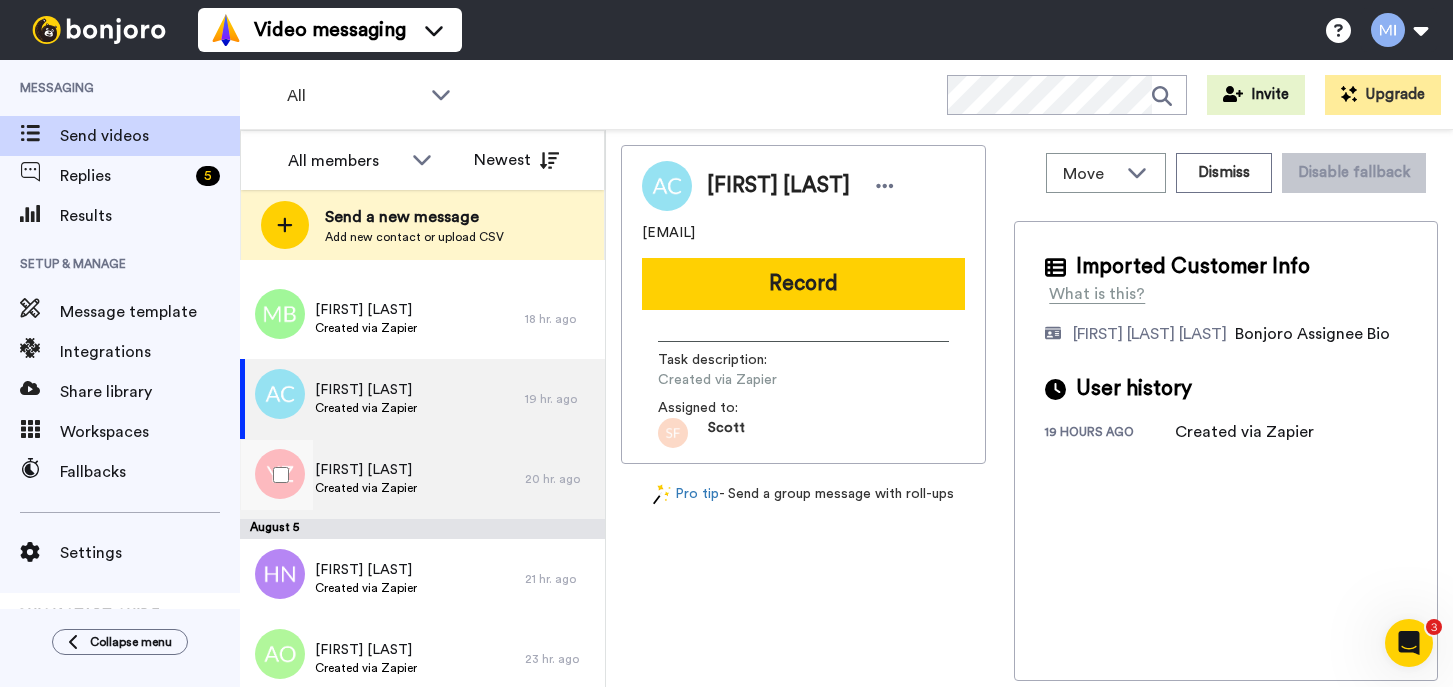 click on "[FIRST] [LAST] Created via Zapier" at bounding box center [382, 479] 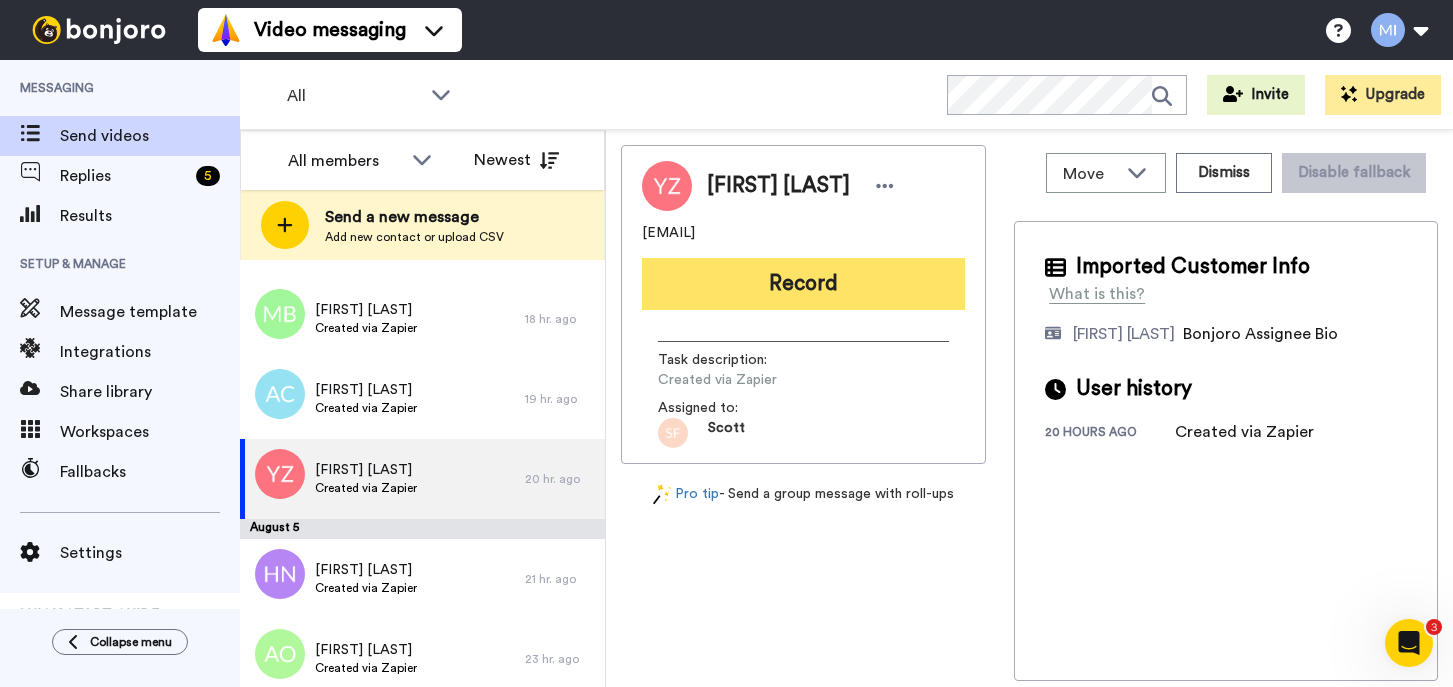 click on "Record" at bounding box center [803, 284] 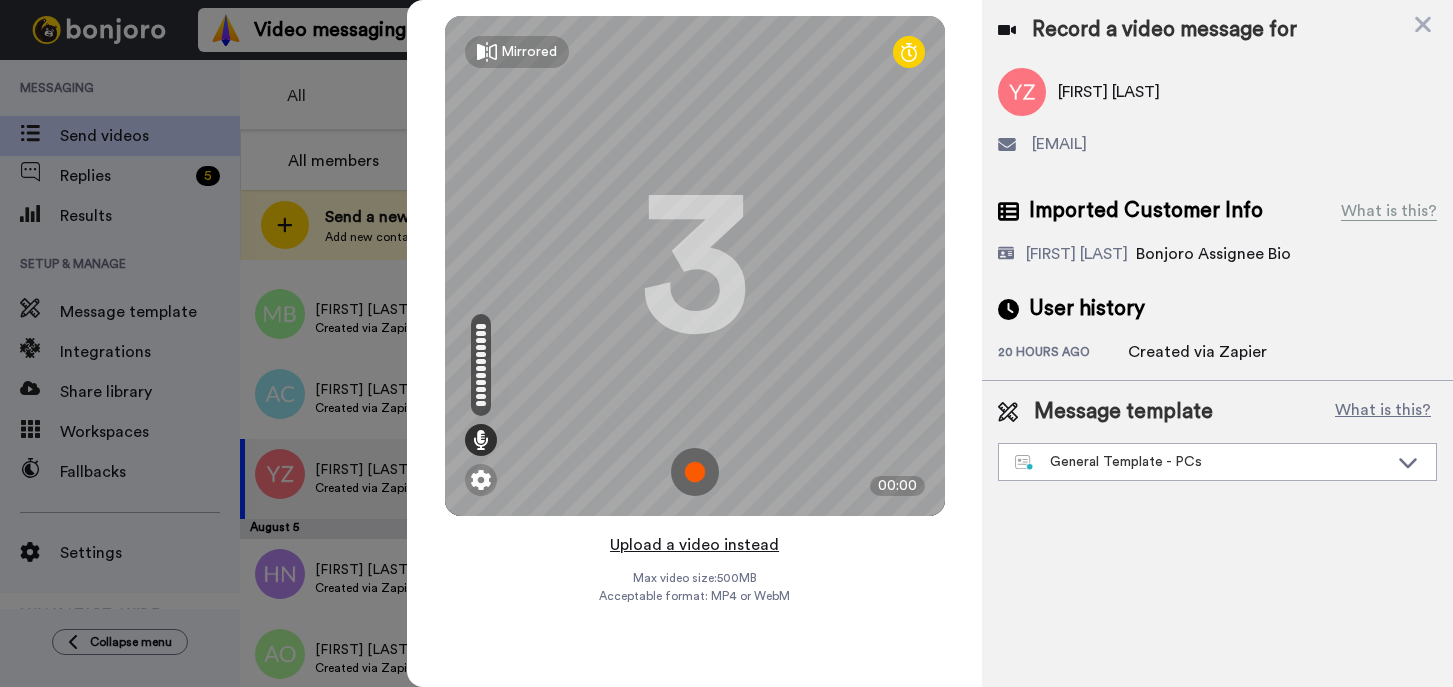 click on "Upload a video instead" at bounding box center (694, 545) 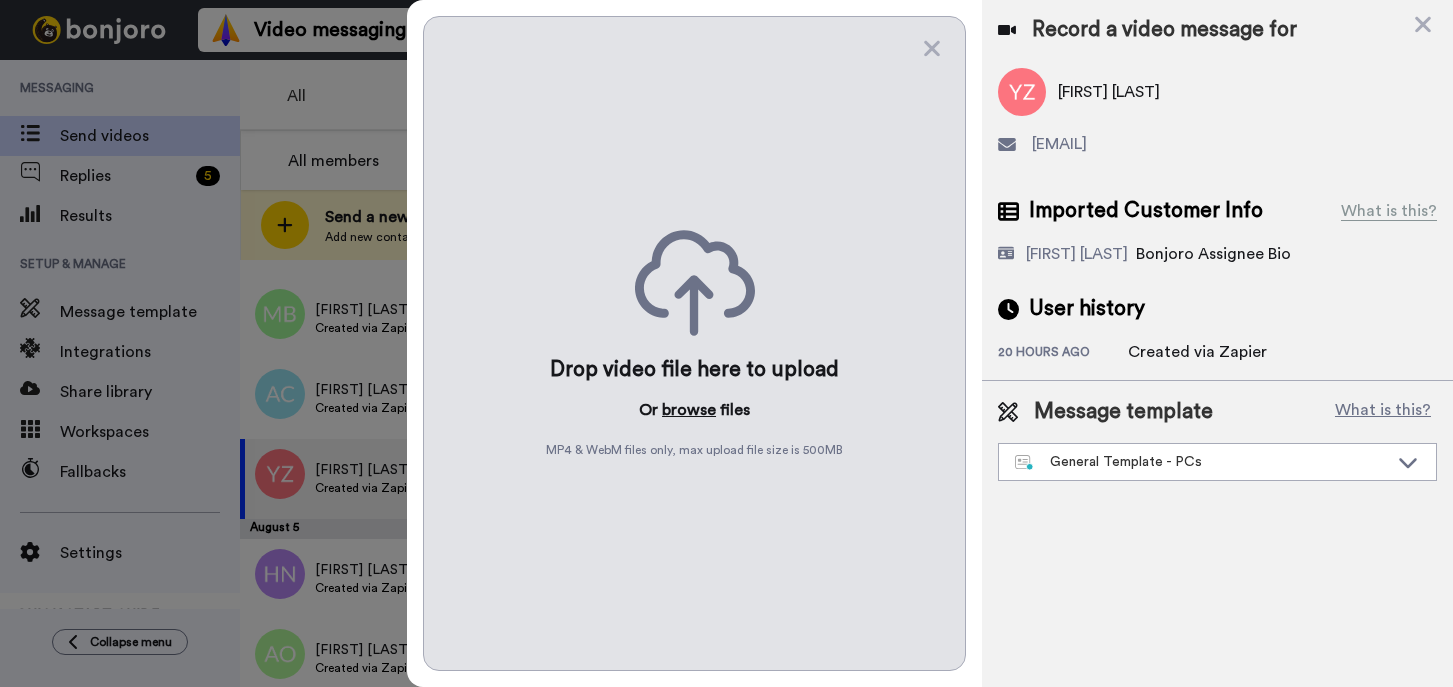 click on "browse" at bounding box center (689, 410) 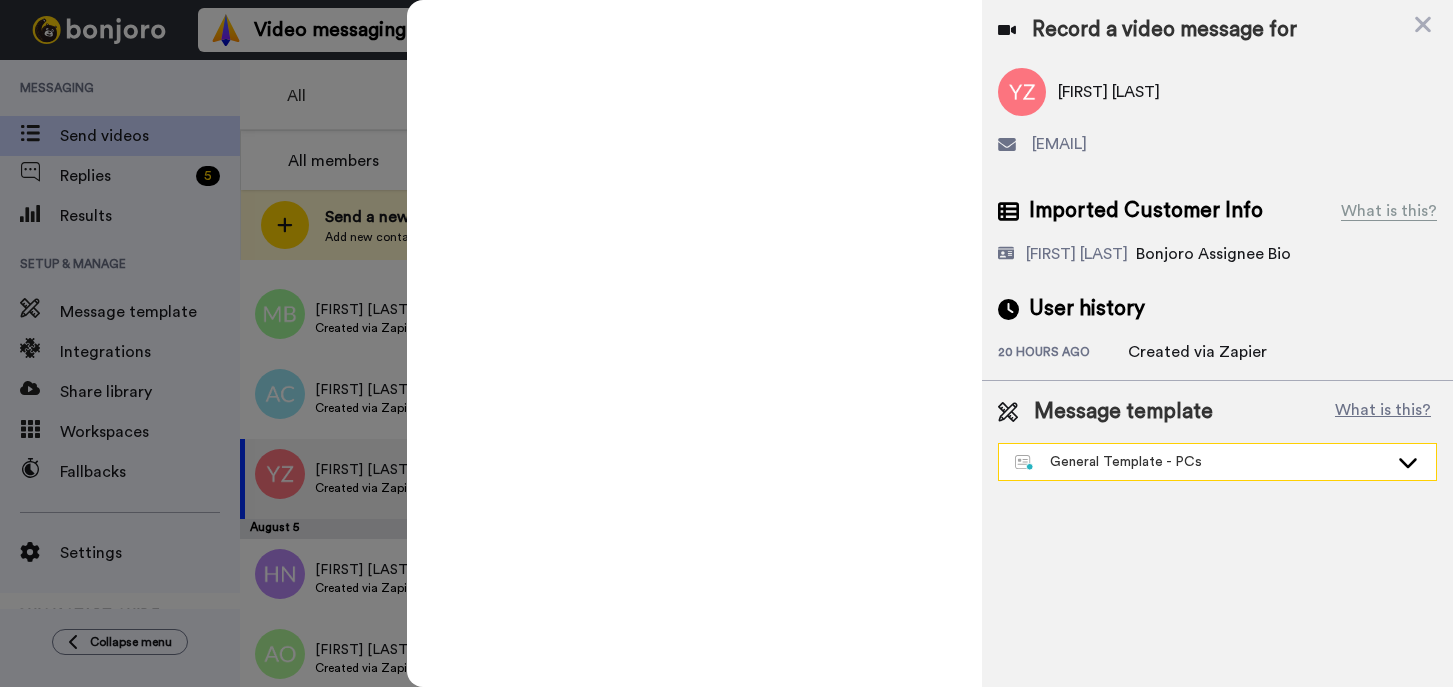 click on "General Template - PCs" at bounding box center (1201, 462) 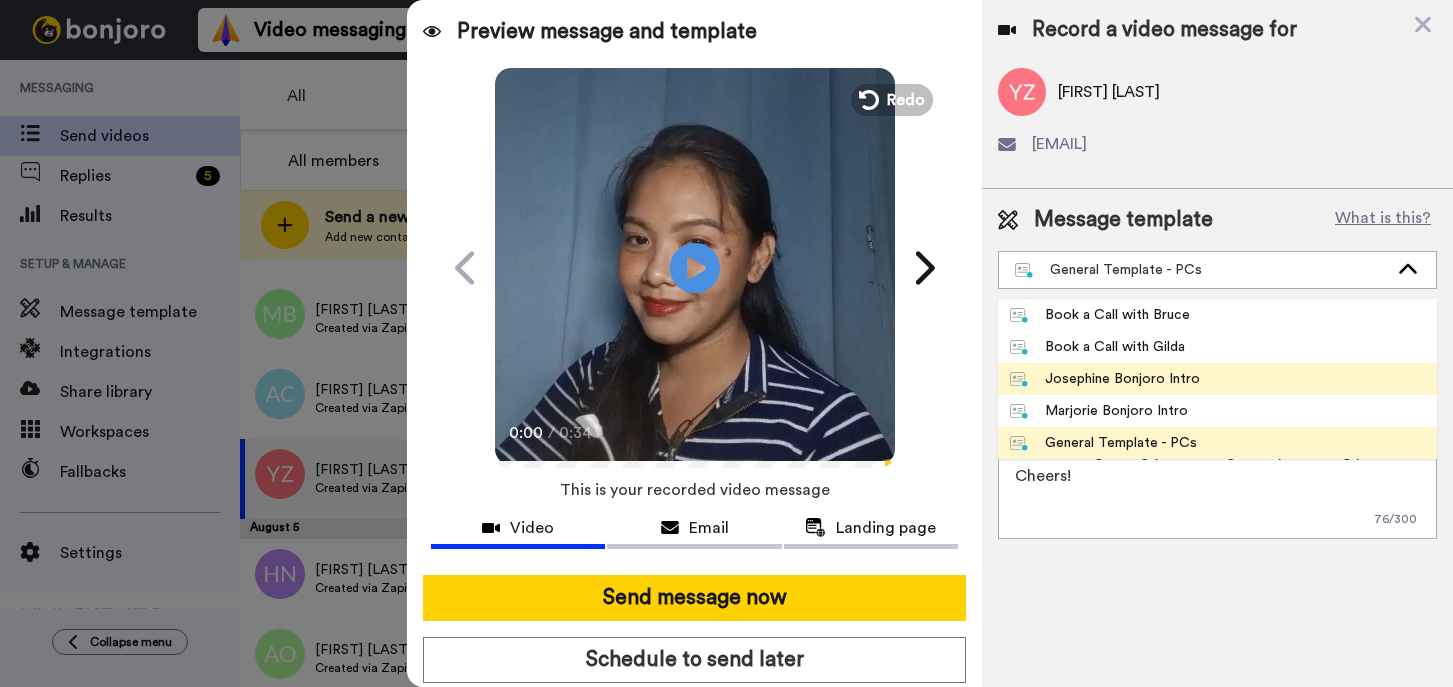 click on "Josephine Bonjoro Intro" at bounding box center [1217, 379] 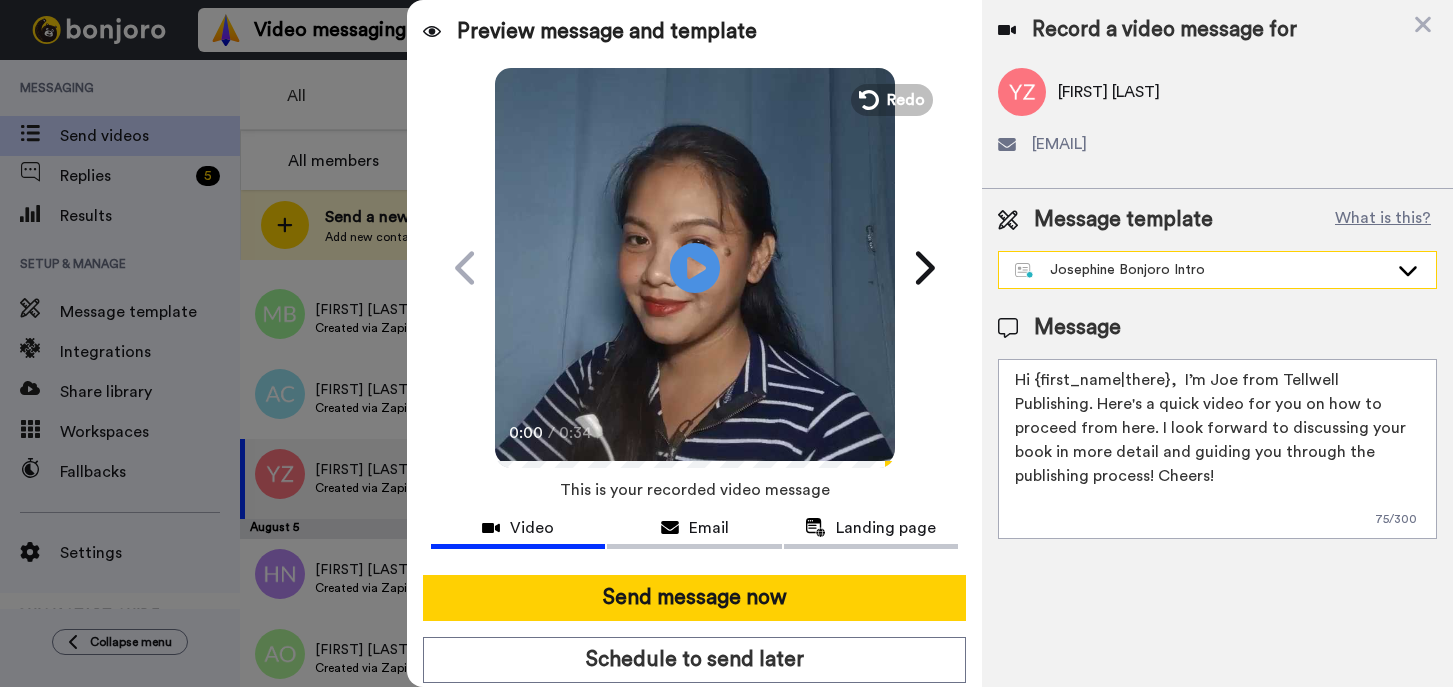 click on "Josephine Bonjoro Intro" at bounding box center [1201, 270] 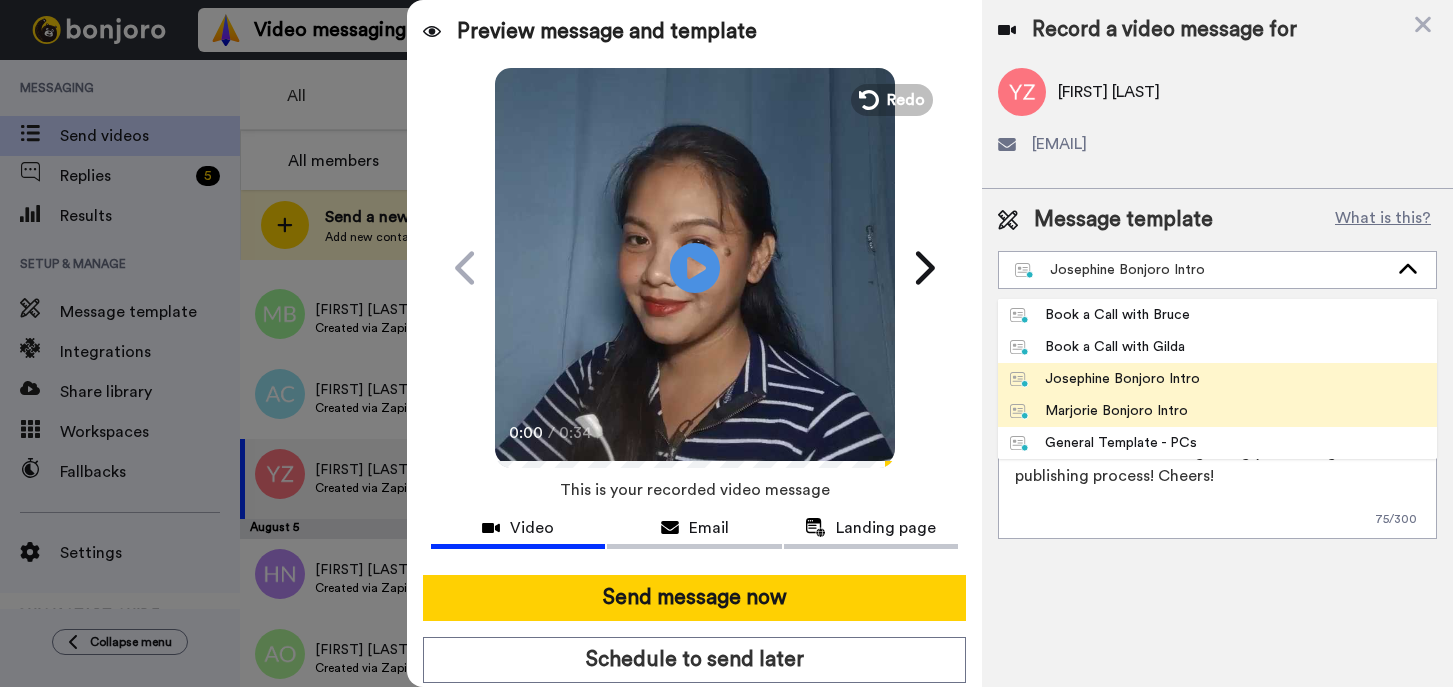 click on "Marjorie Bonjoro Intro" at bounding box center (1217, 411) 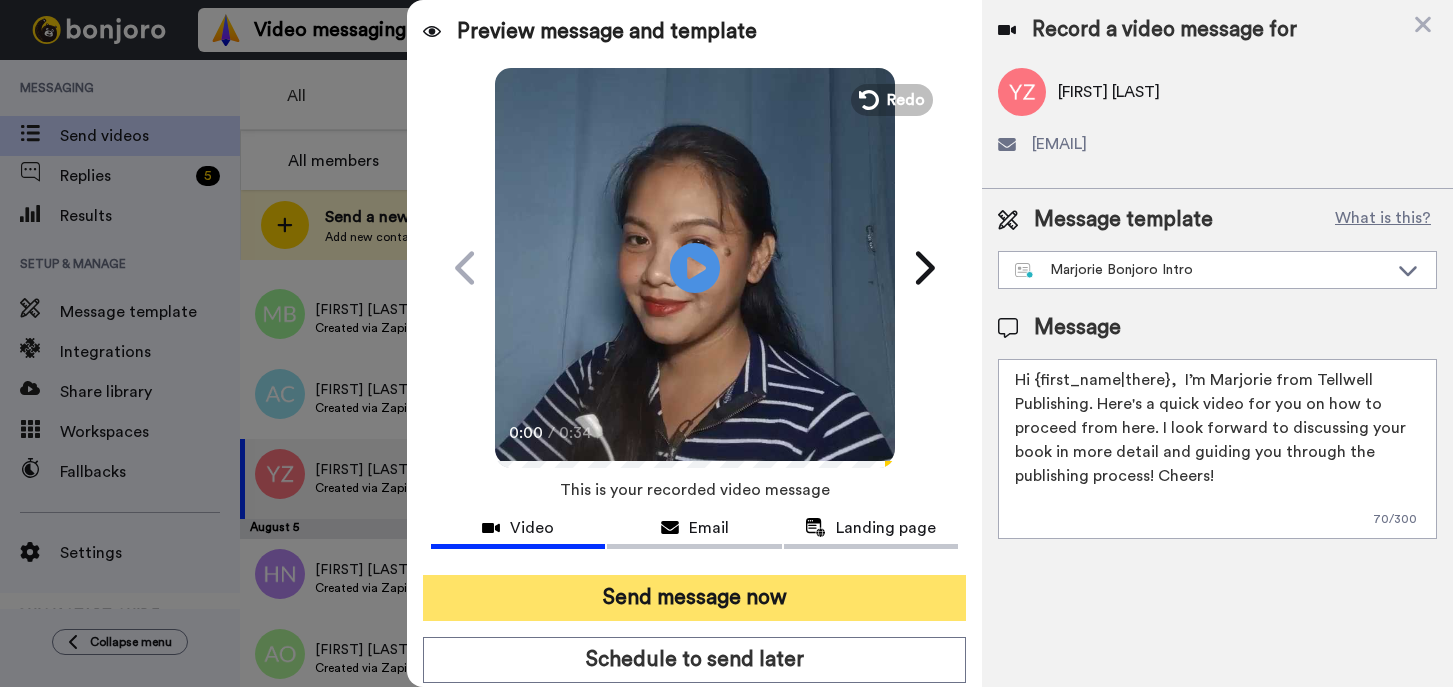click on "Send message now" at bounding box center [694, 598] 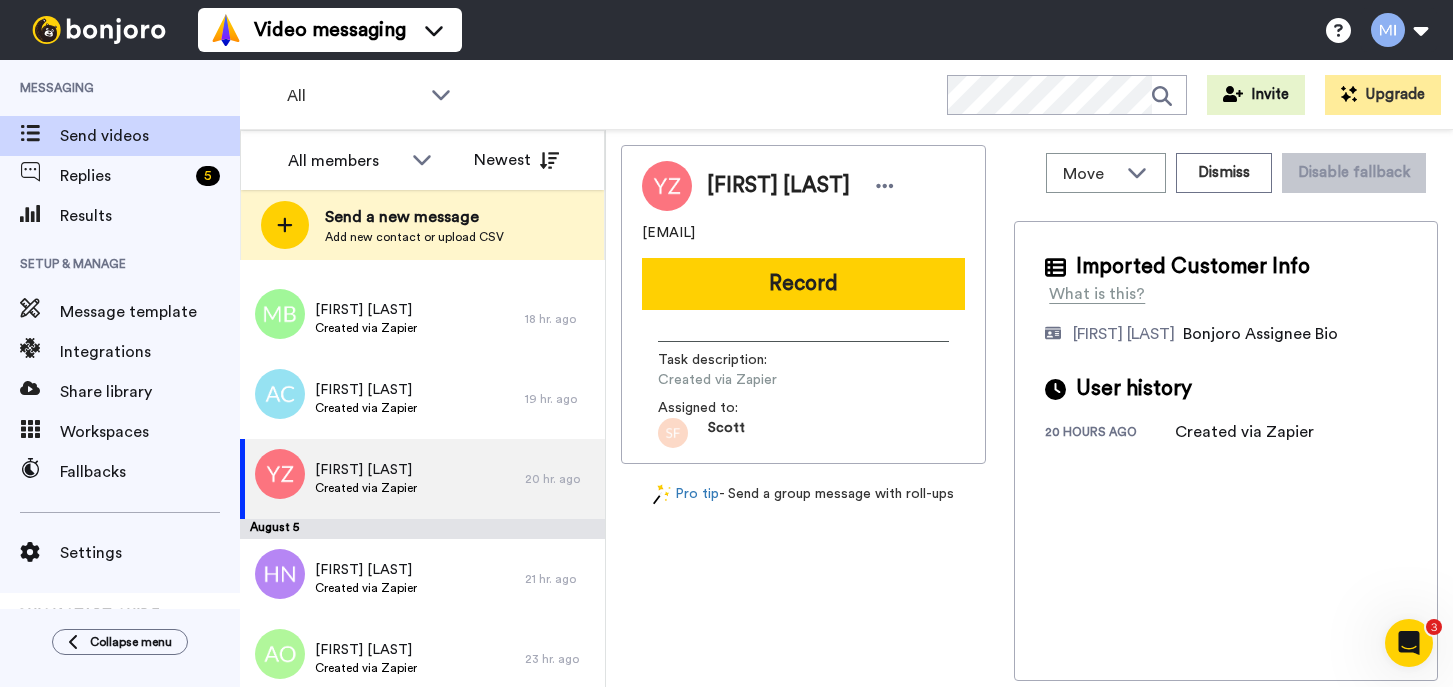 scroll, scrollTop: 0, scrollLeft: 0, axis: both 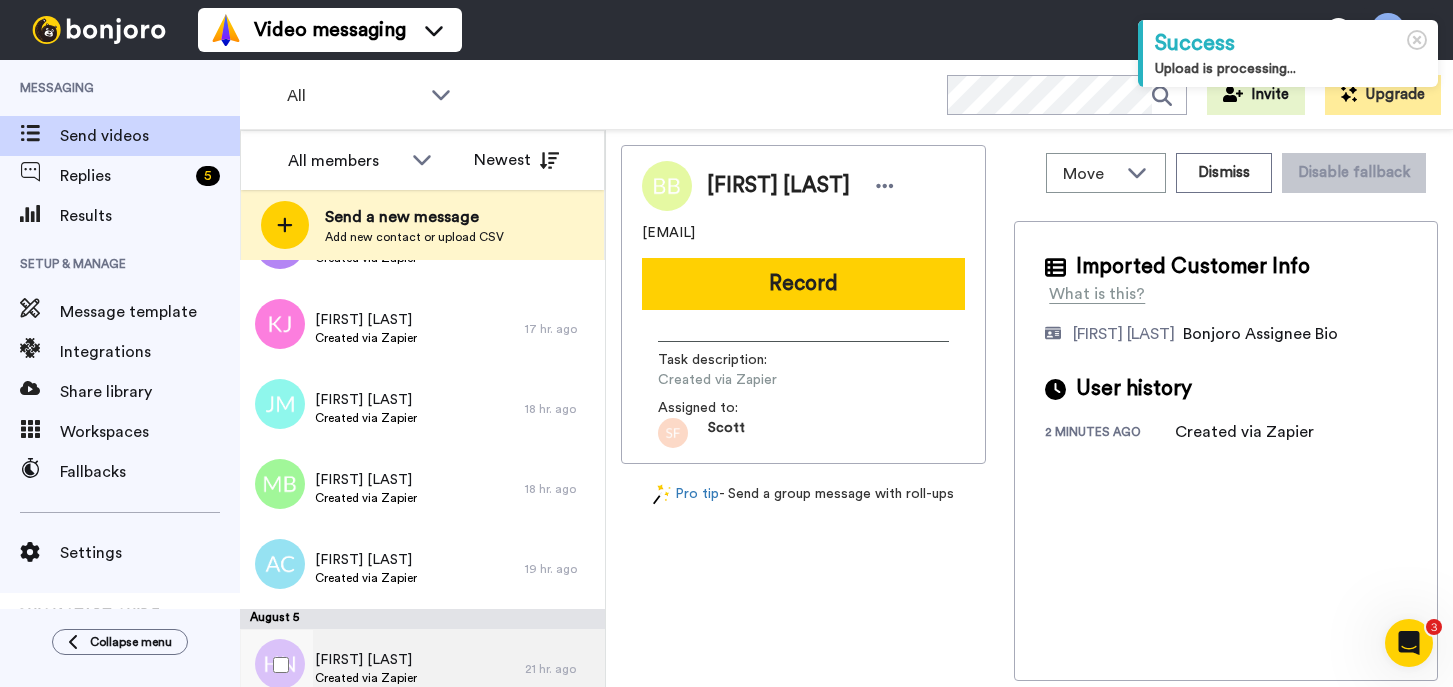 click on "[FIRST] [LAST] Created via Zapier" at bounding box center (382, 669) 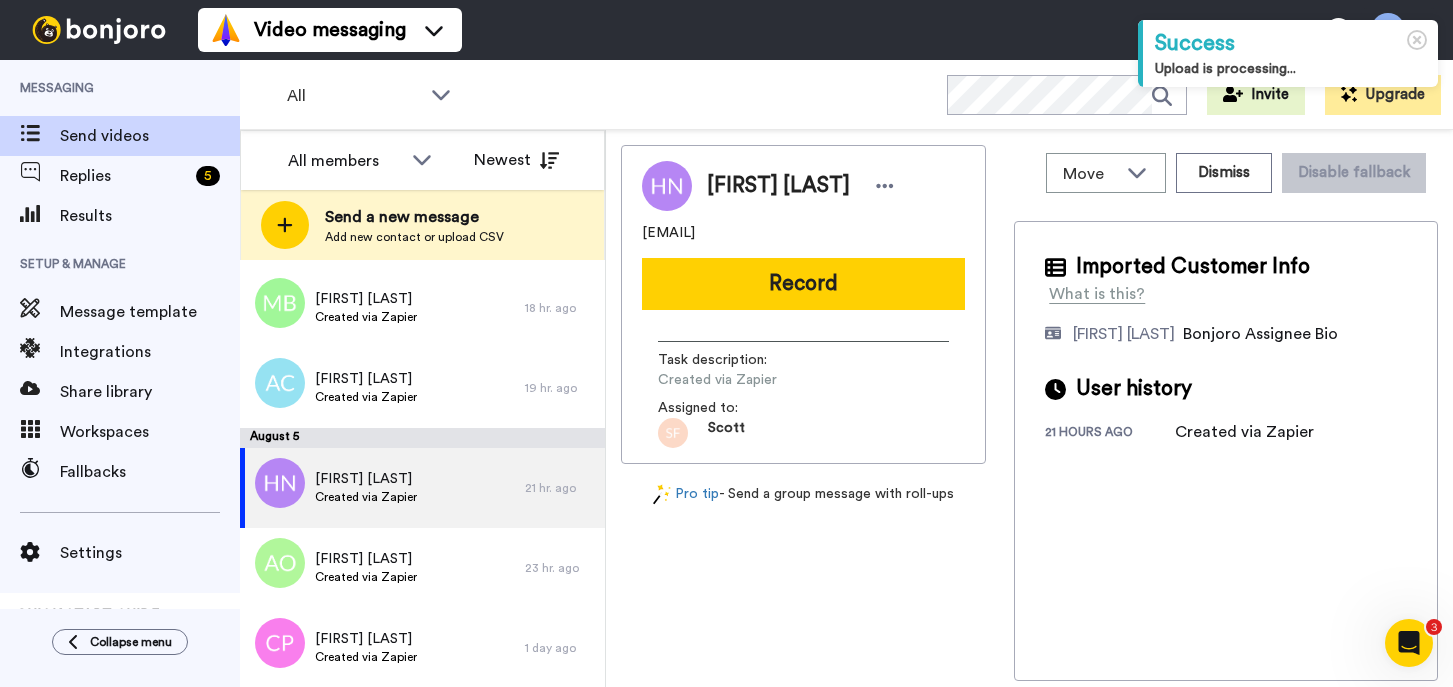 scroll, scrollTop: 1882, scrollLeft: 0, axis: vertical 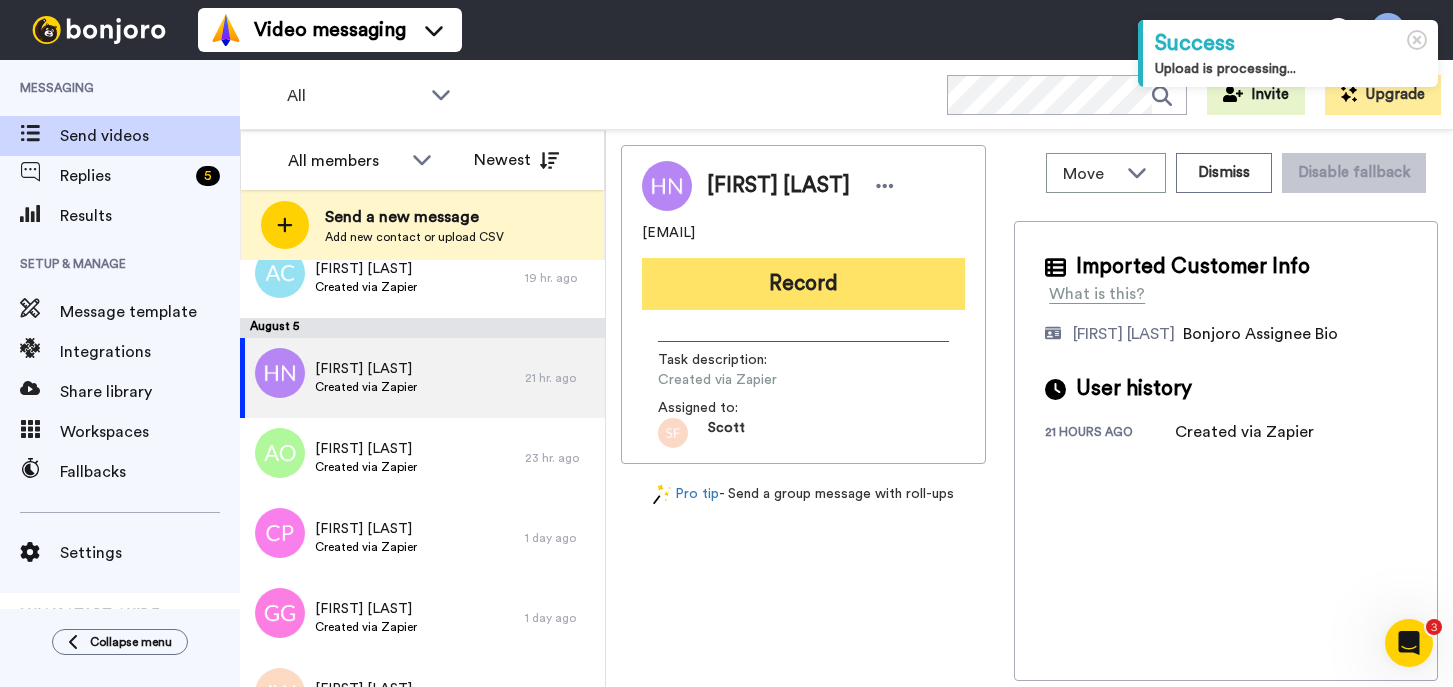 click on "Record" at bounding box center (803, 284) 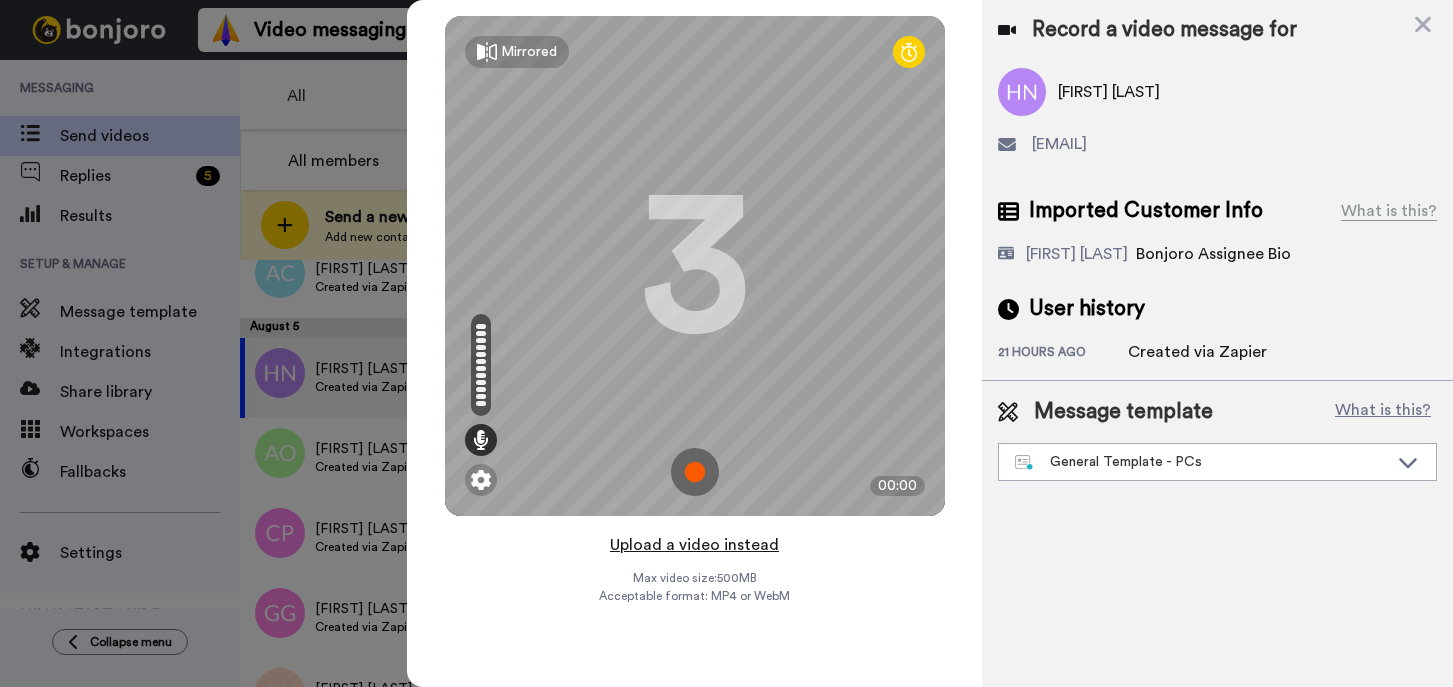 click on "Upload a video instead" at bounding box center (694, 545) 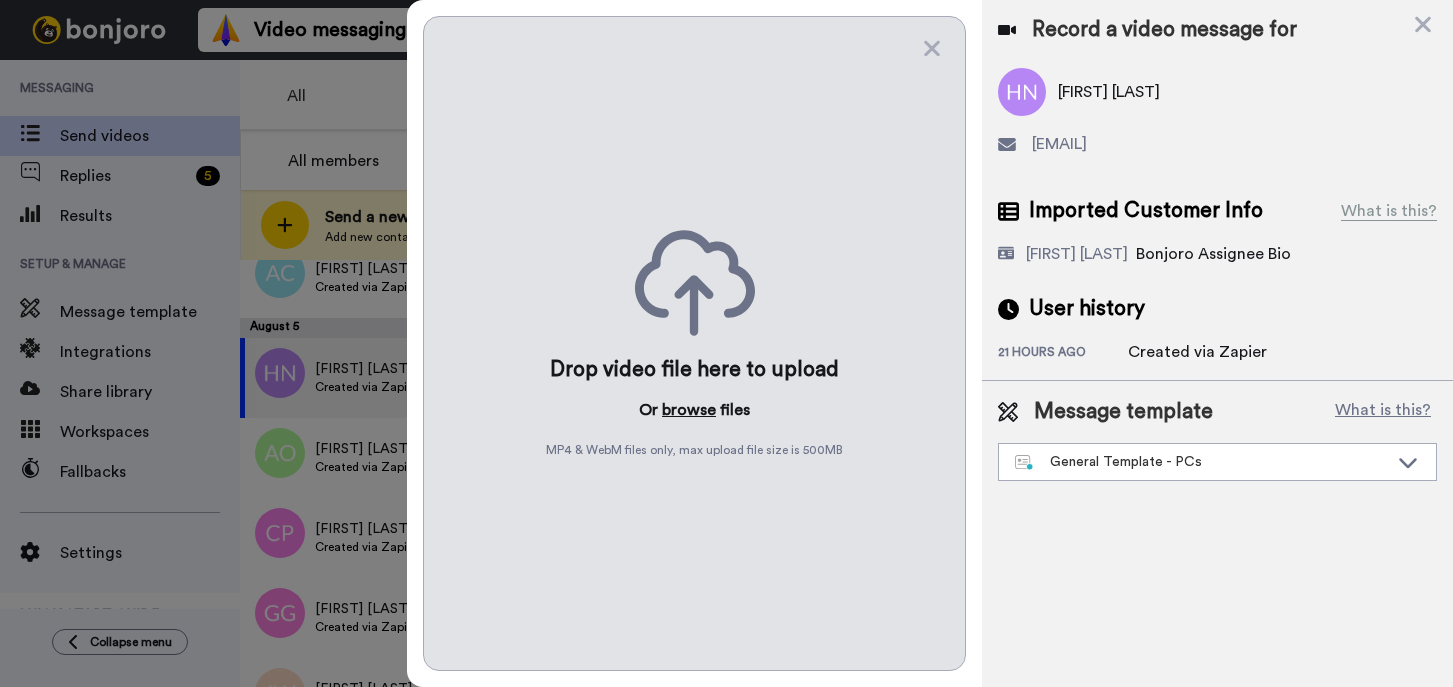 click on "browse" at bounding box center [689, 410] 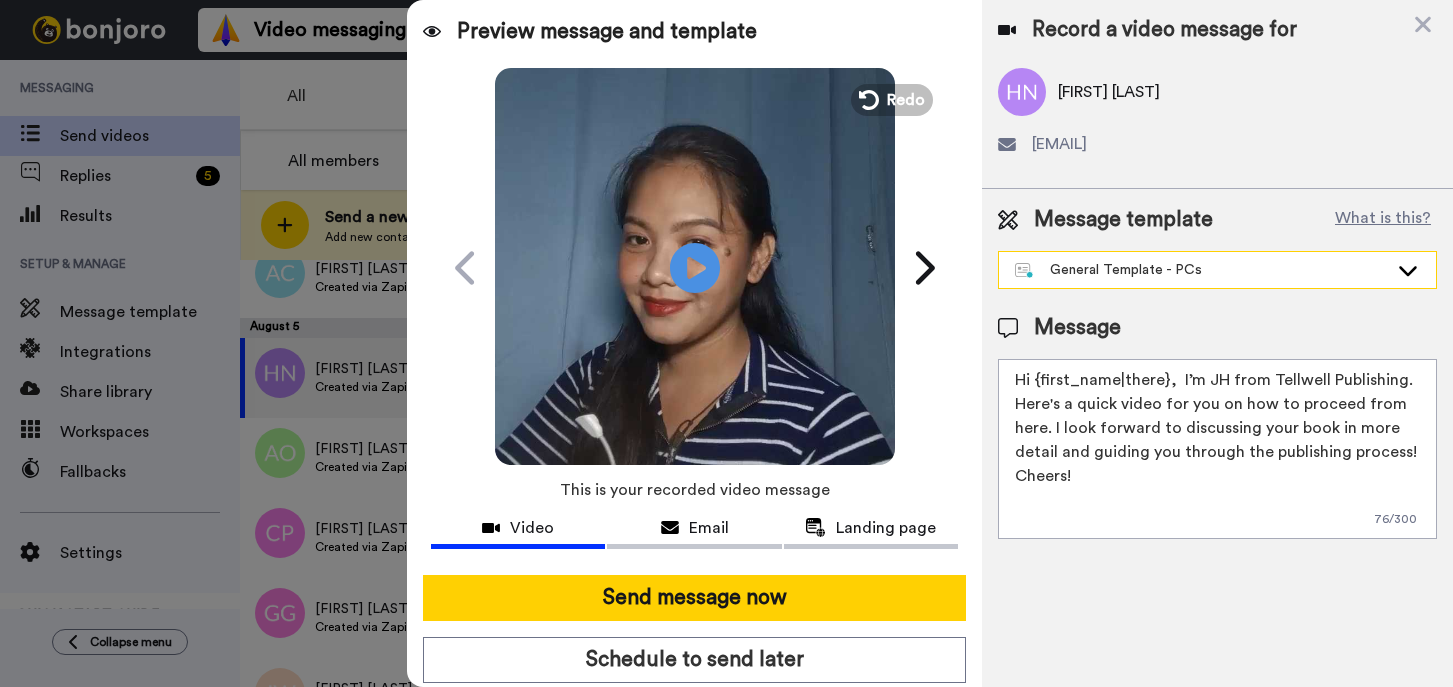 click on "Message template What is this? General Template - PCs Book a Call with Bruce Book a Call with Gilda Josephine Bonjoro Intro Marjorie Bonjoro Intro General Template - PCs Message Hi {[FIRST]|[LAST]},  I’m [FIRST] from Tellwell Publishing. Here's a quick video for you on how to proceed from here. I look forward to discussing your book in more detail and guiding you through the publishing process! Cheers! 76 / 300" at bounding box center (1217, 372) 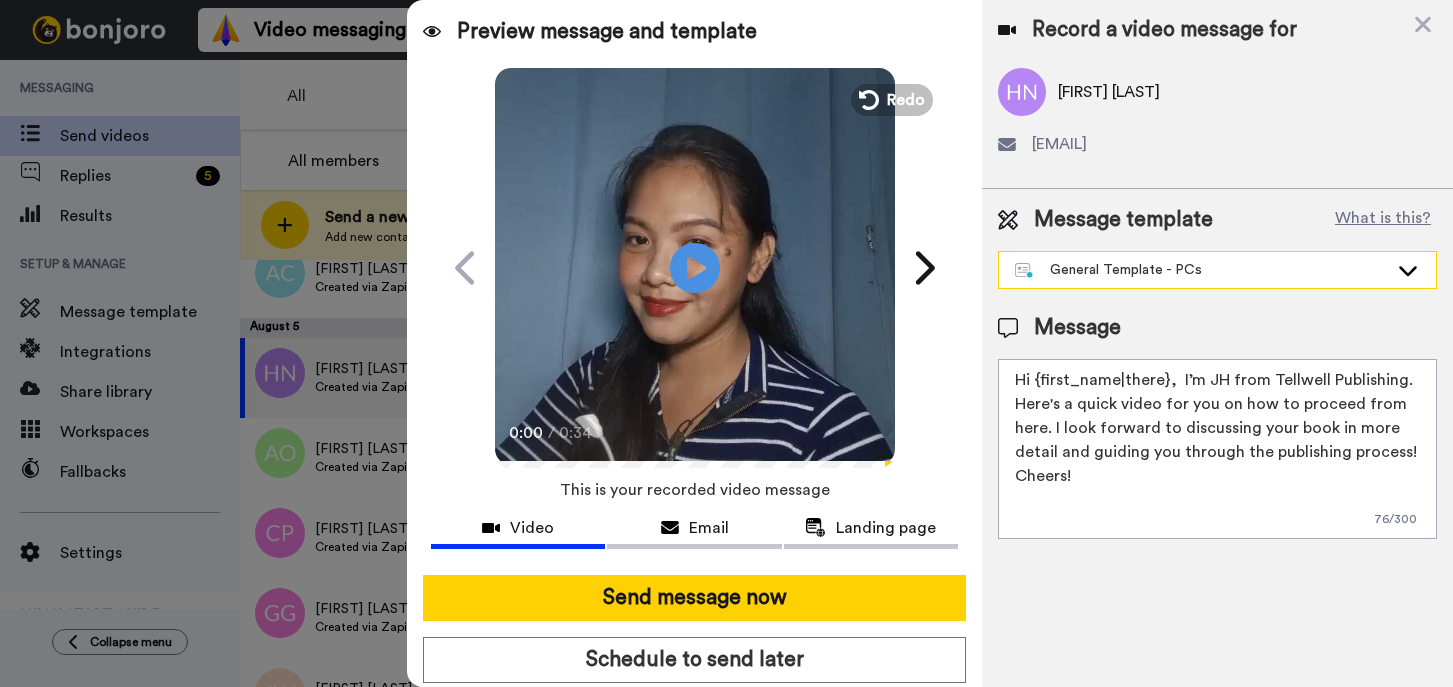 click on "General Template - PCs" at bounding box center [1201, 270] 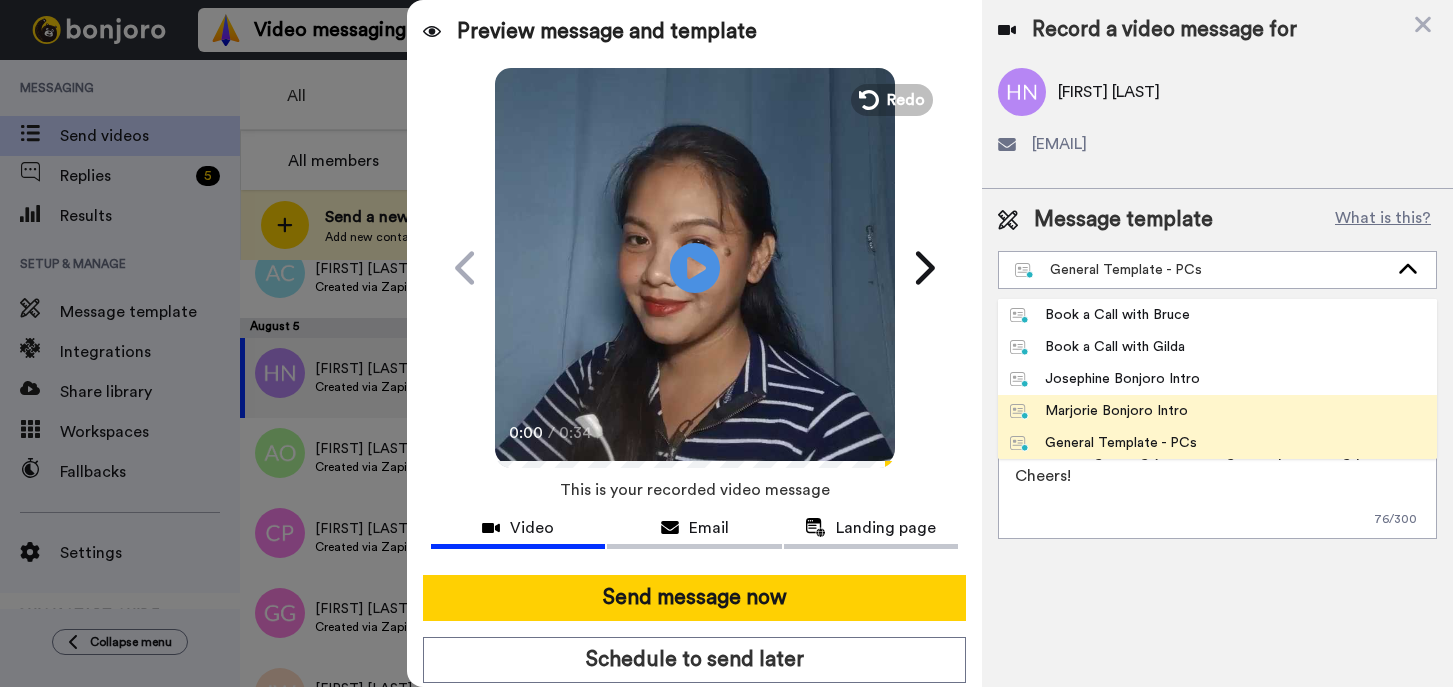 click on "Marjorie Bonjoro Intro" at bounding box center [1099, 411] 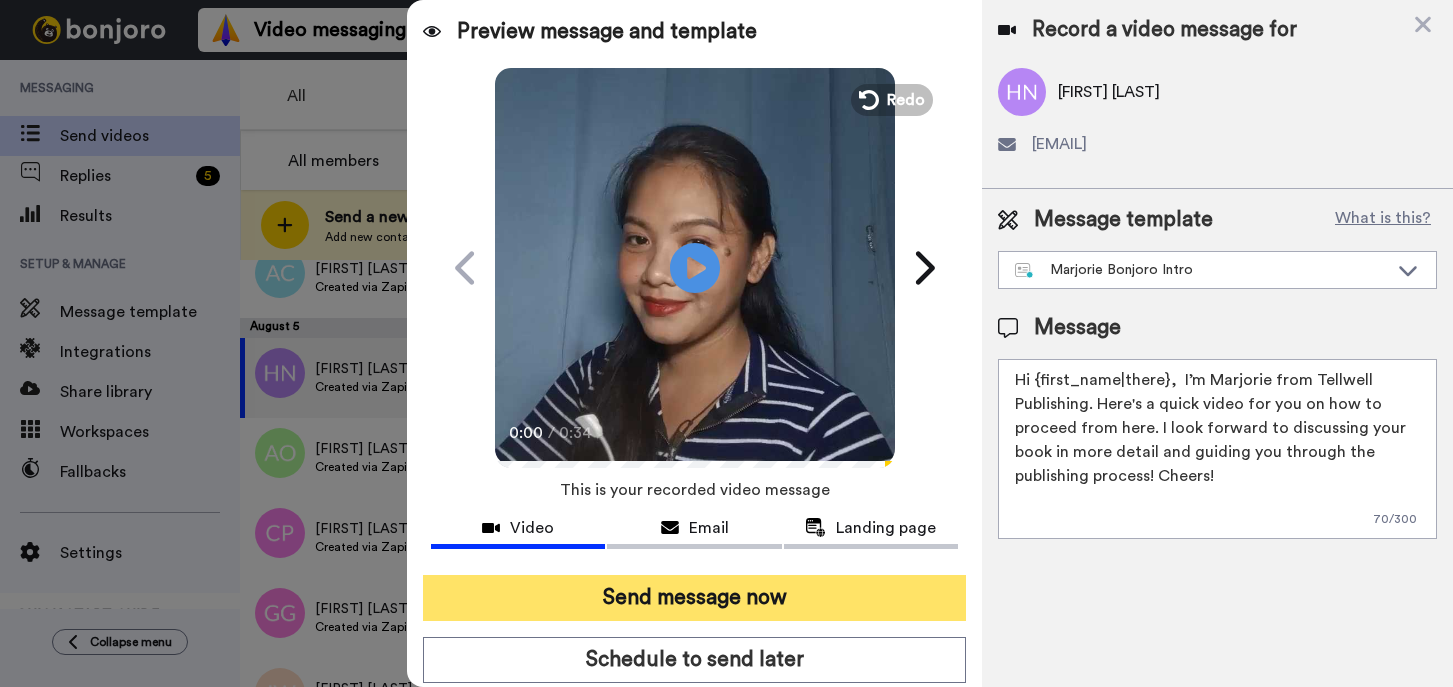 click on "Send message now" at bounding box center (694, 598) 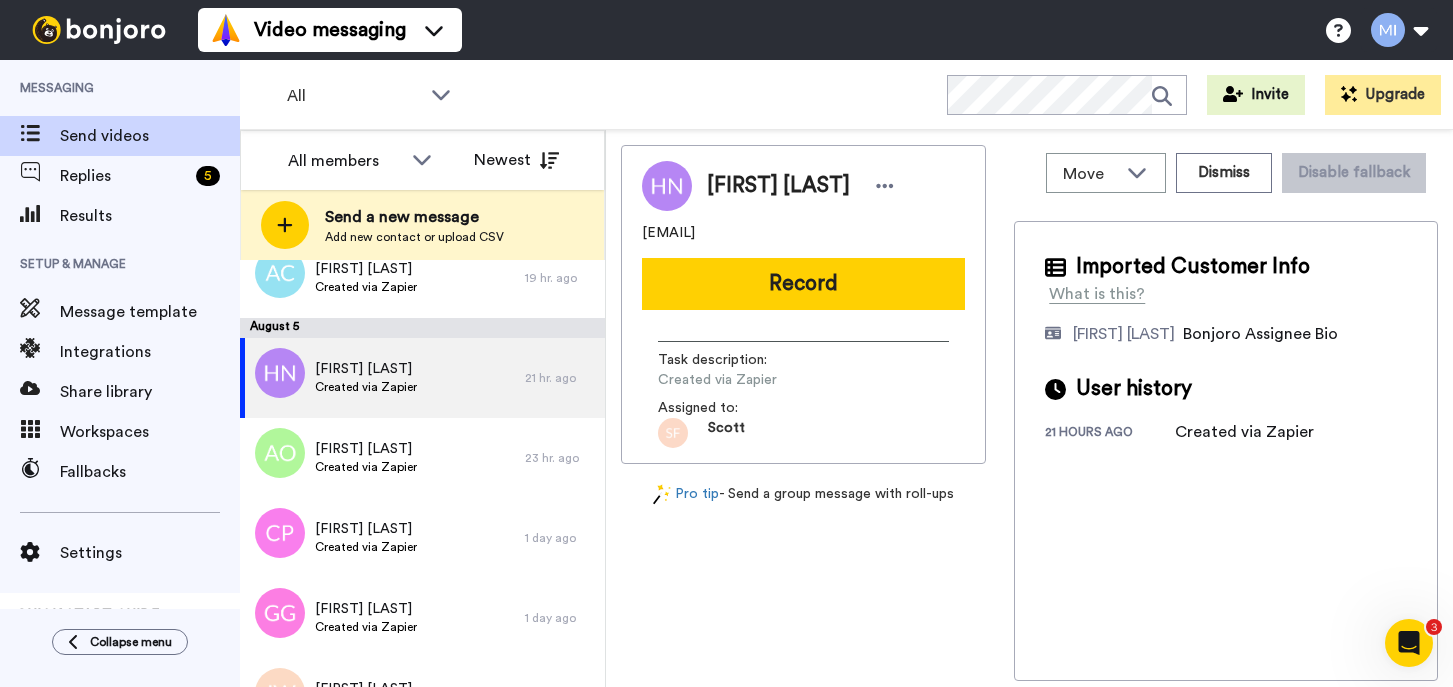 scroll, scrollTop: 0, scrollLeft: 0, axis: both 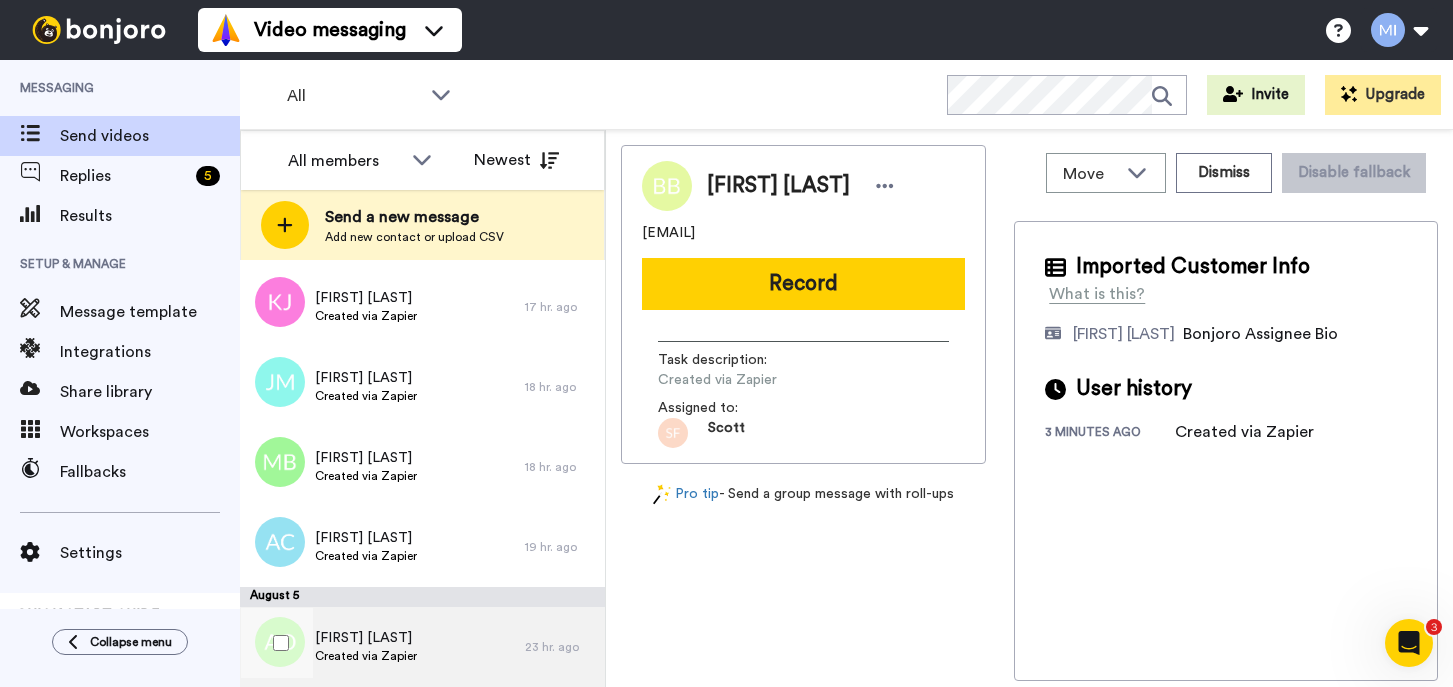 click on "[FIRST] [LAST] Created via Zapier" at bounding box center [382, 647] 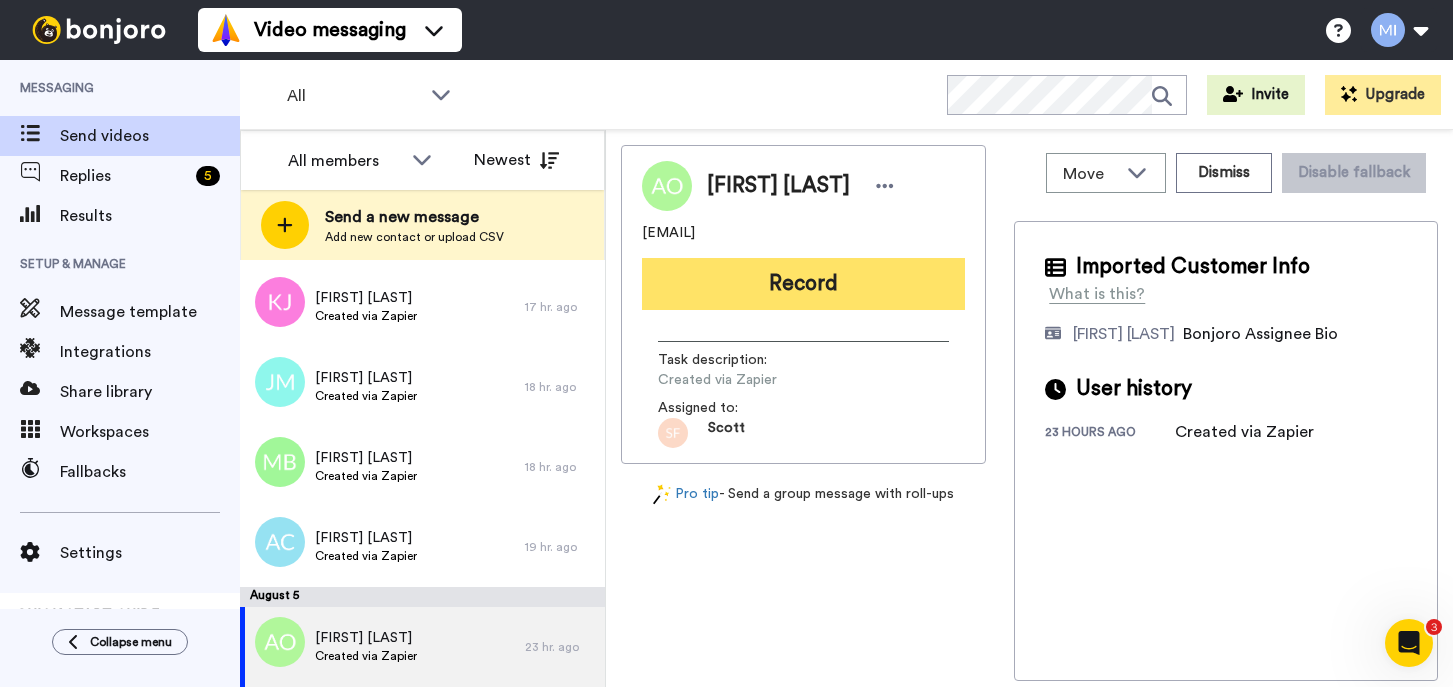 click on "Record" at bounding box center [803, 284] 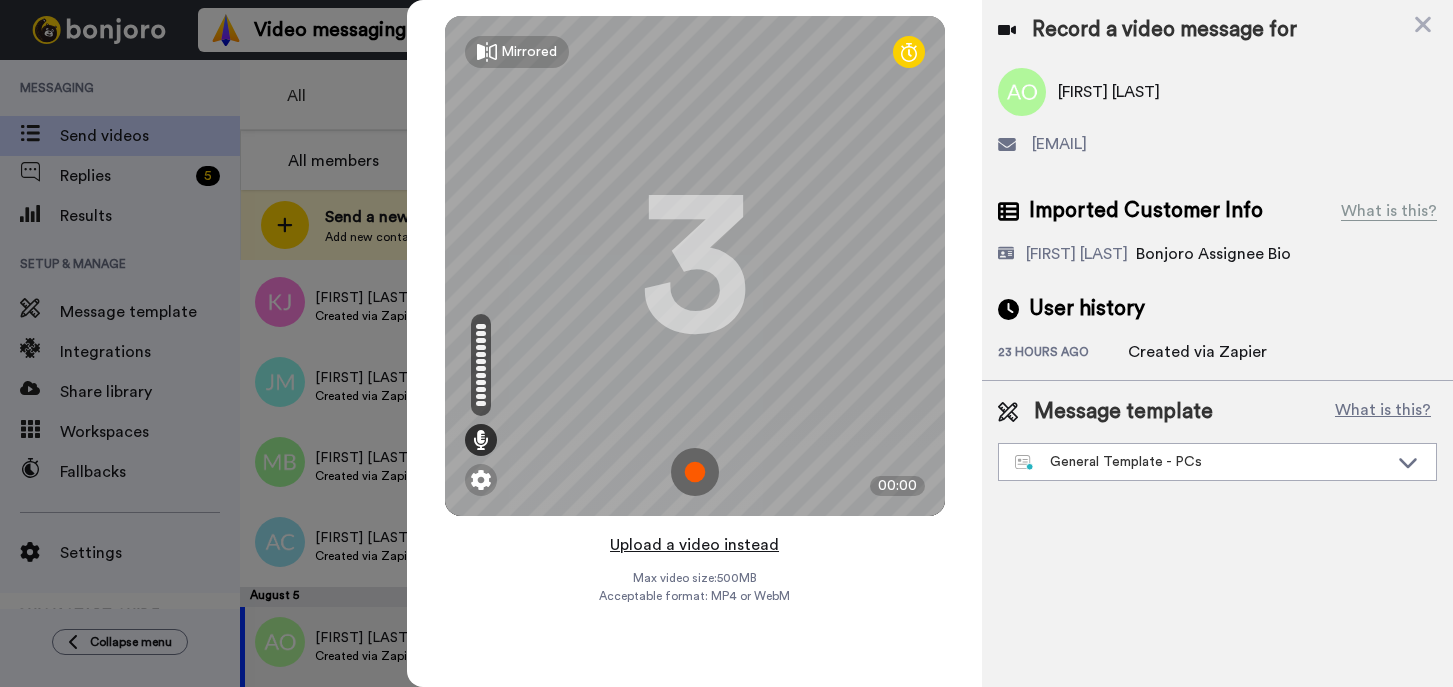 click on "Upload a video instead" at bounding box center [694, 545] 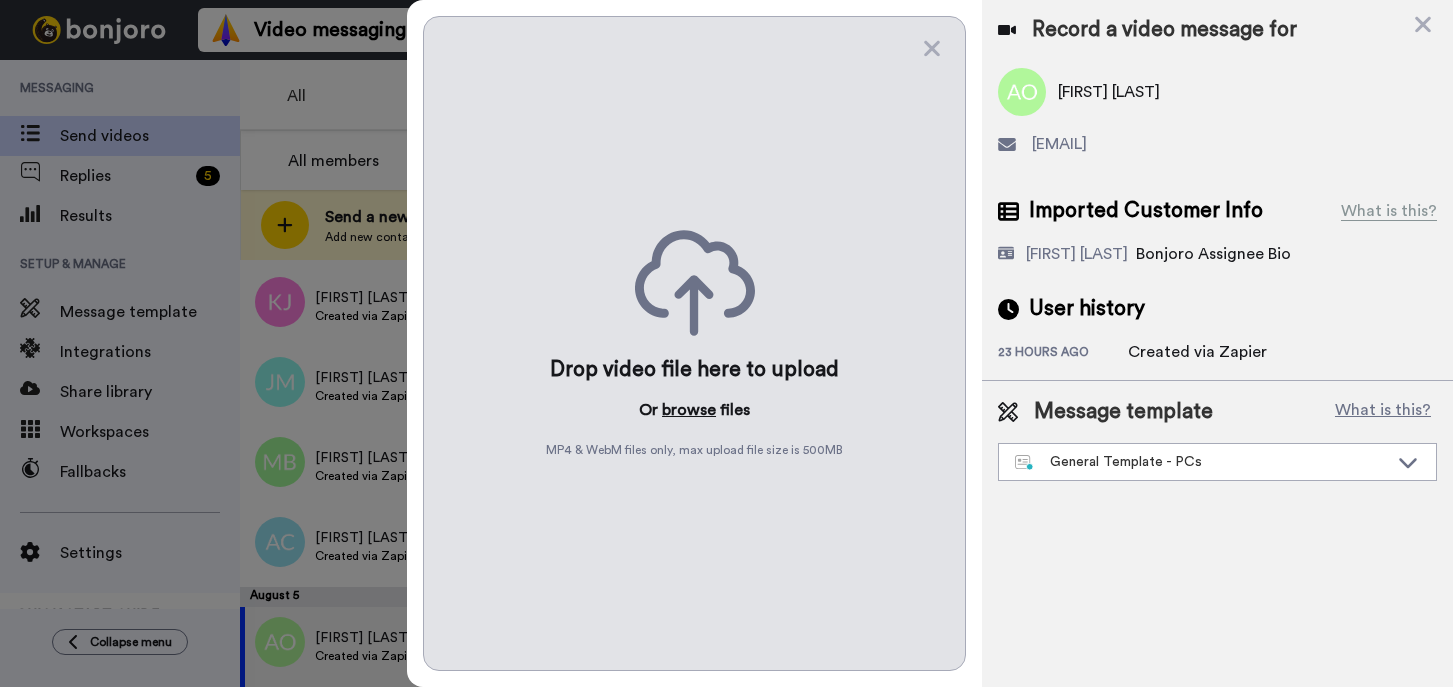 click on "browse" at bounding box center [689, 410] 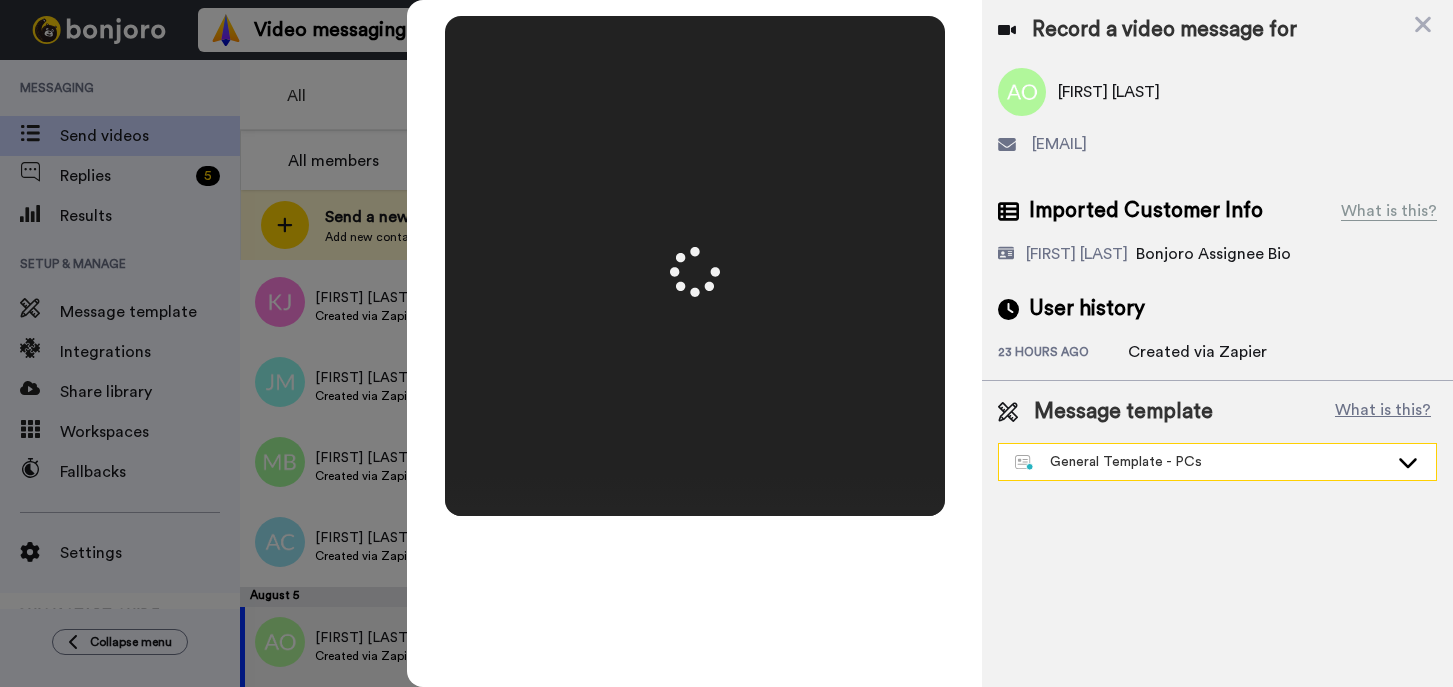 click on "General Template - PCs" at bounding box center [1217, 462] 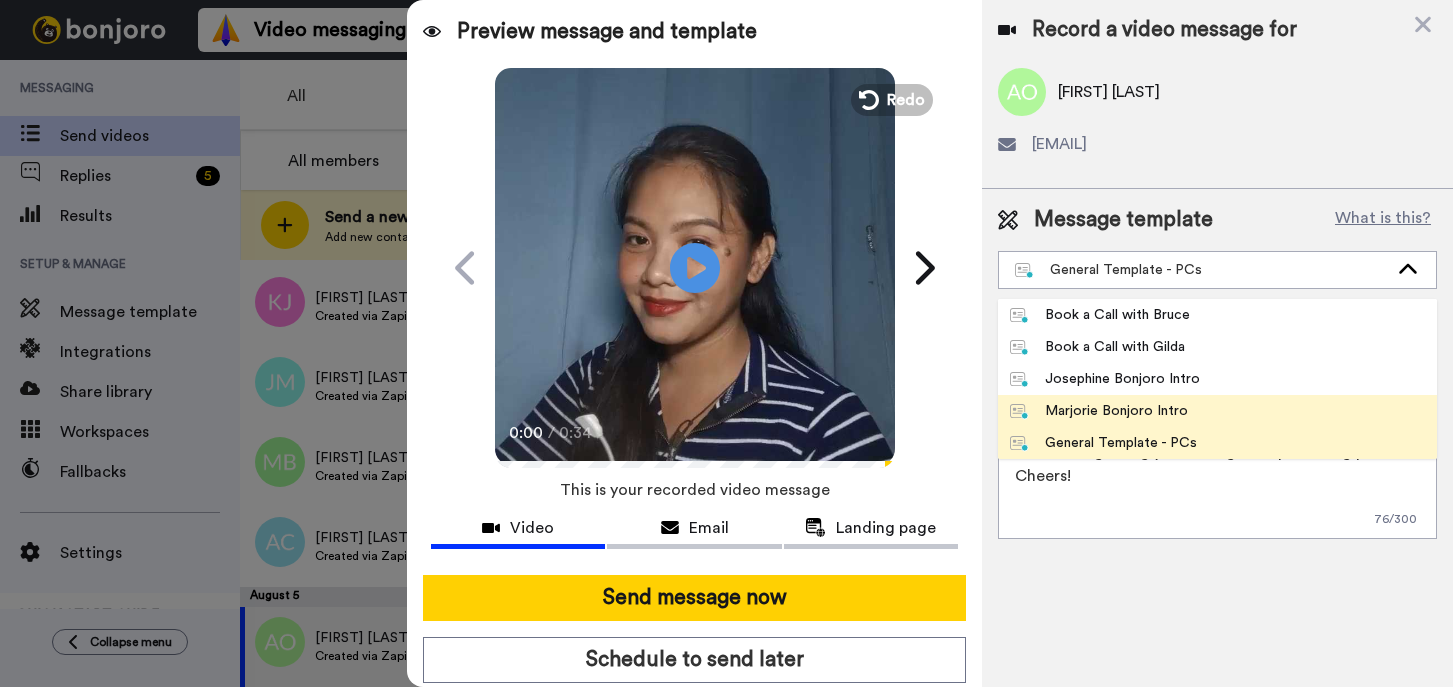 click on "Marjorie Bonjoro Intro" at bounding box center [1099, 411] 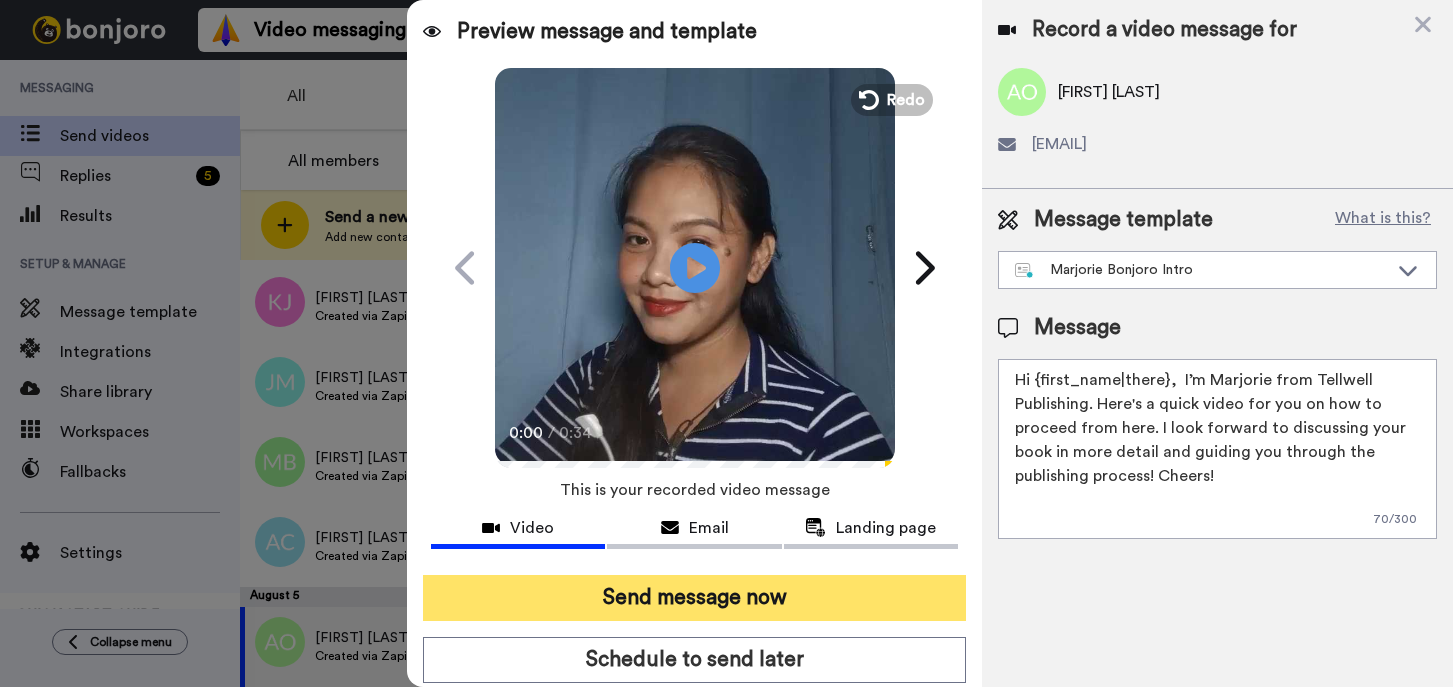 click on "Send message now" at bounding box center [694, 598] 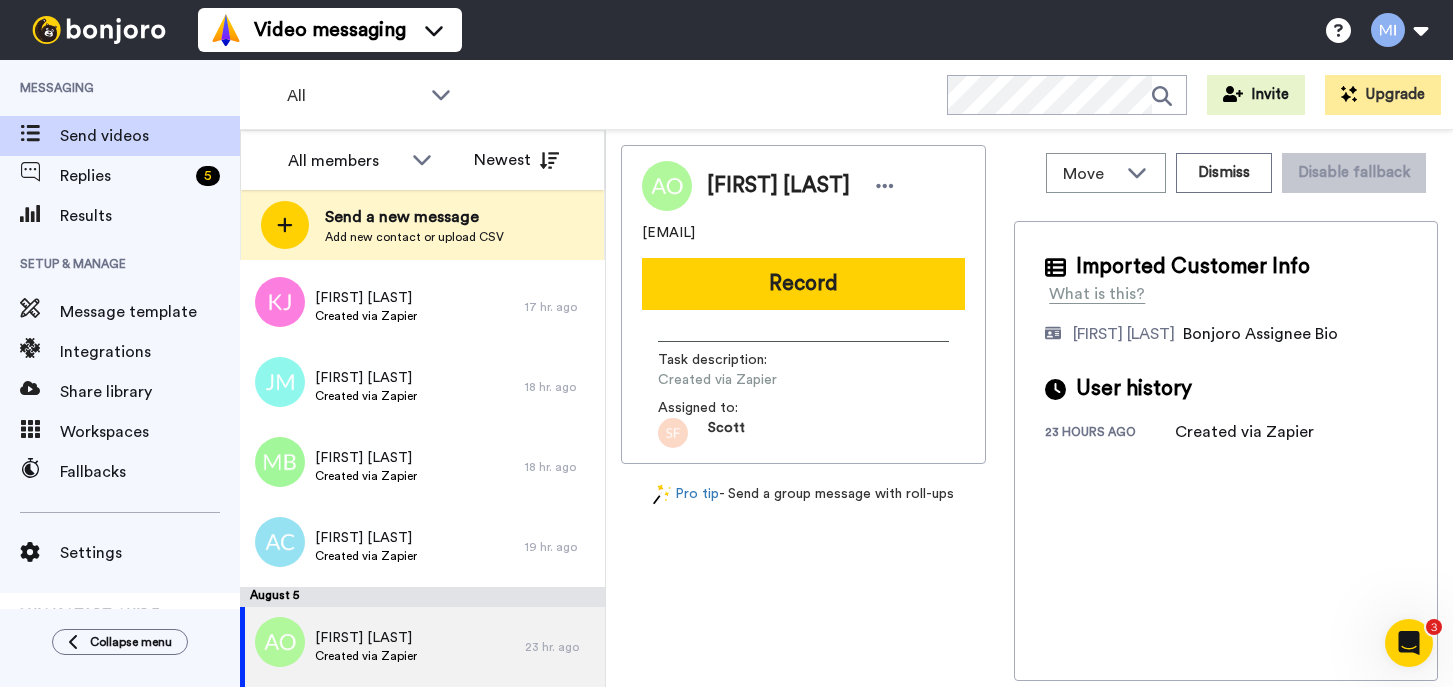 scroll, scrollTop: 0, scrollLeft: 0, axis: both 